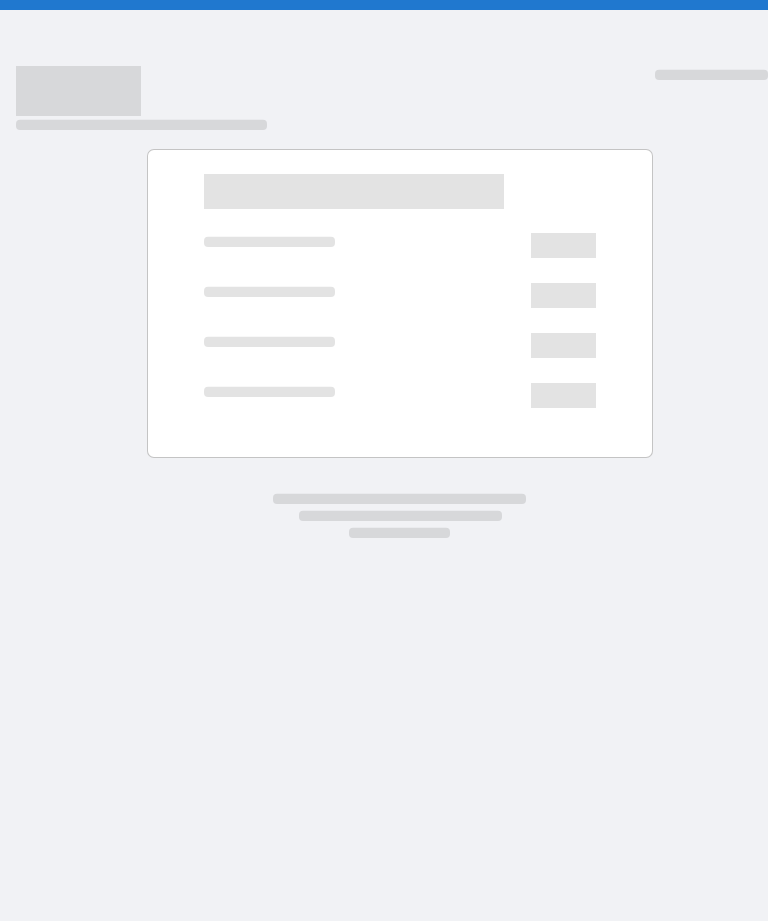 scroll, scrollTop: 0, scrollLeft: 0, axis: both 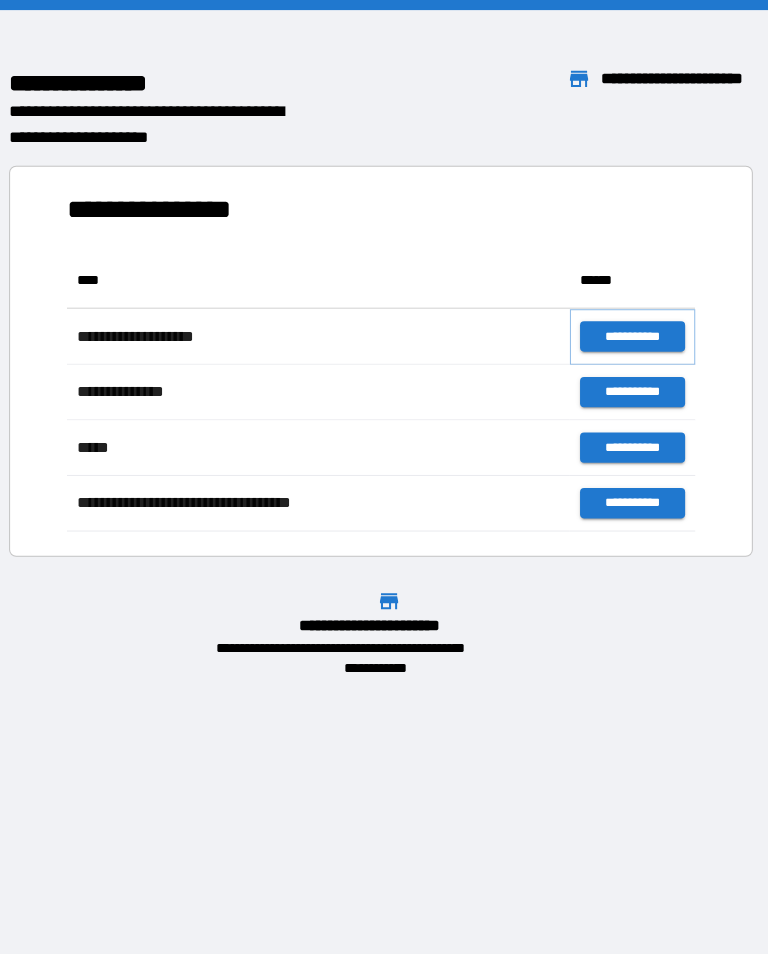 click on "**********" at bounding box center (633, 333) 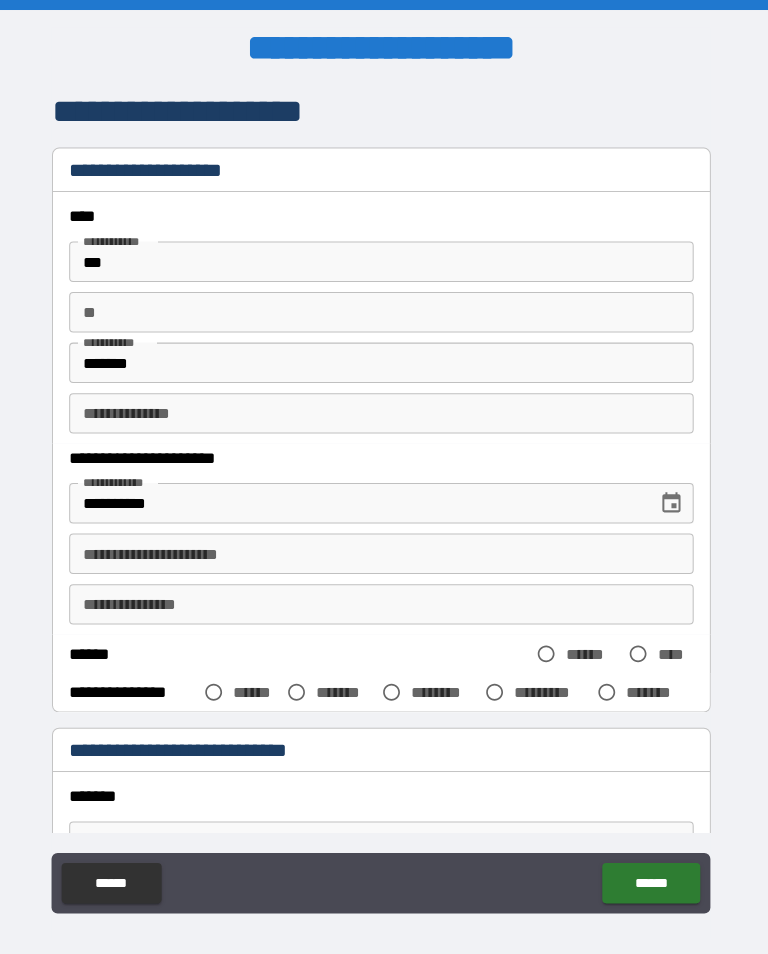 click on "**********" at bounding box center [384, 548] 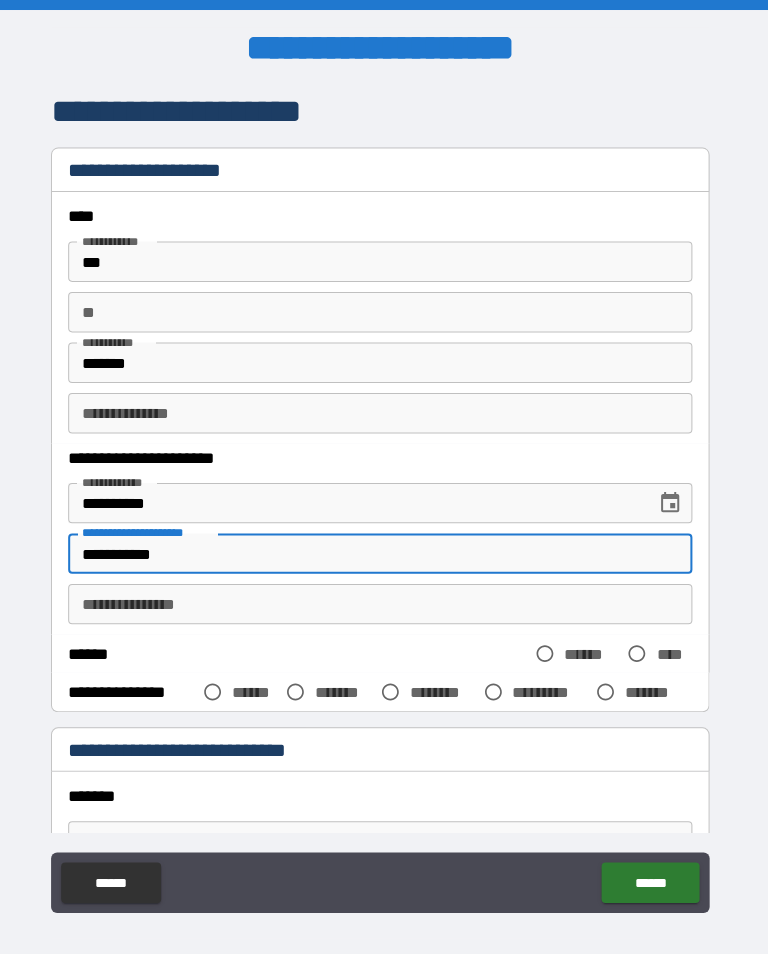 type on "**********" 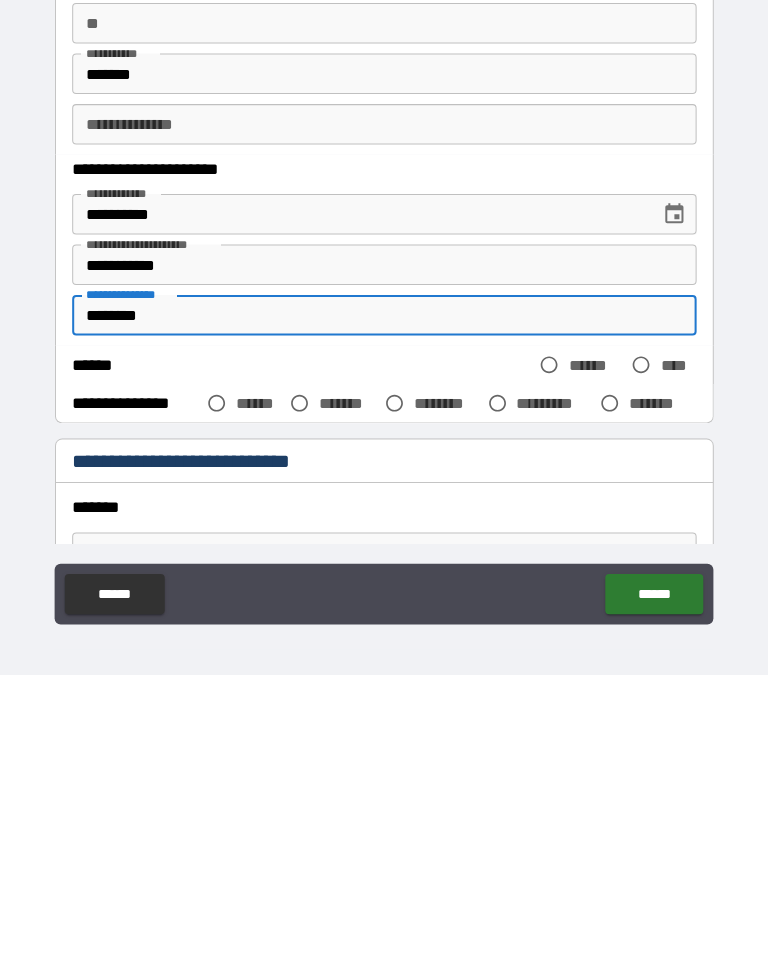 type on "********" 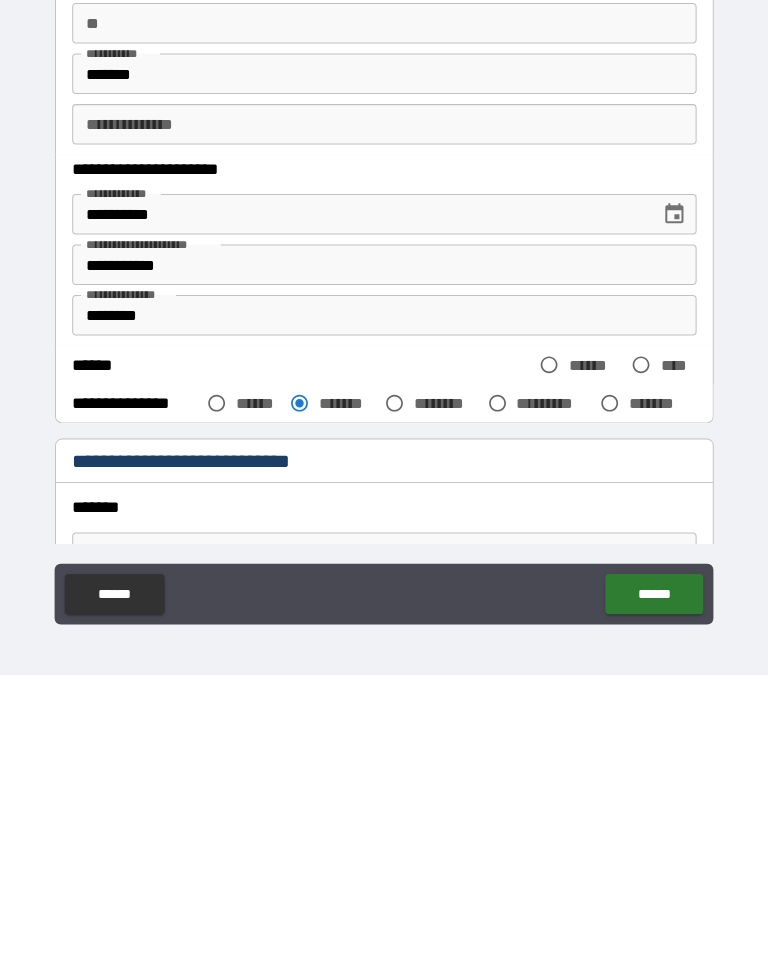 scroll, scrollTop: 31, scrollLeft: 0, axis: vertical 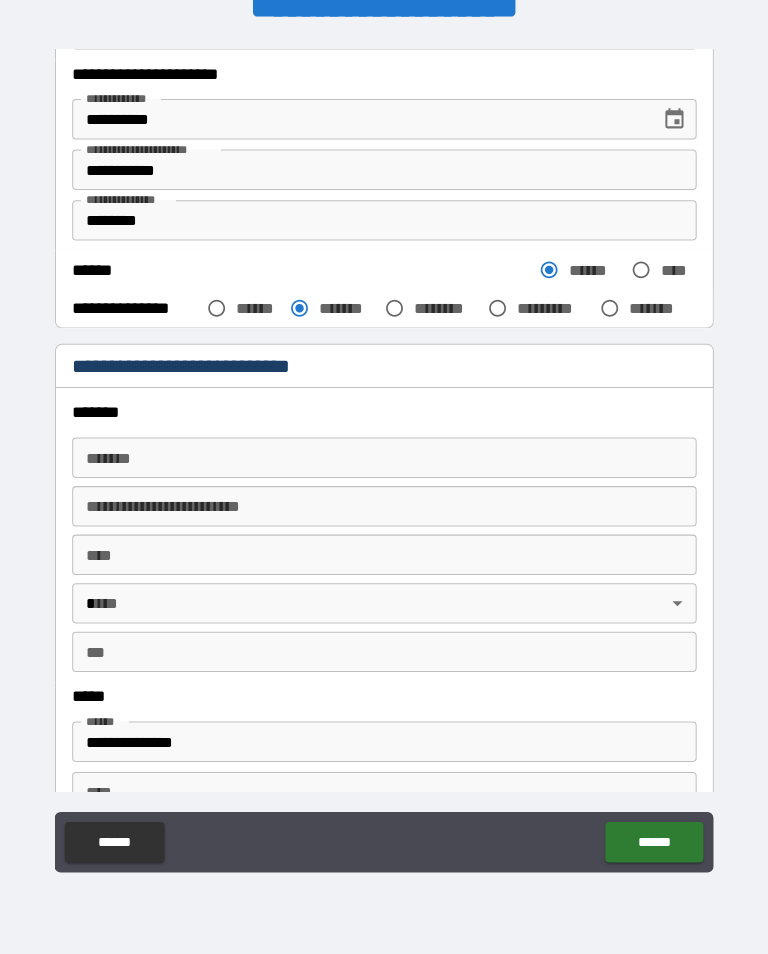 click on "*******" at bounding box center (384, 463) 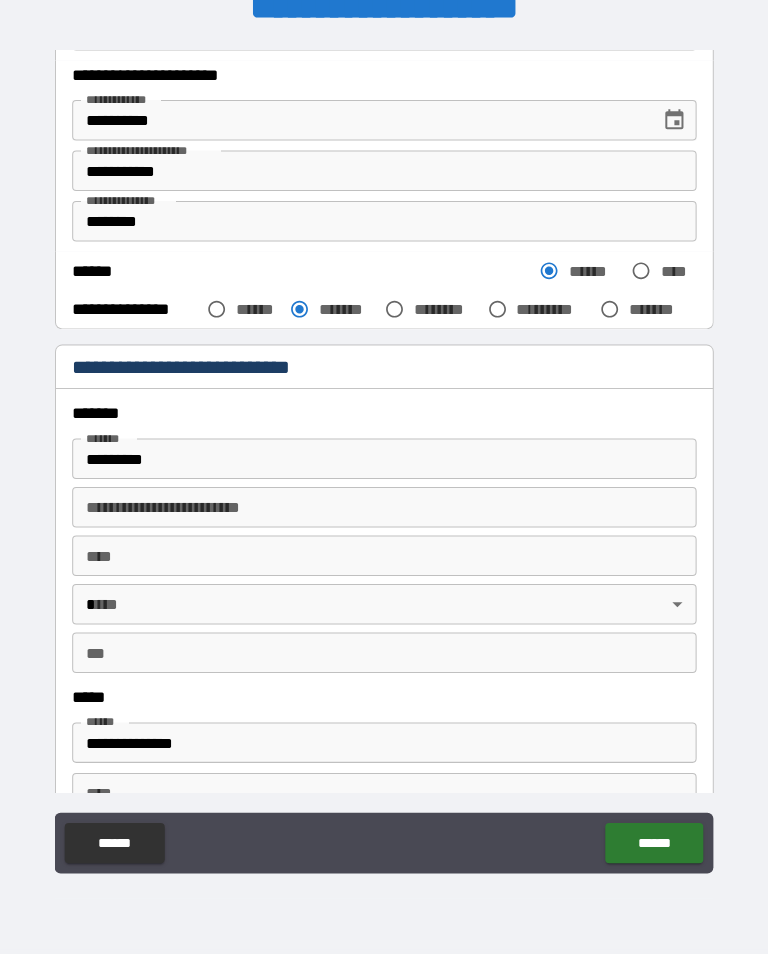type on "**********" 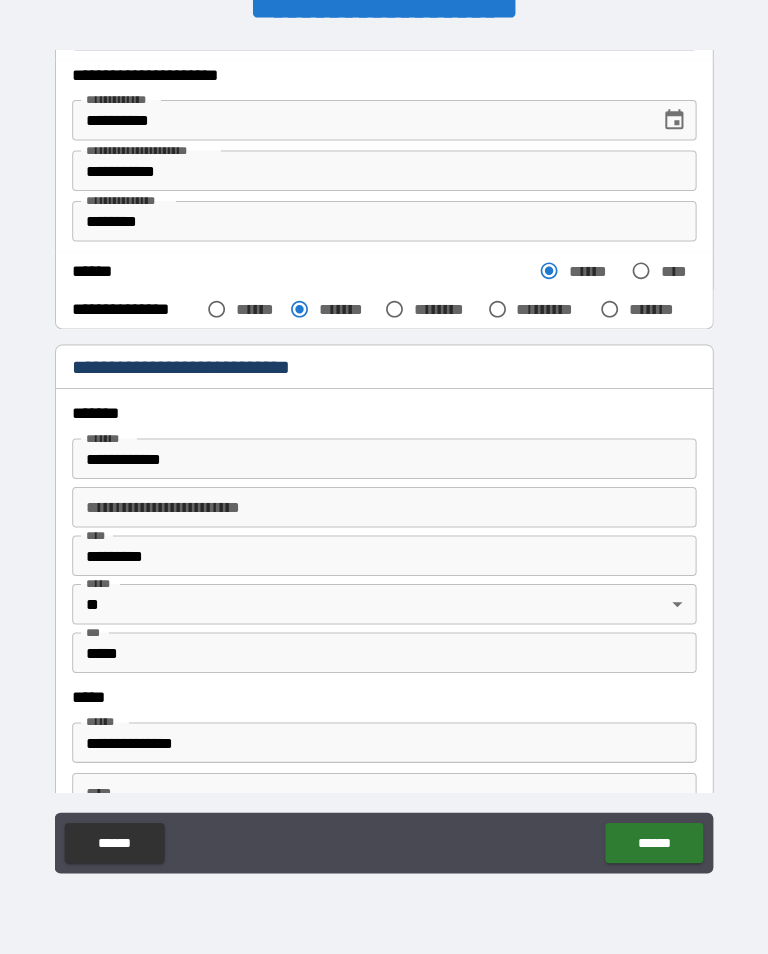 scroll, scrollTop: 31, scrollLeft: 0, axis: vertical 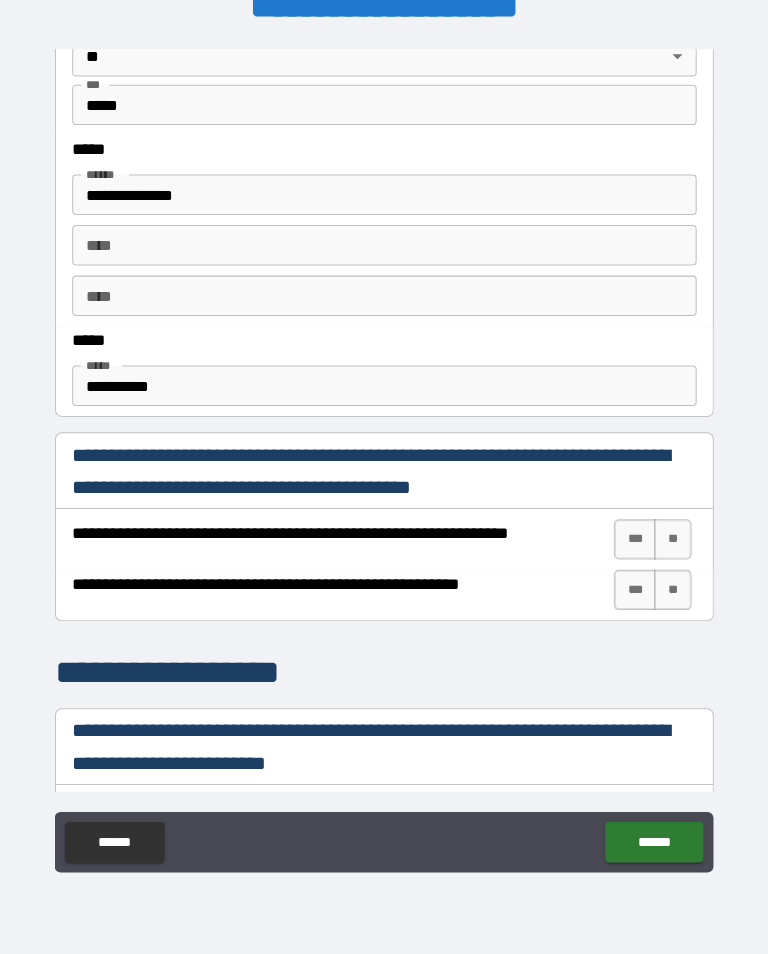 click on "***" at bounding box center (632, 543) 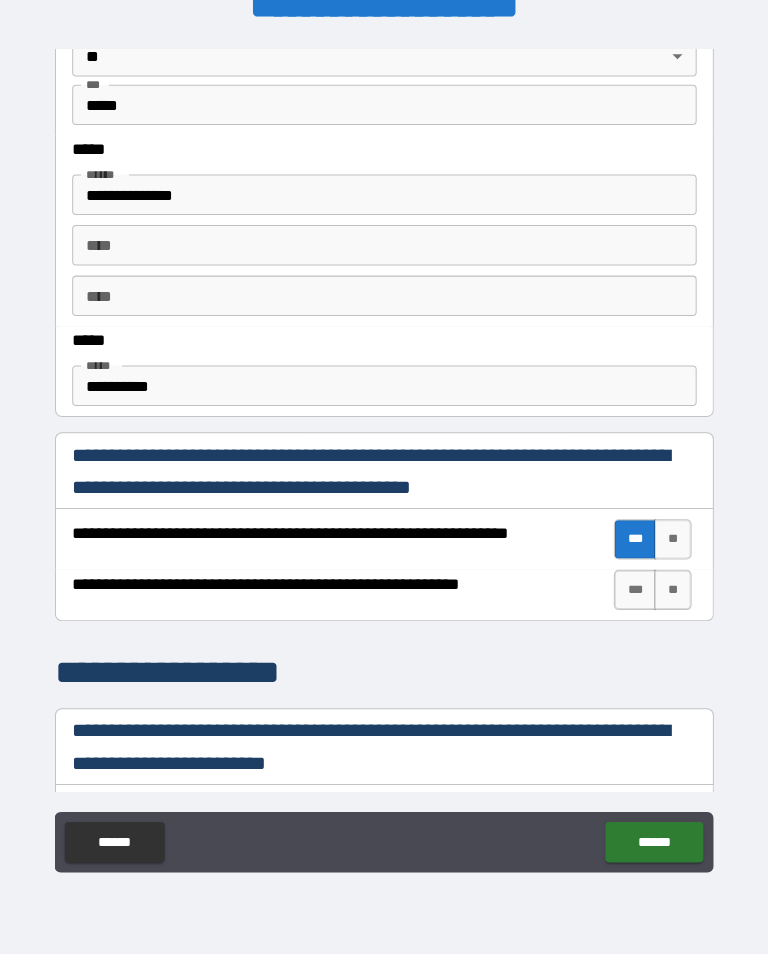 click on "***" at bounding box center (632, 593) 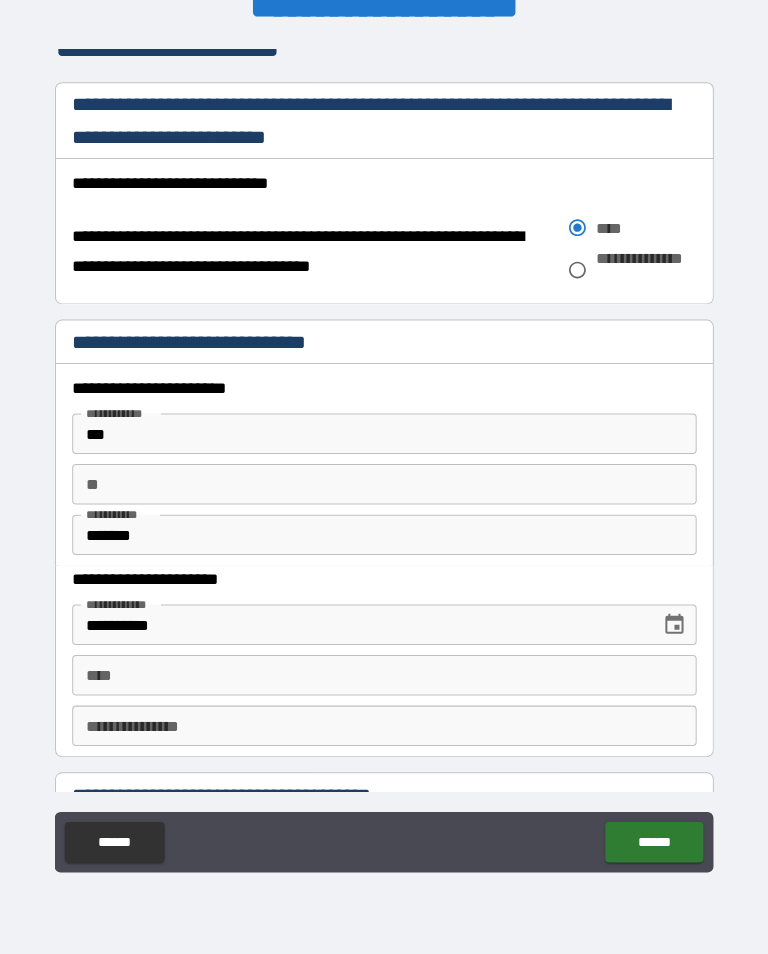 scroll, scrollTop: 1524, scrollLeft: 0, axis: vertical 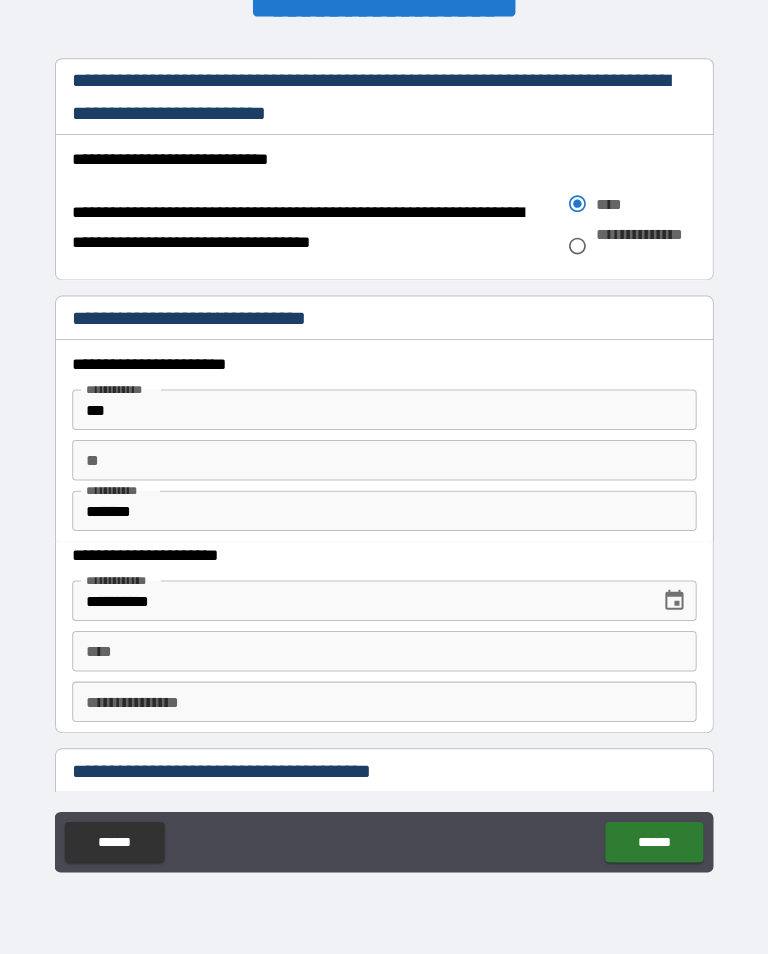 click on "****" at bounding box center (384, 654) 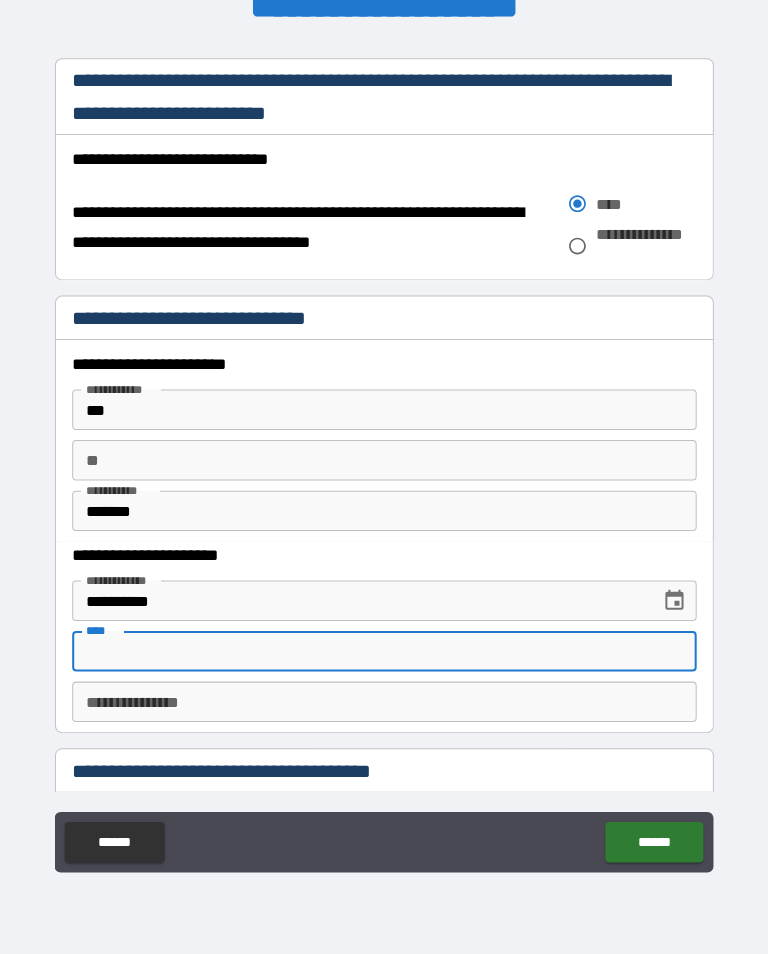 scroll, scrollTop: 30, scrollLeft: 0, axis: vertical 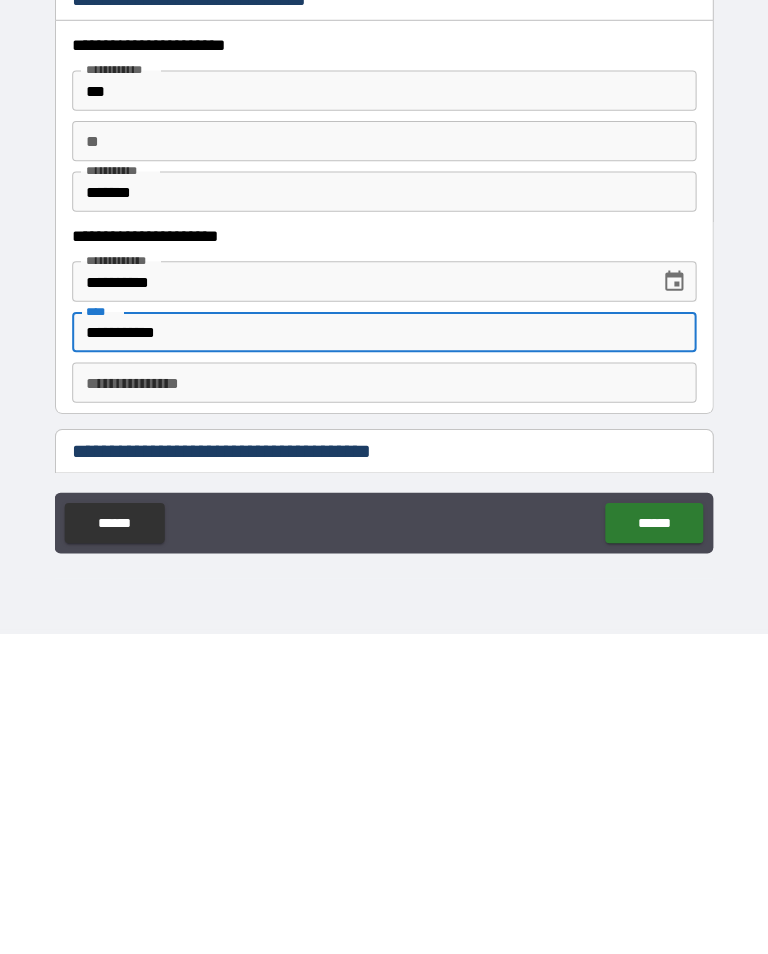 type on "**********" 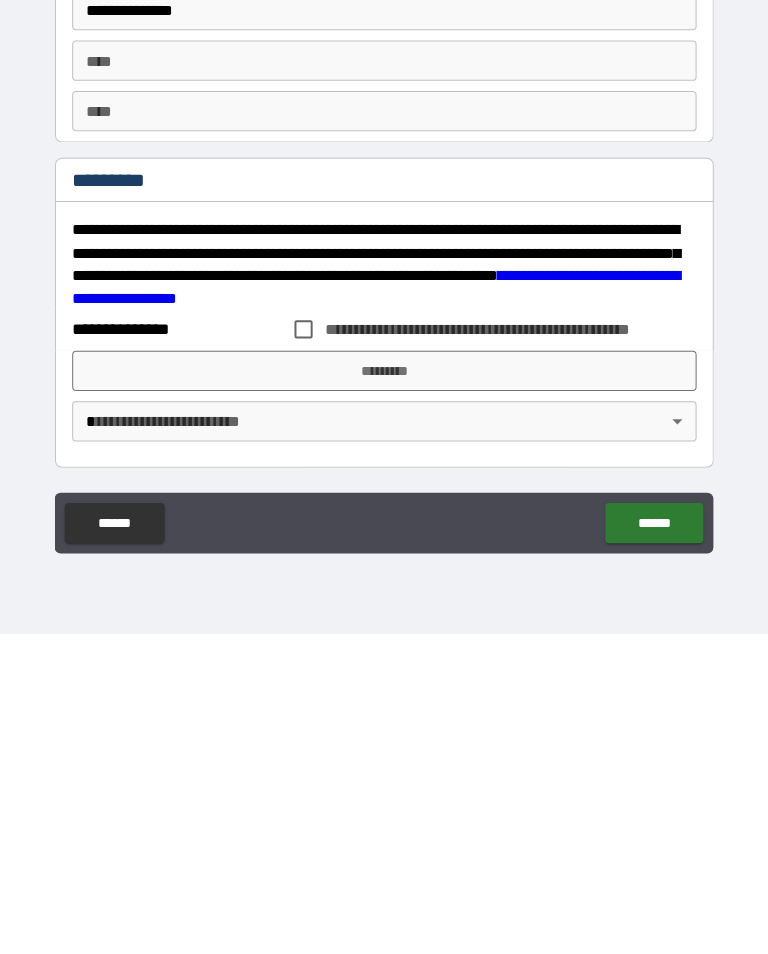 scroll, scrollTop: 2422, scrollLeft: 0, axis: vertical 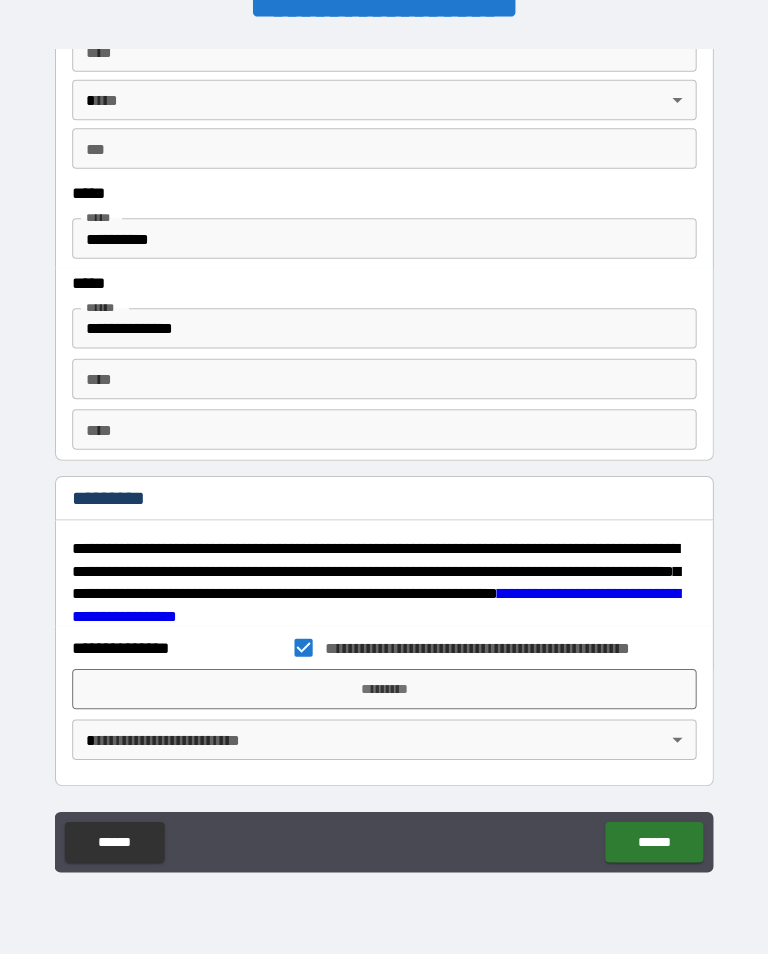 click on "*********" at bounding box center (384, 692) 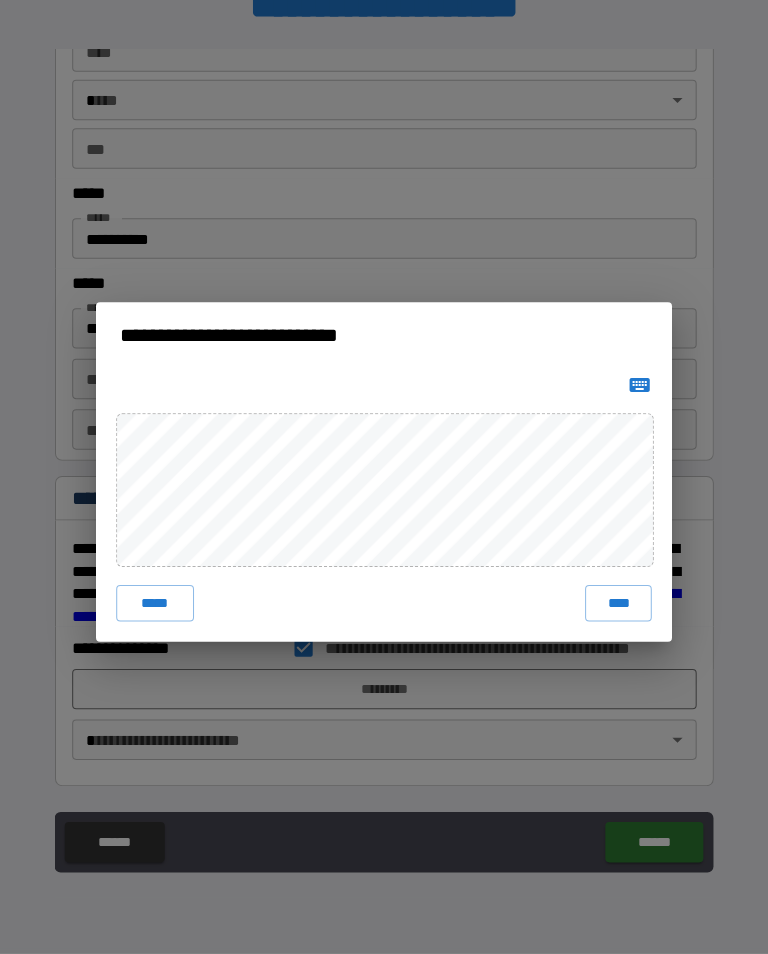 click on "****" at bounding box center [616, 607] 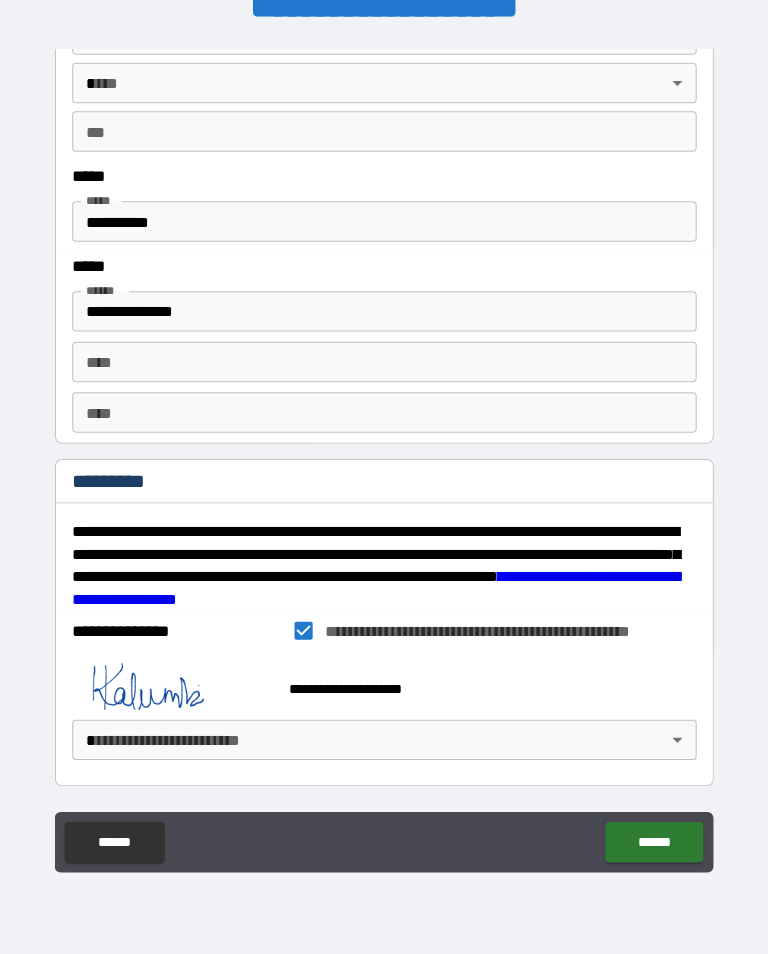 scroll, scrollTop: 2439, scrollLeft: 0, axis: vertical 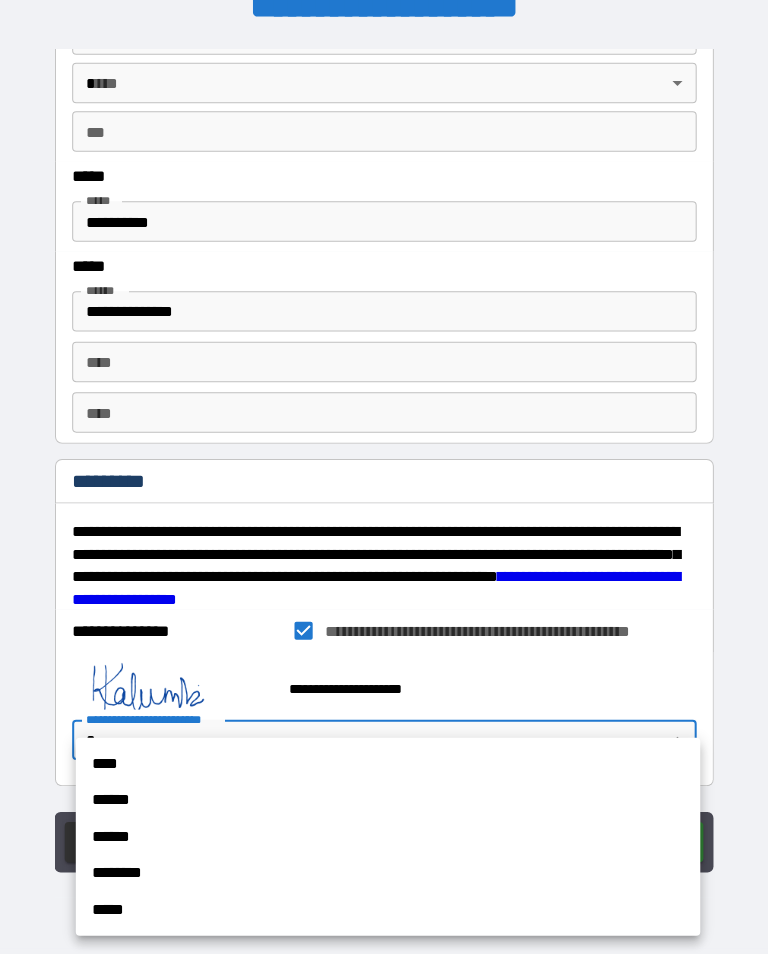 click on "****" at bounding box center (388, 766) 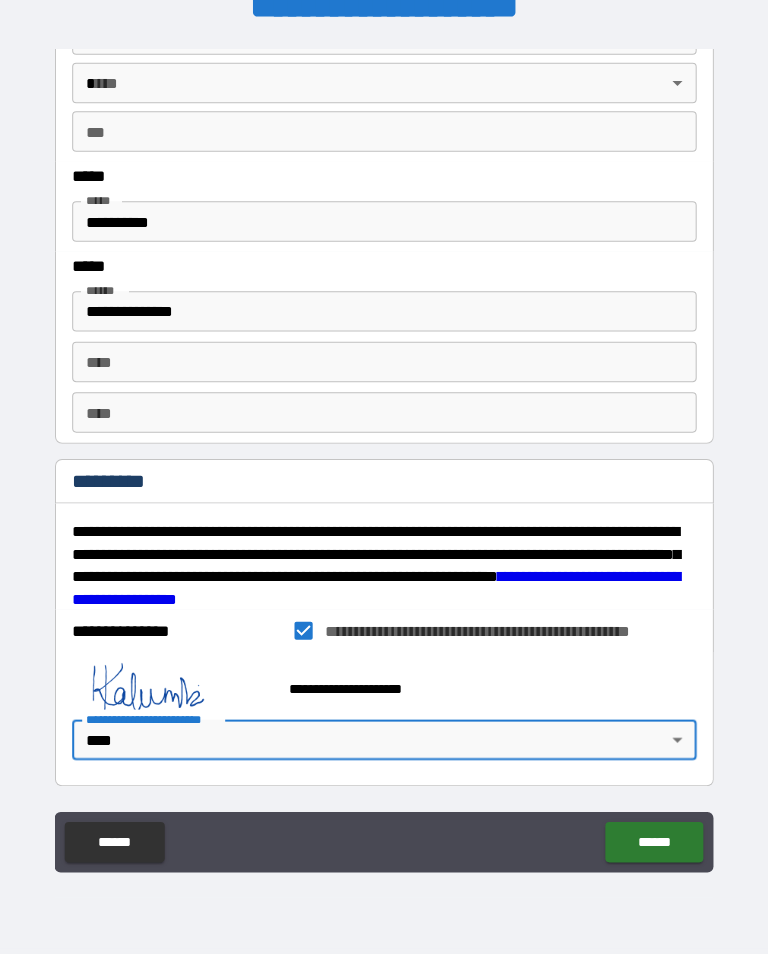 click on "******" at bounding box center (651, 843) 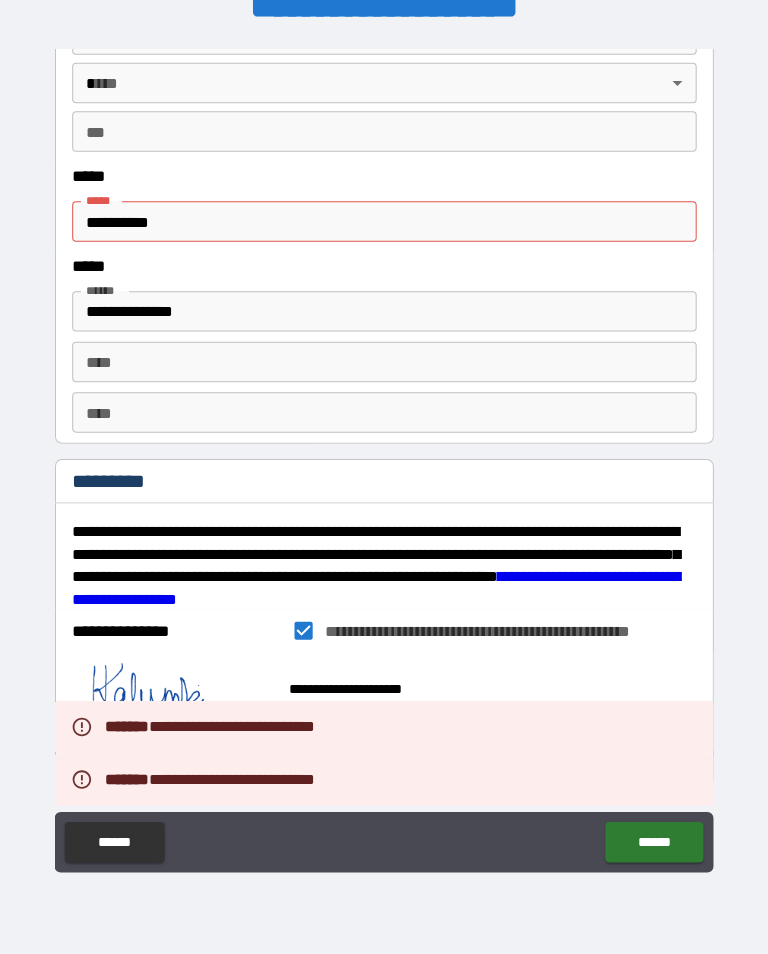 click on "**********" at bounding box center (384, 229) 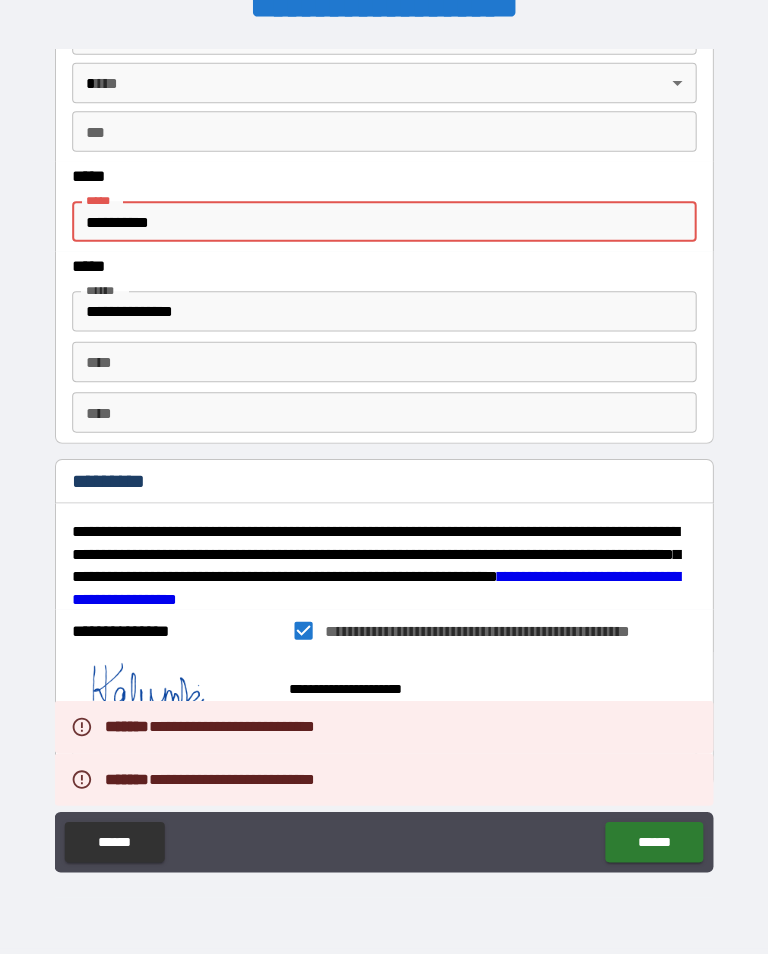 scroll, scrollTop: 30, scrollLeft: 0, axis: vertical 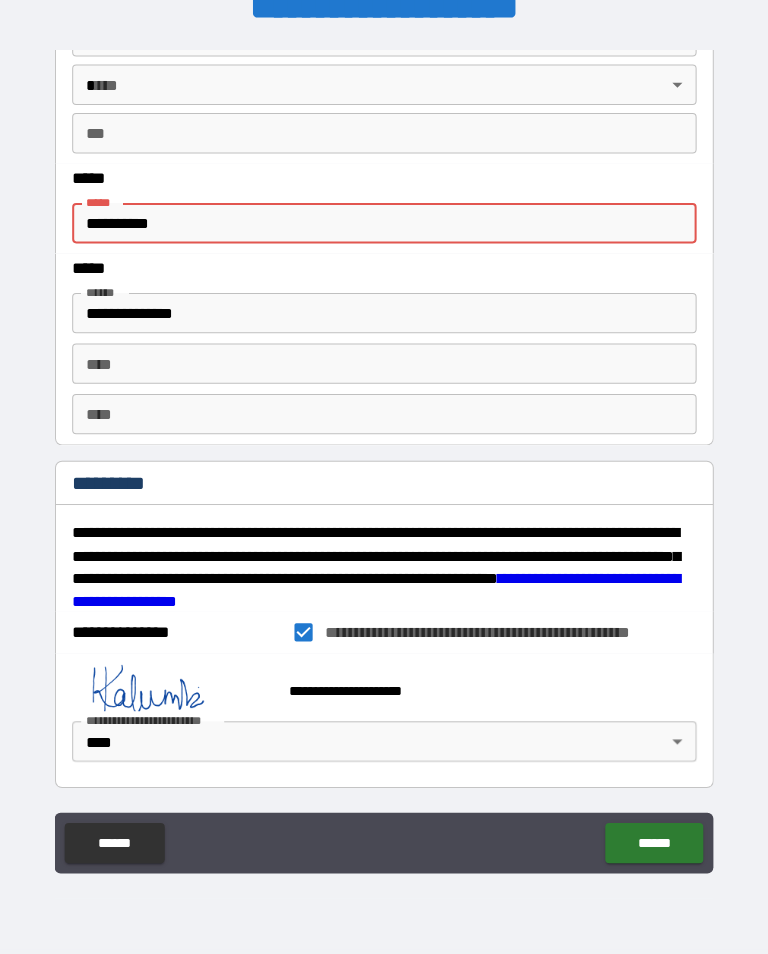 click on "**********" at bounding box center [384, 230] 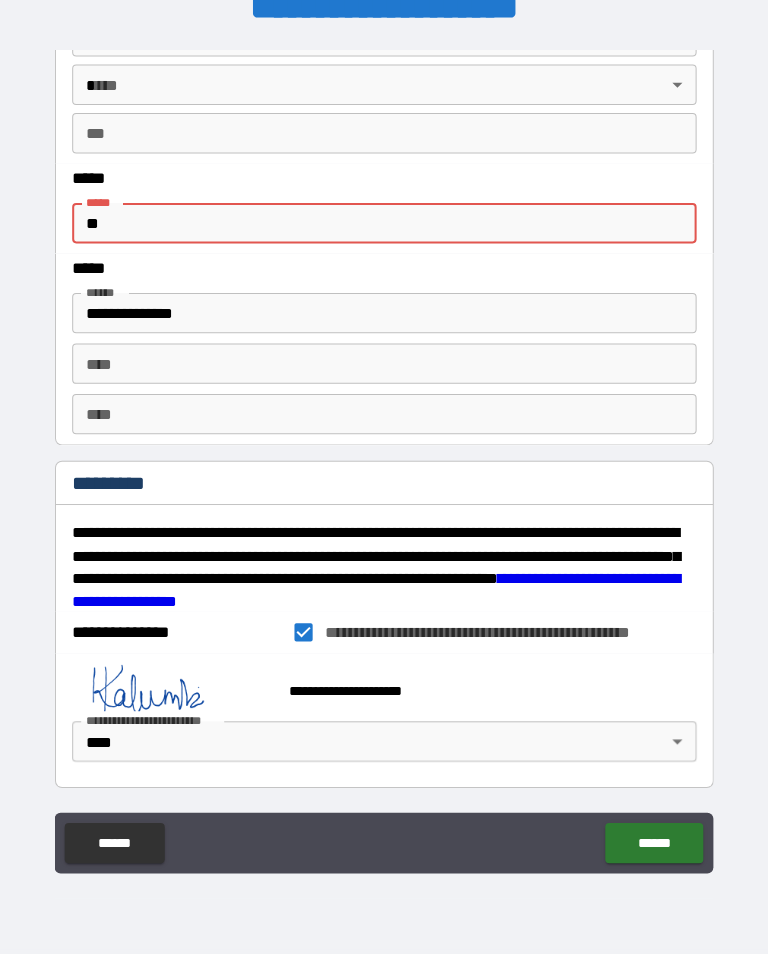 type on "*" 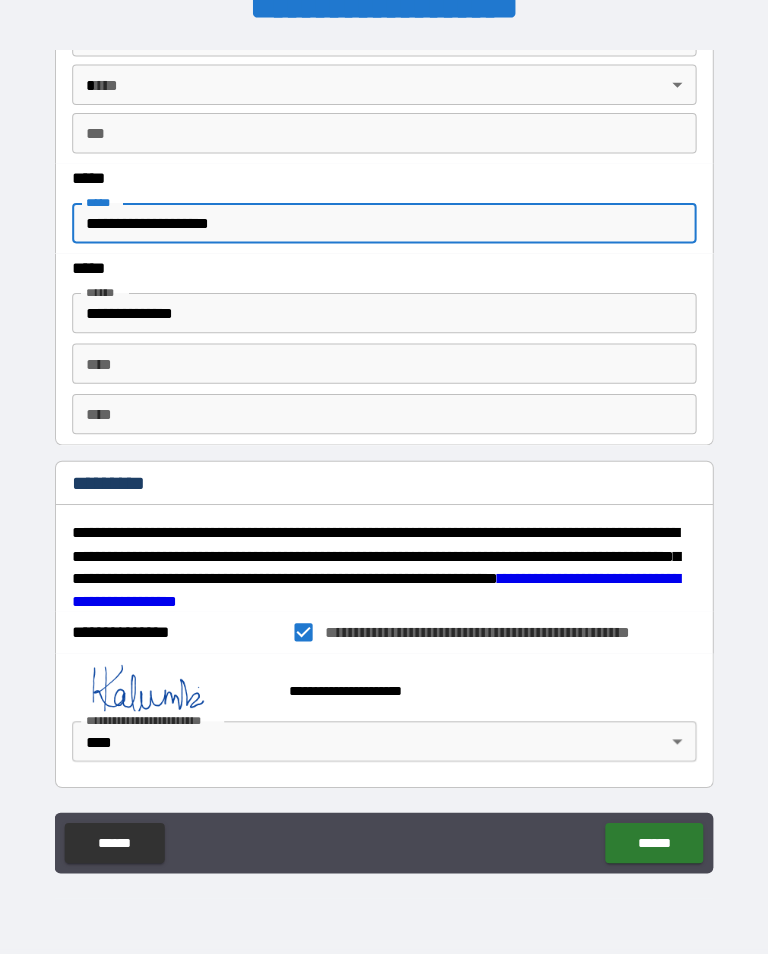 scroll, scrollTop: 31, scrollLeft: 0, axis: vertical 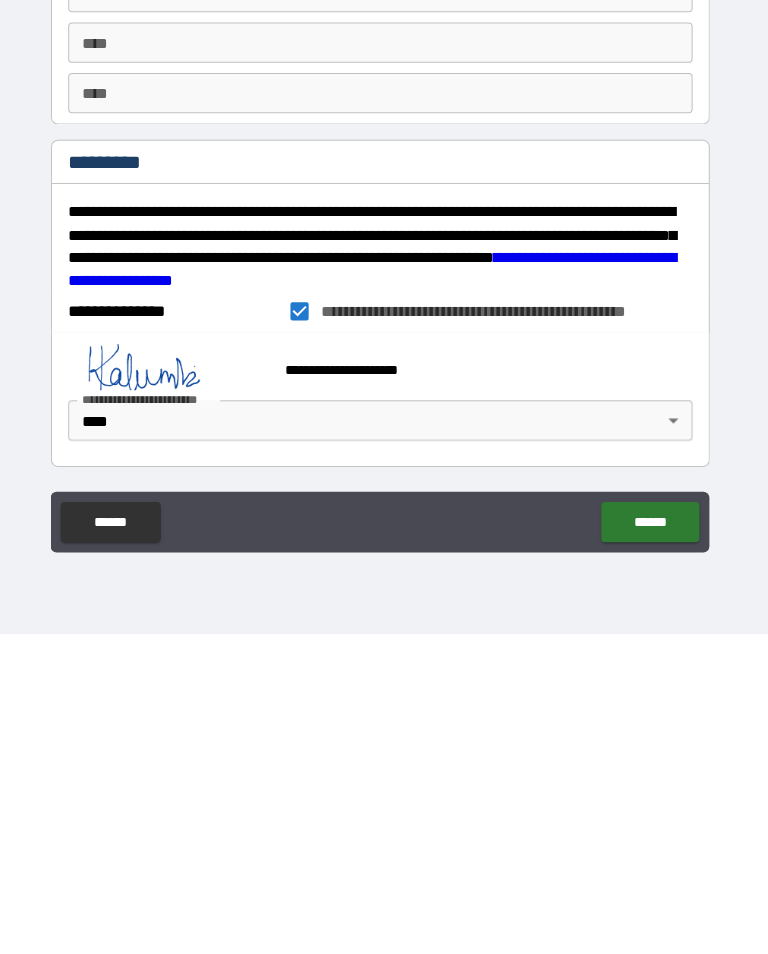 type on "**********" 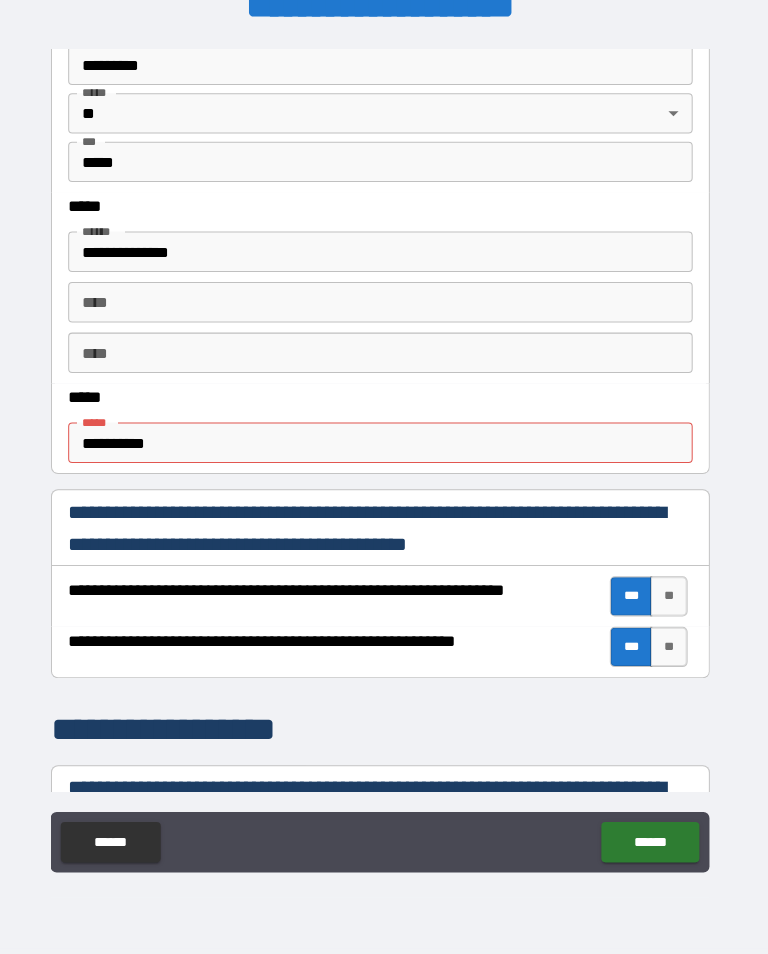 scroll, scrollTop: 819, scrollLeft: 0, axis: vertical 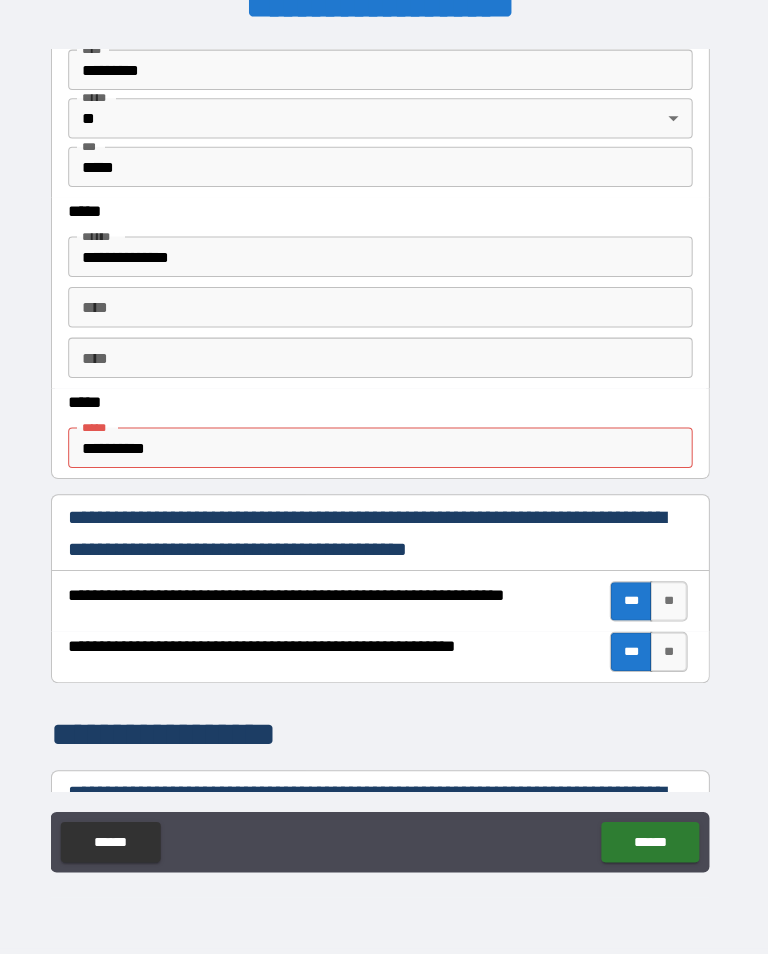 click on "**********" at bounding box center (384, 453) 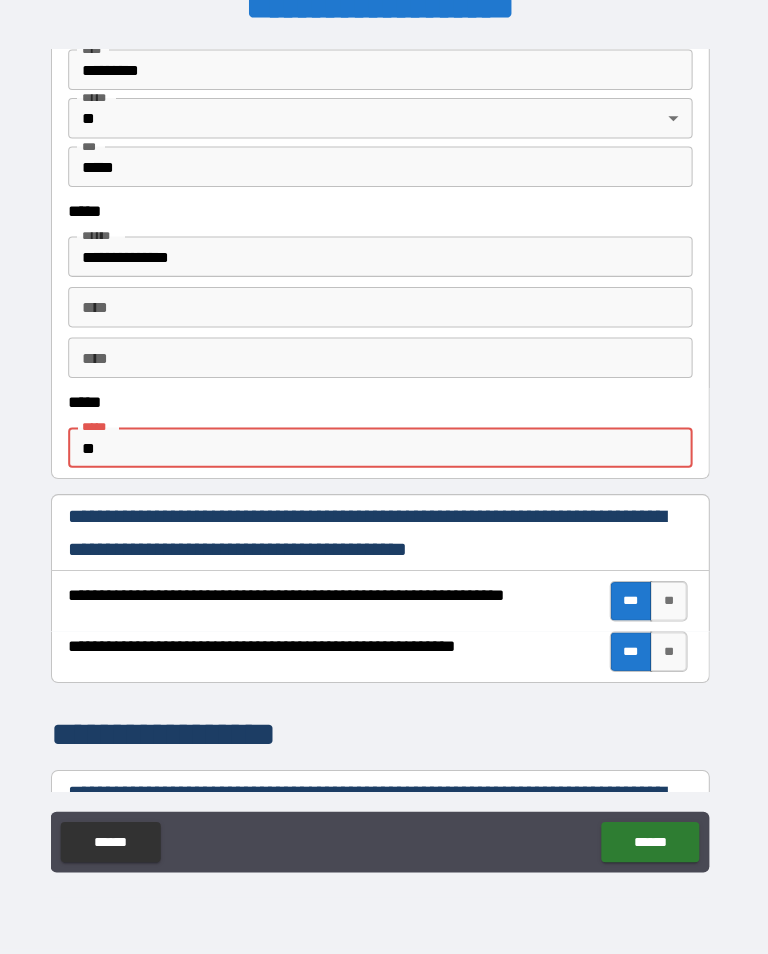 type on "*" 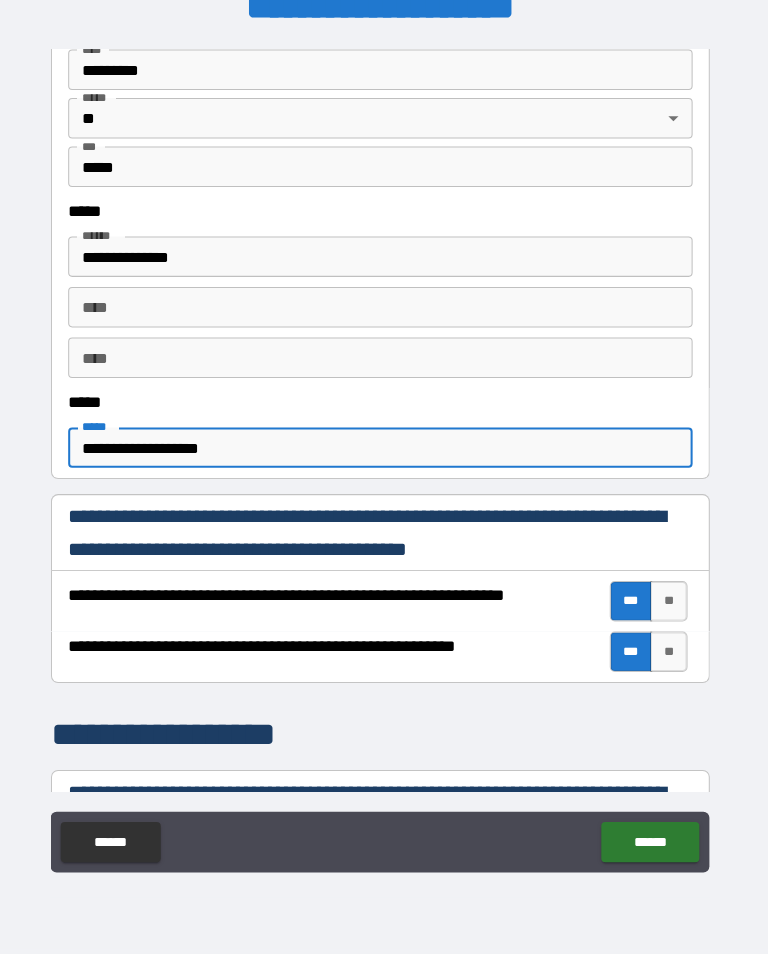 type on "**********" 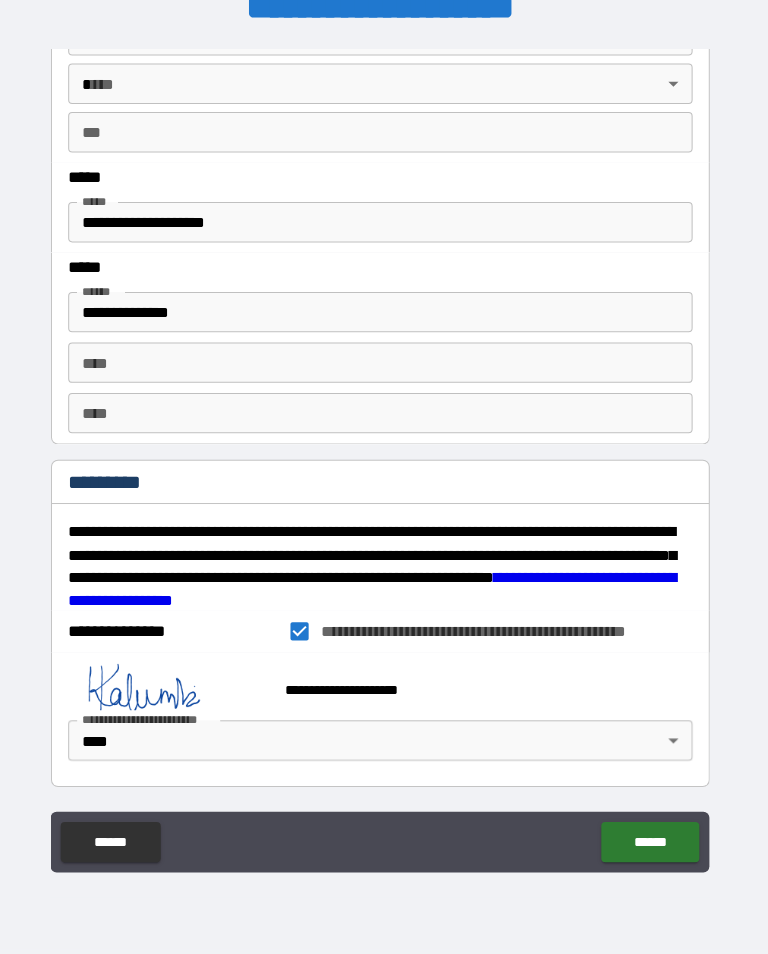 scroll, scrollTop: 2439, scrollLeft: 0, axis: vertical 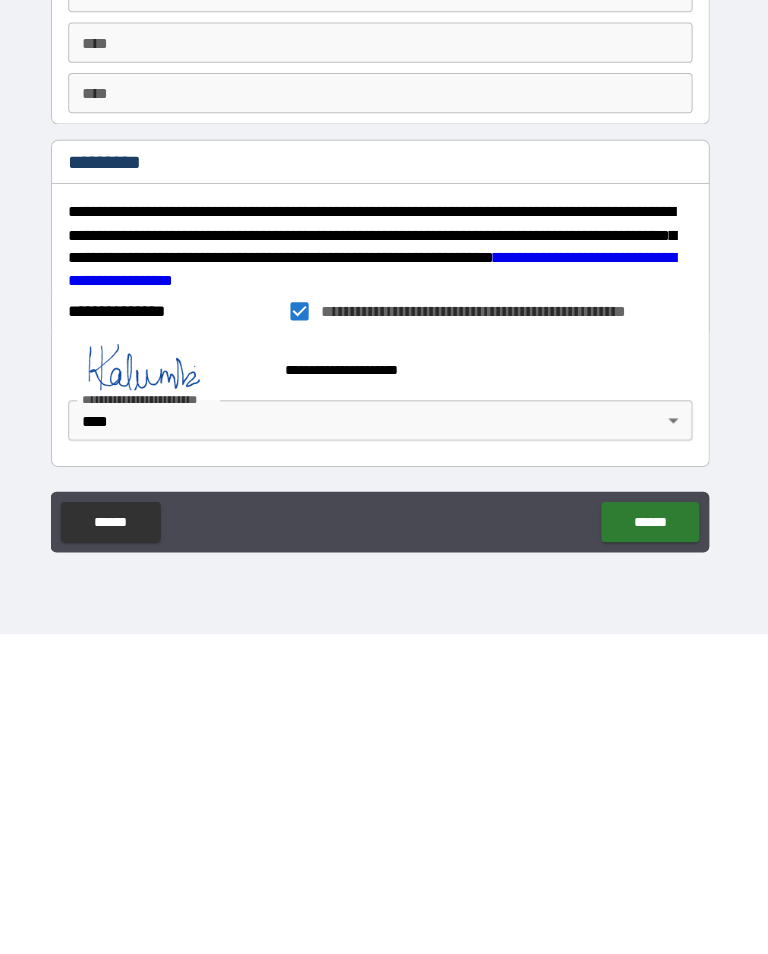 click on "******" at bounding box center [651, 843] 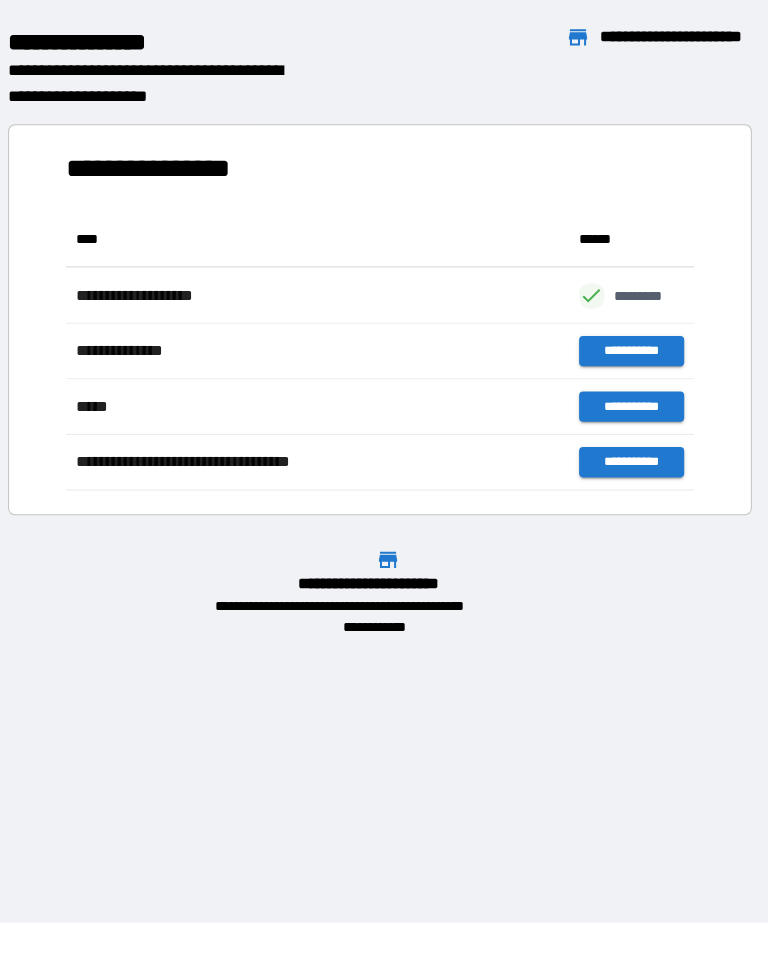 scroll, scrollTop: 276, scrollLeft: 622, axis: both 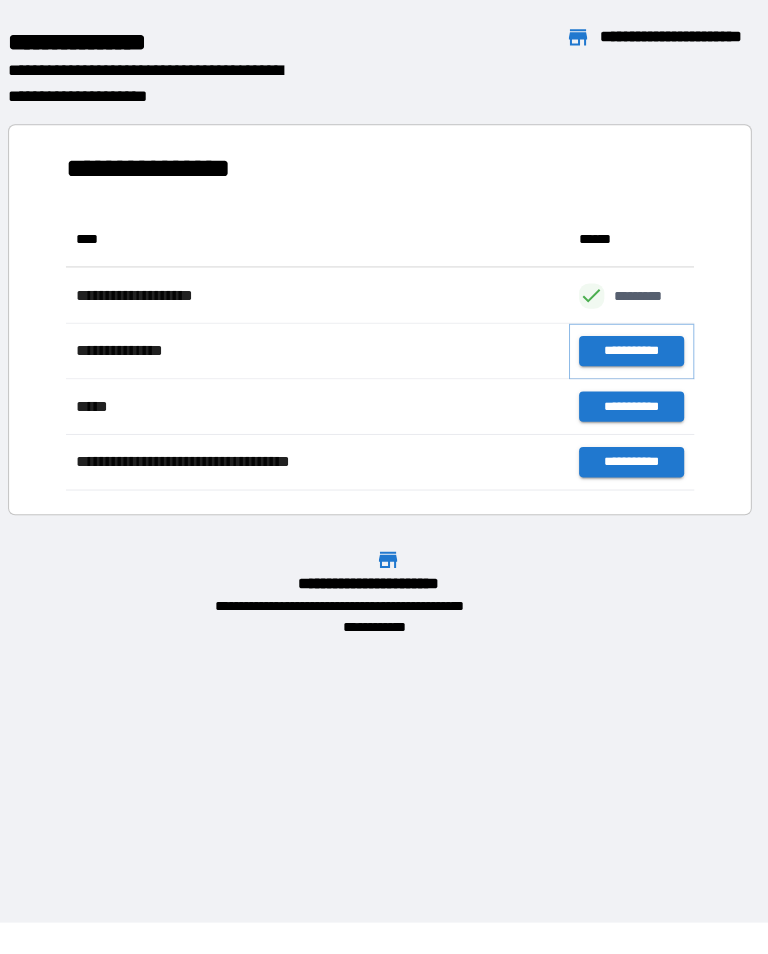 click on "**********" at bounding box center [633, 357] 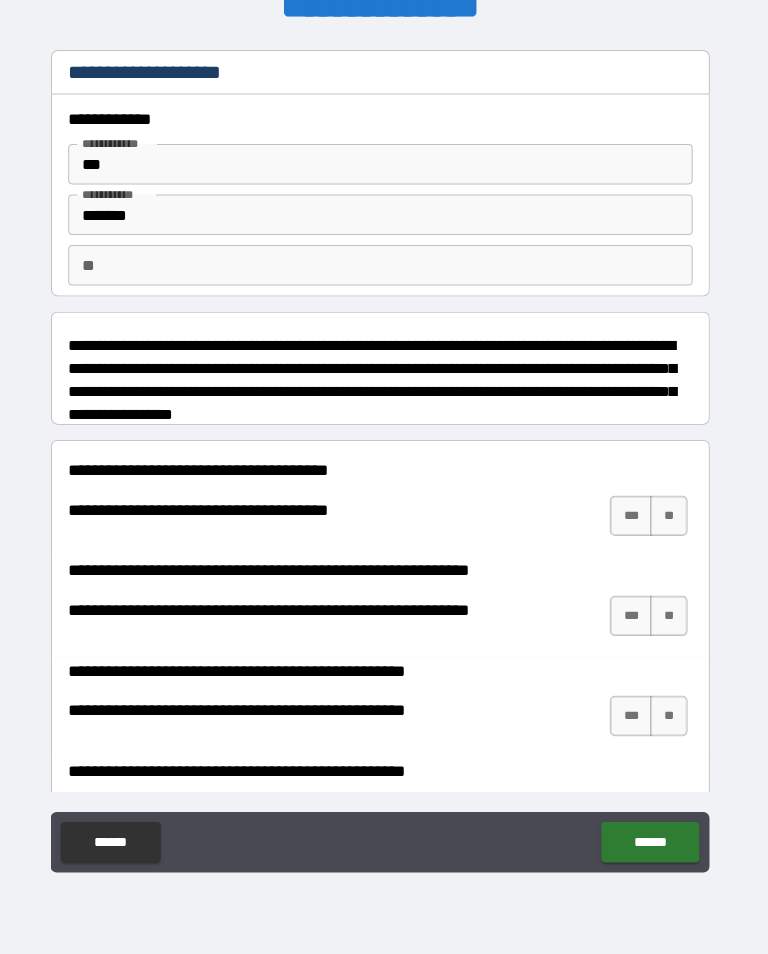 click on "***" at bounding box center (632, 520) 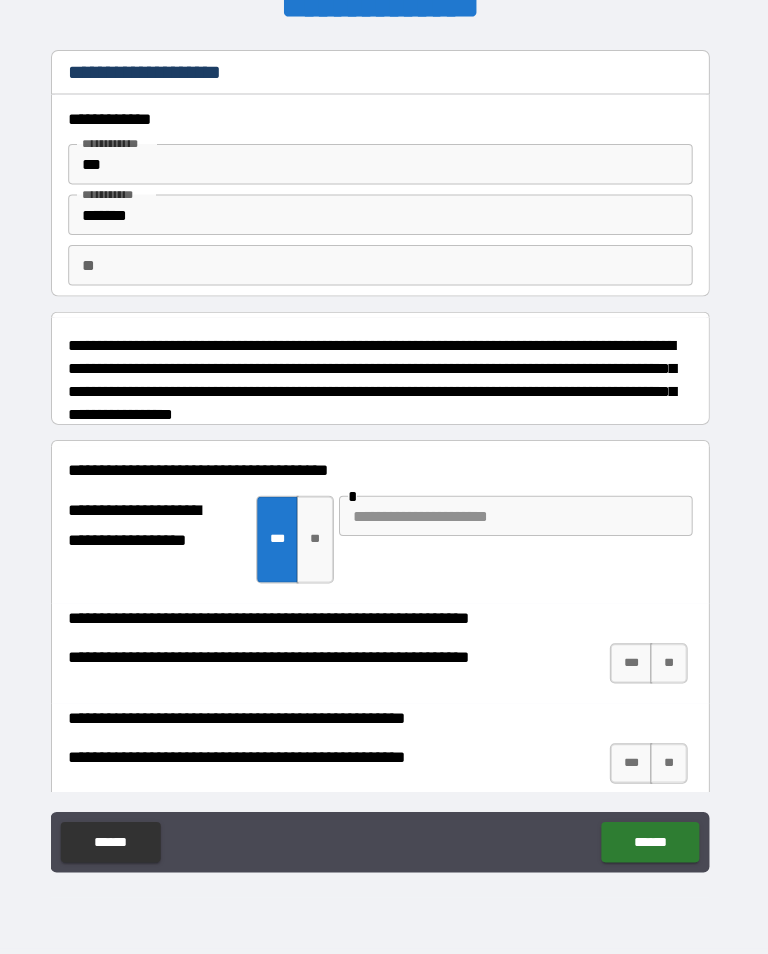 click on "**" at bounding box center [319, 543] 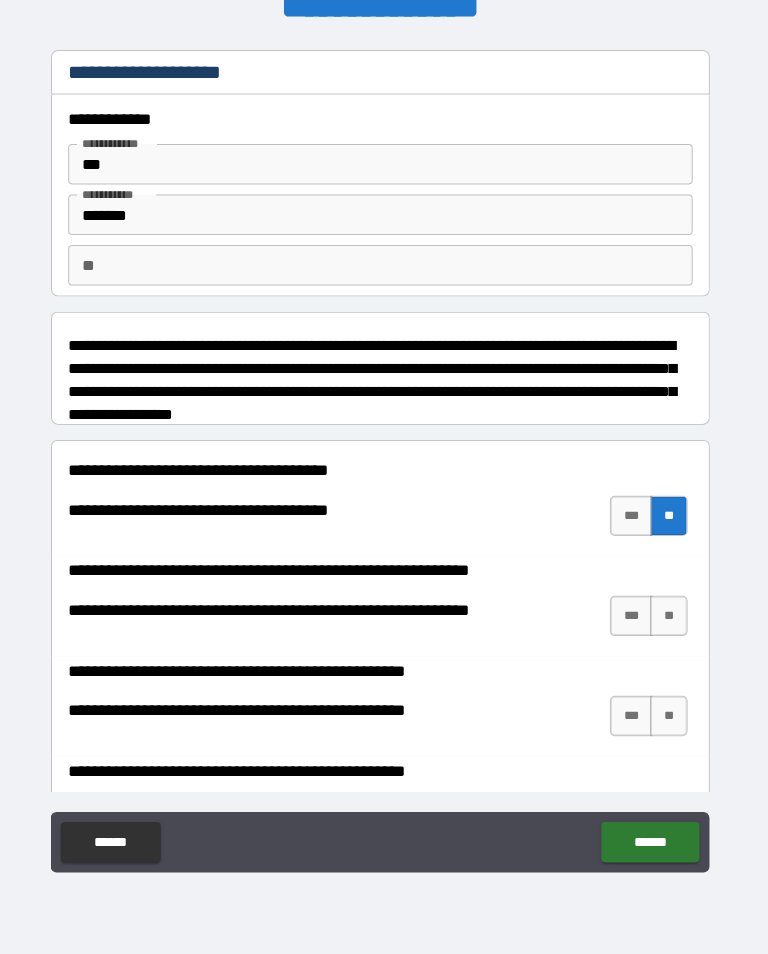 click on "***" at bounding box center [632, 619] 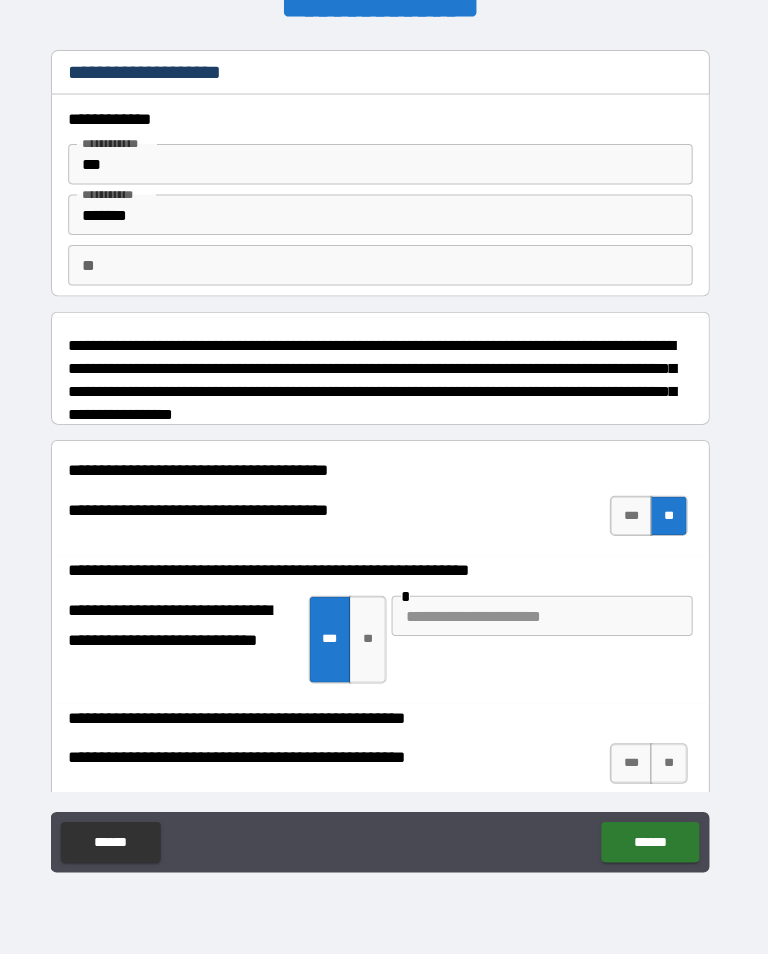 click at bounding box center [544, 619] 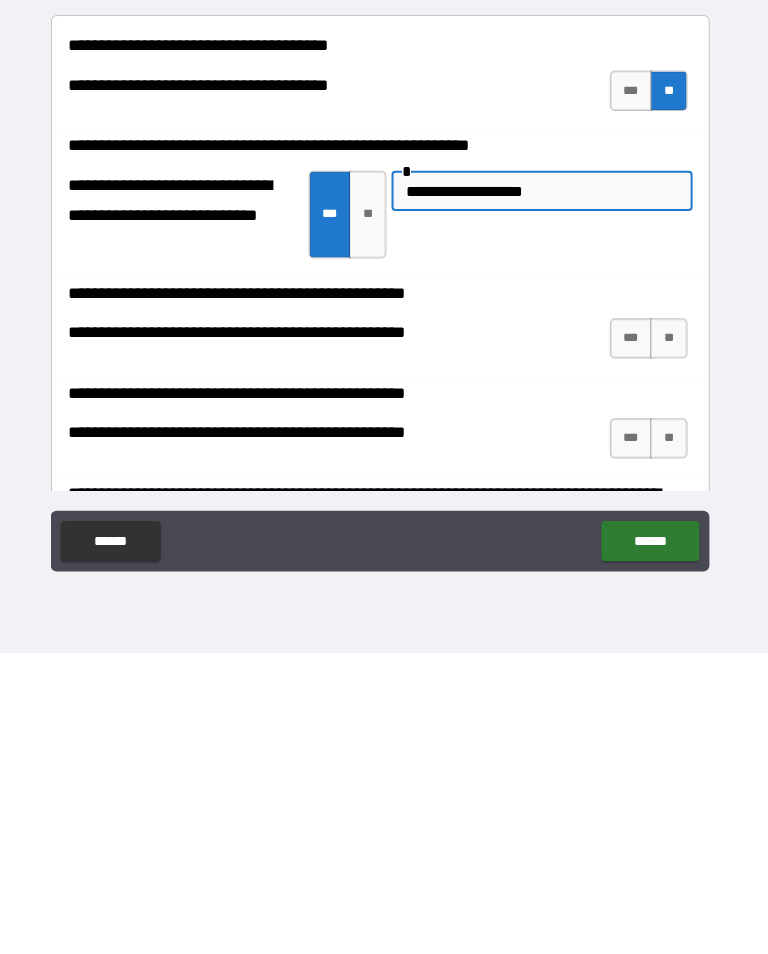 scroll, scrollTop: 142, scrollLeft: 0, axis: vertical 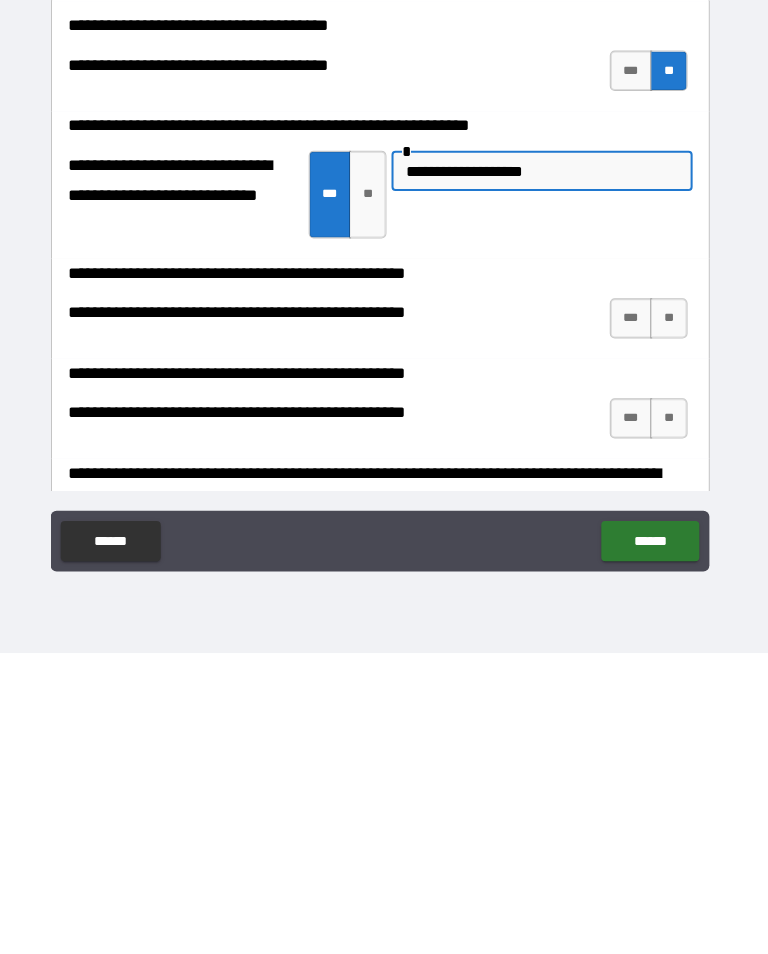 type on "**********" 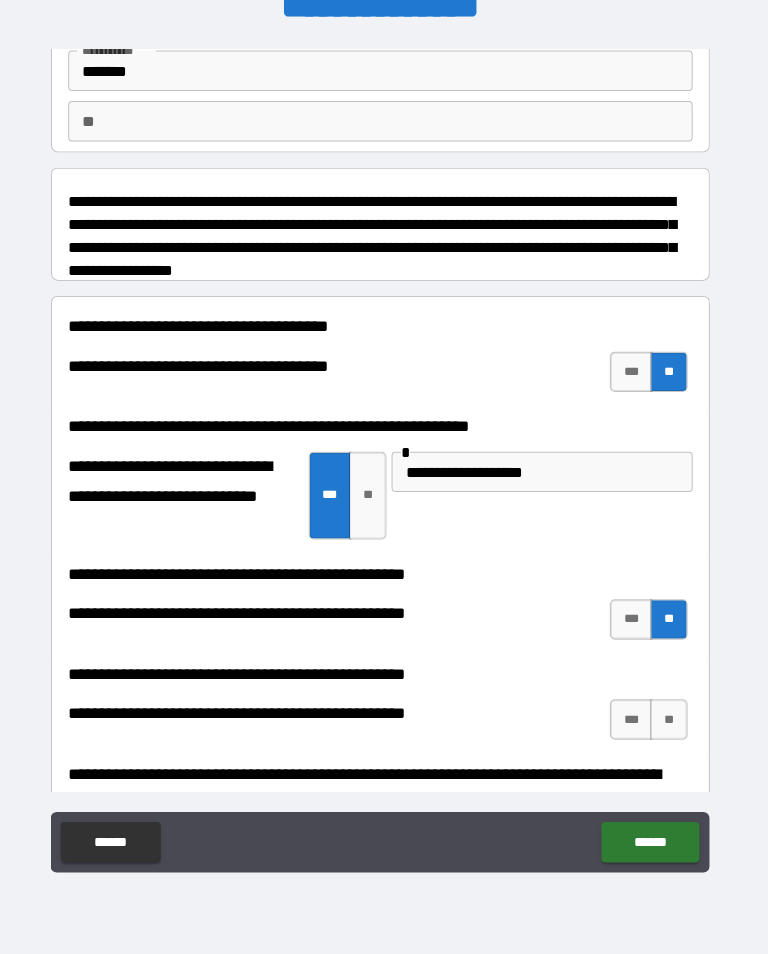 click on "**" at bounding box center [669, 722] 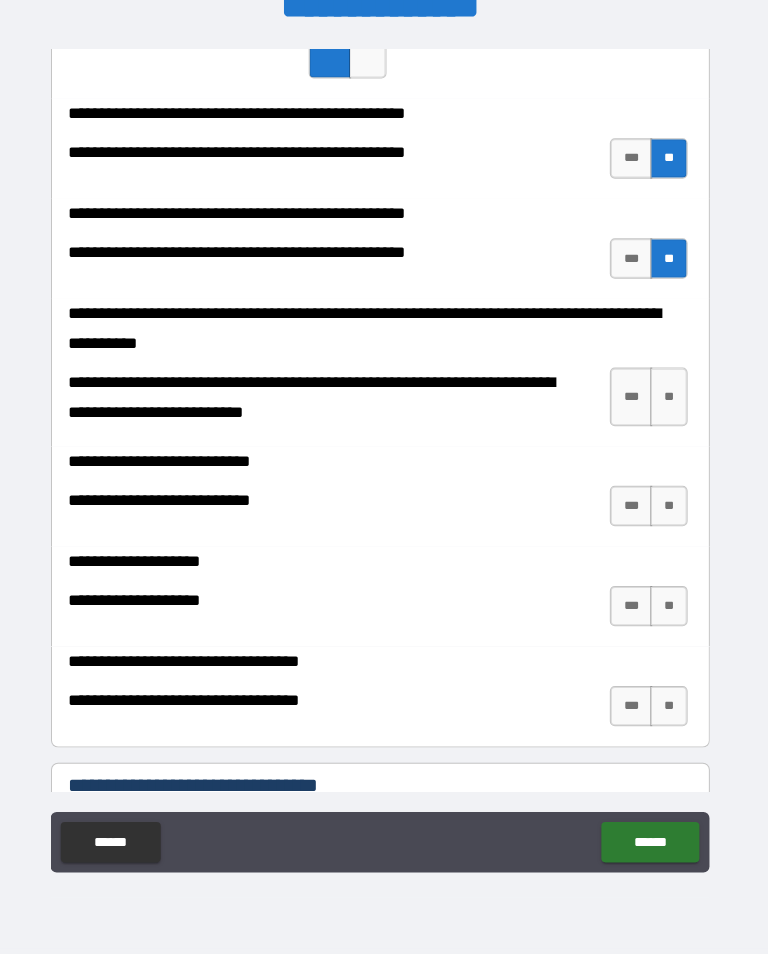 scroll, scrollTop: 600, scrollLeft: 0, axis: vertical 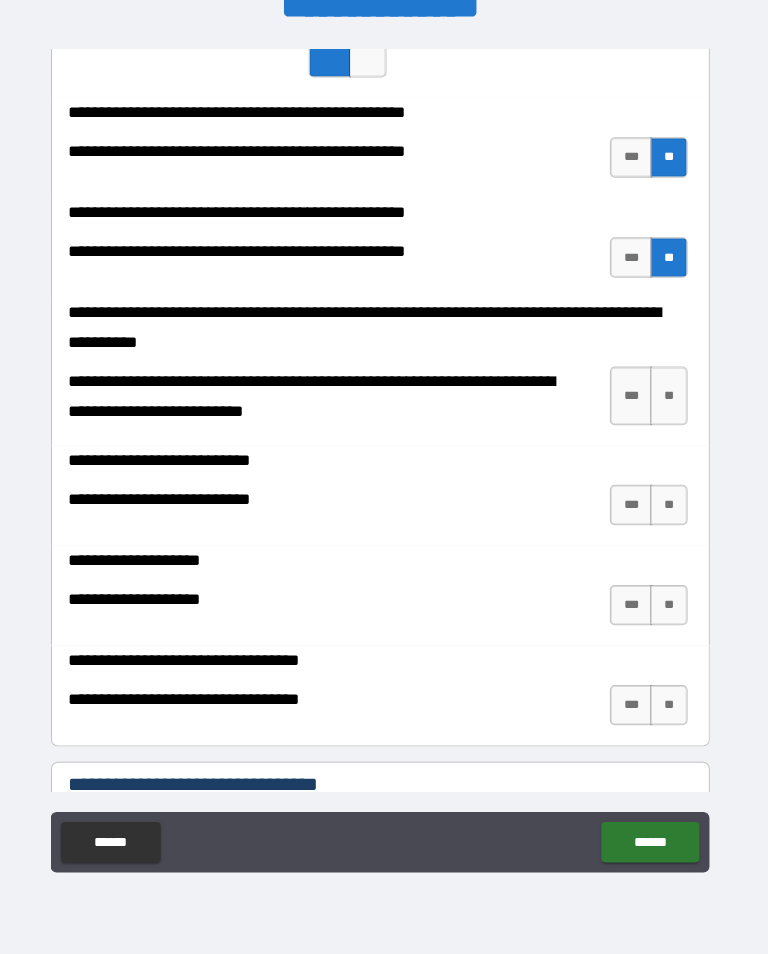 click on "**" at bounding box center [669, 401] 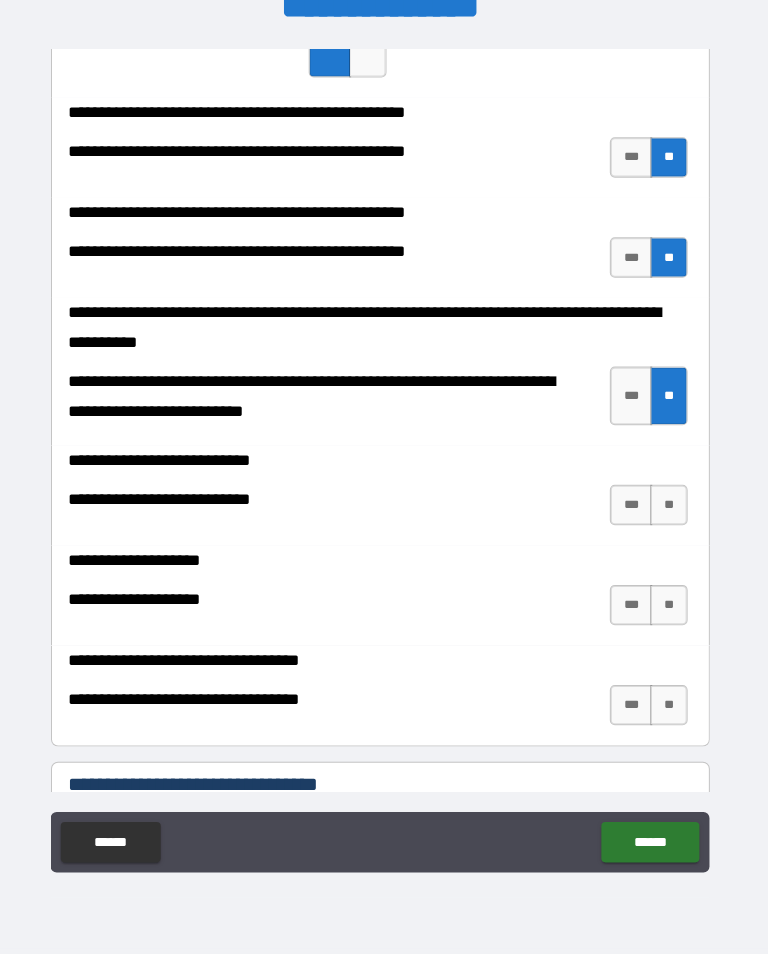click on "**" at bounding box center (669, 509) 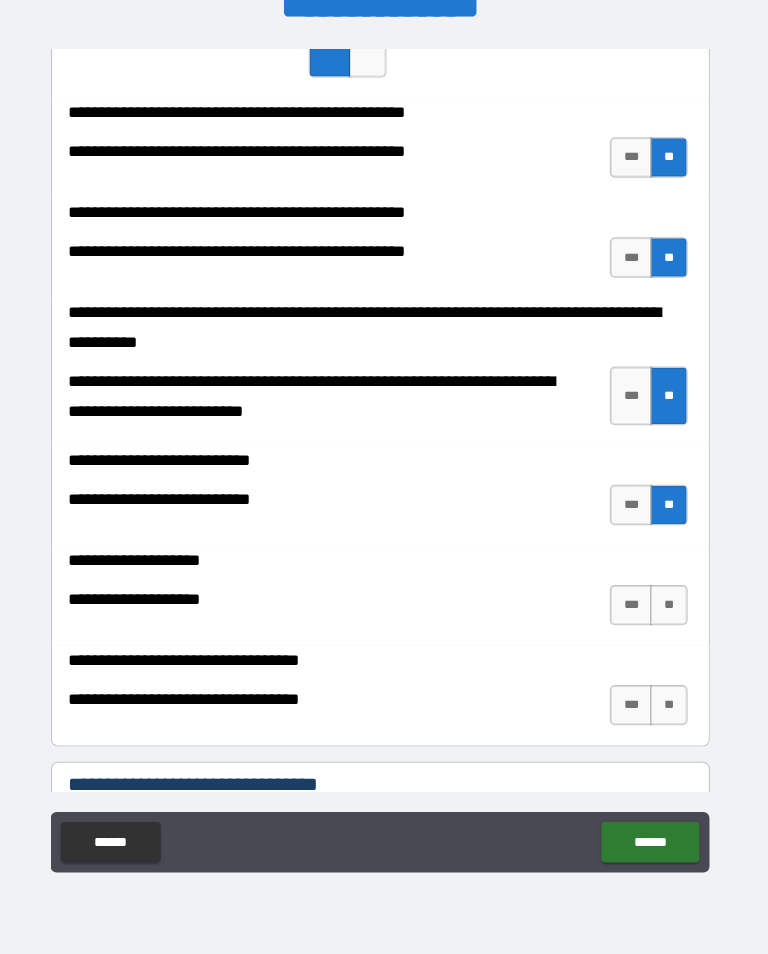 click on "**" at bounding box center (669, 608) 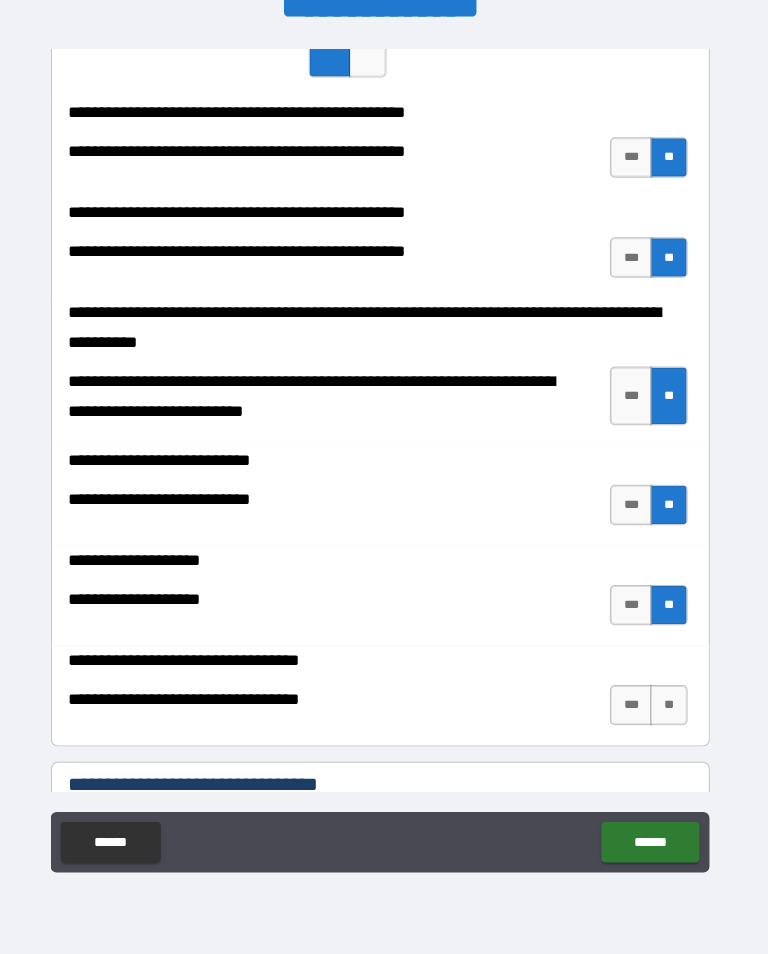 click on "**" at bounding box center (669, 707) 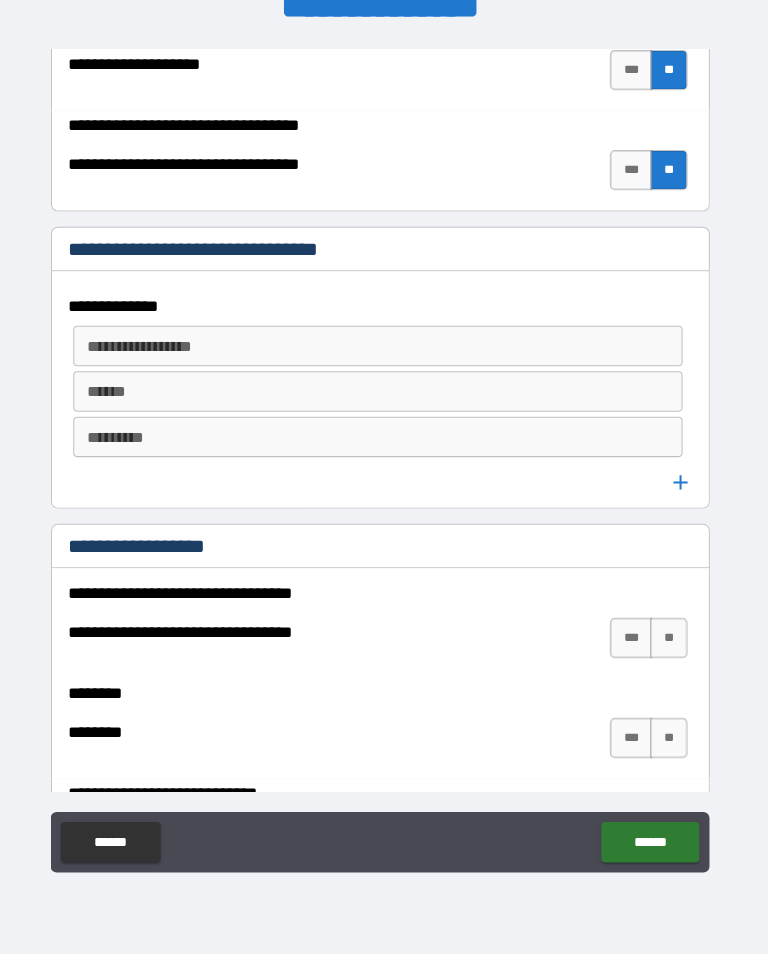 scroll, scrollTop: 1130, scrollLeft: 0, axis: vertical 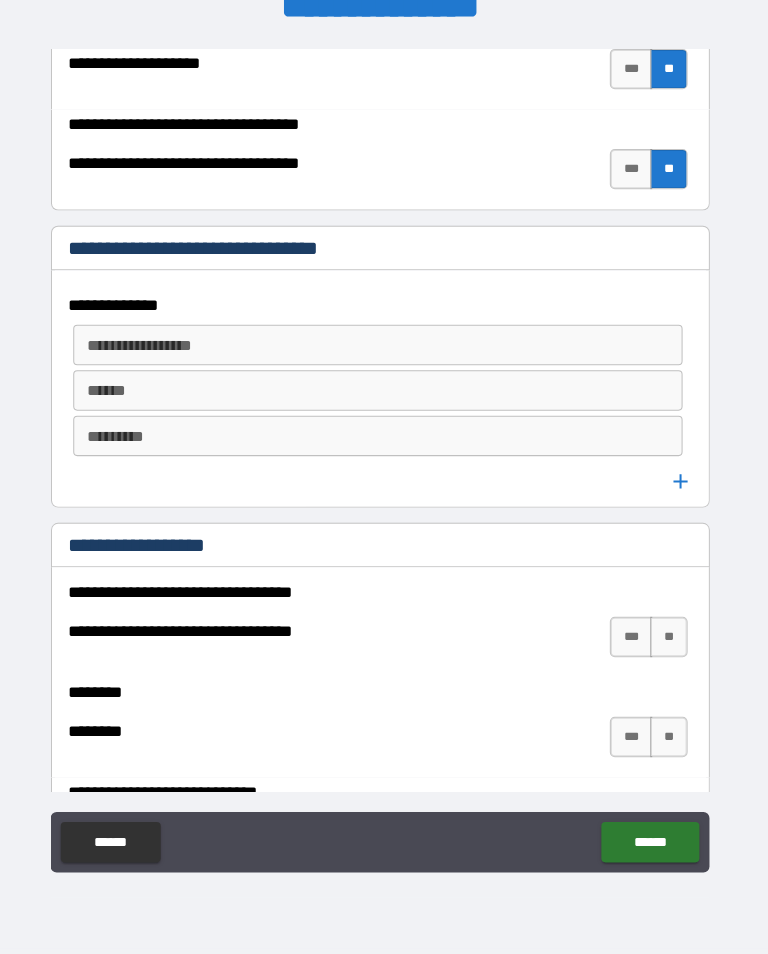 click on "**********" at bounding box center (380, 351) 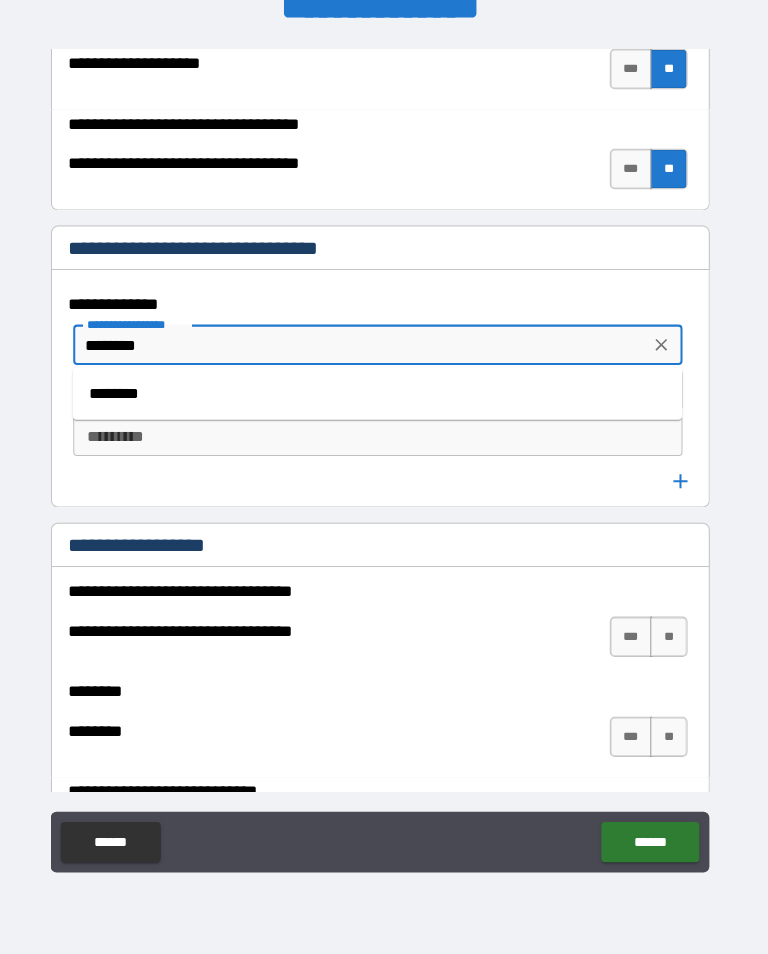 click on "********" at bounding box center [381, 399] 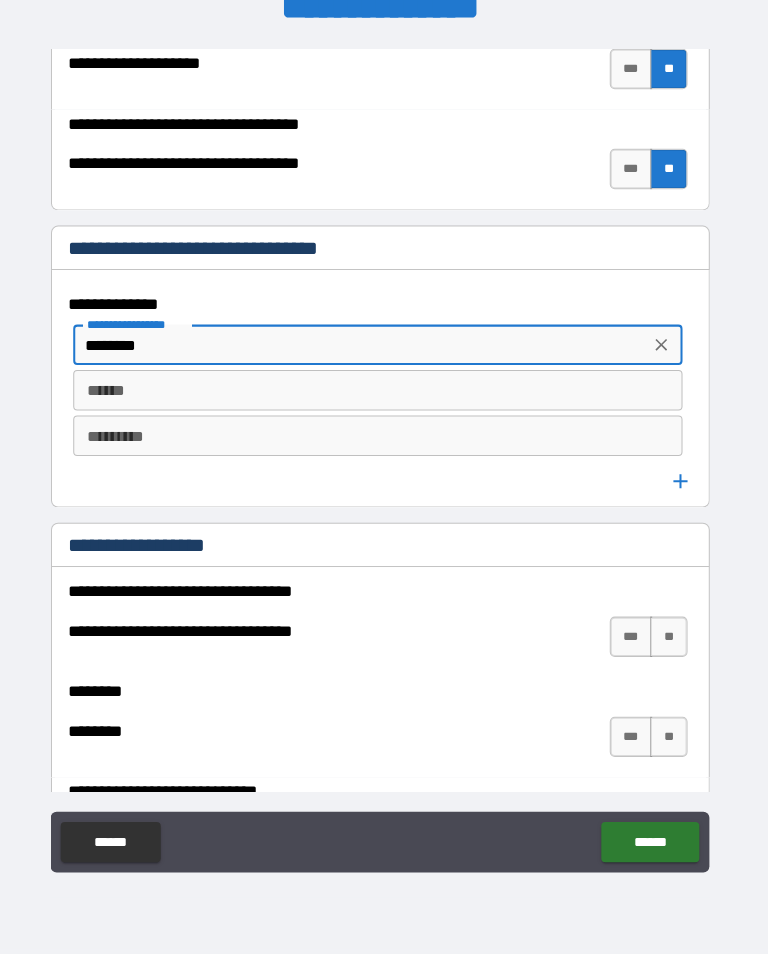 click on "******" at bounding box center (381, 396) 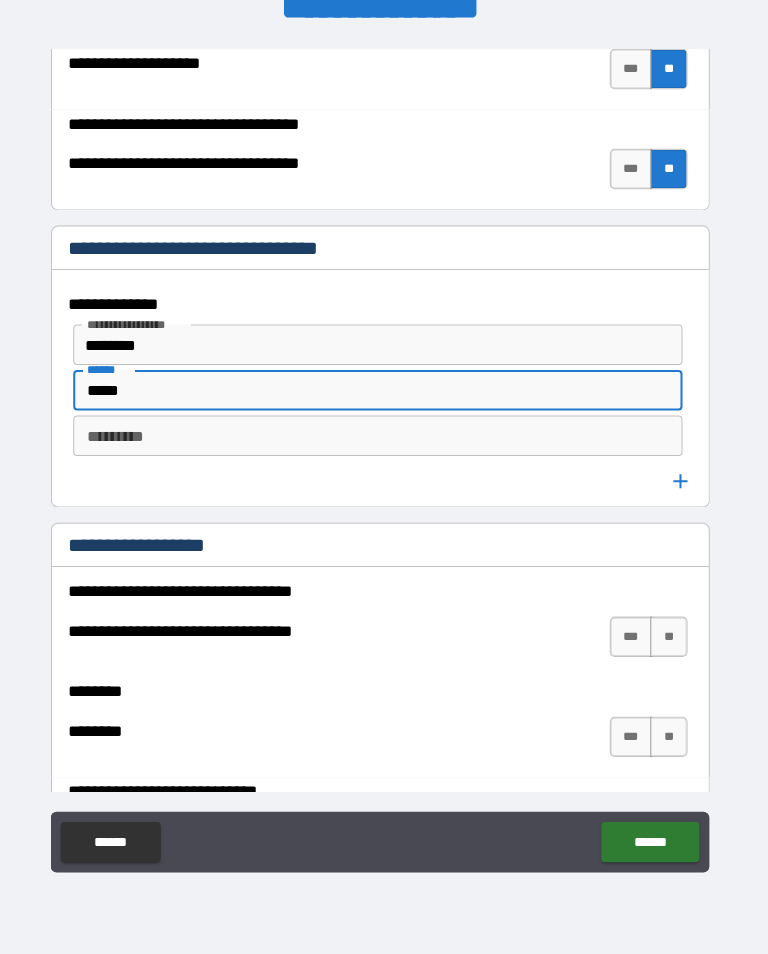 type on "*****" 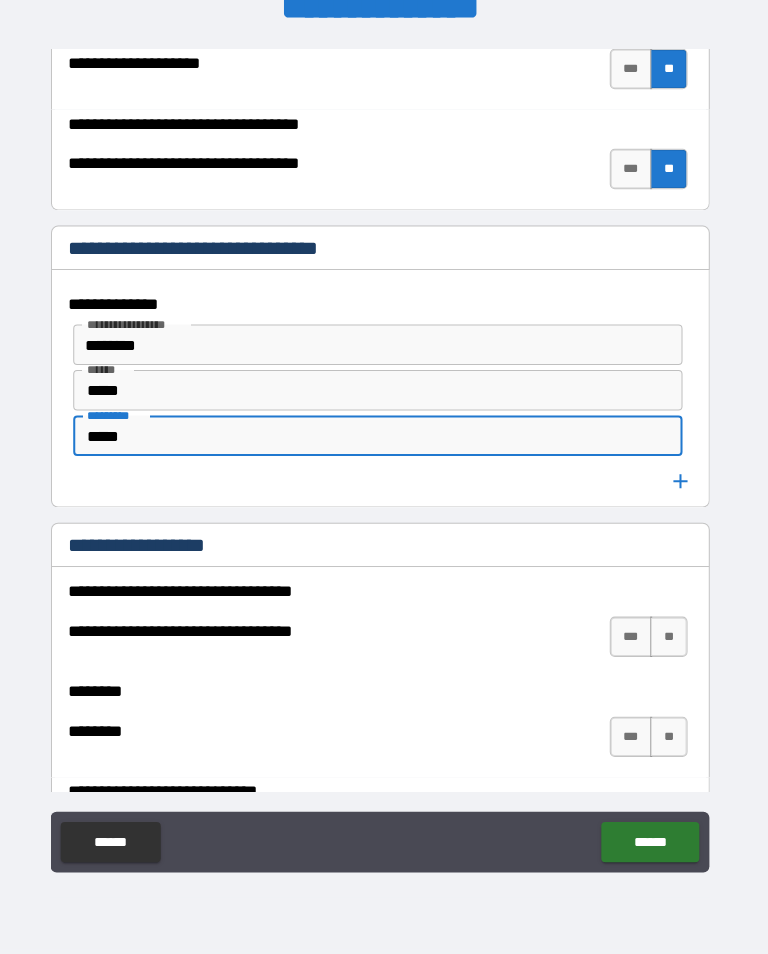 type on "*****" 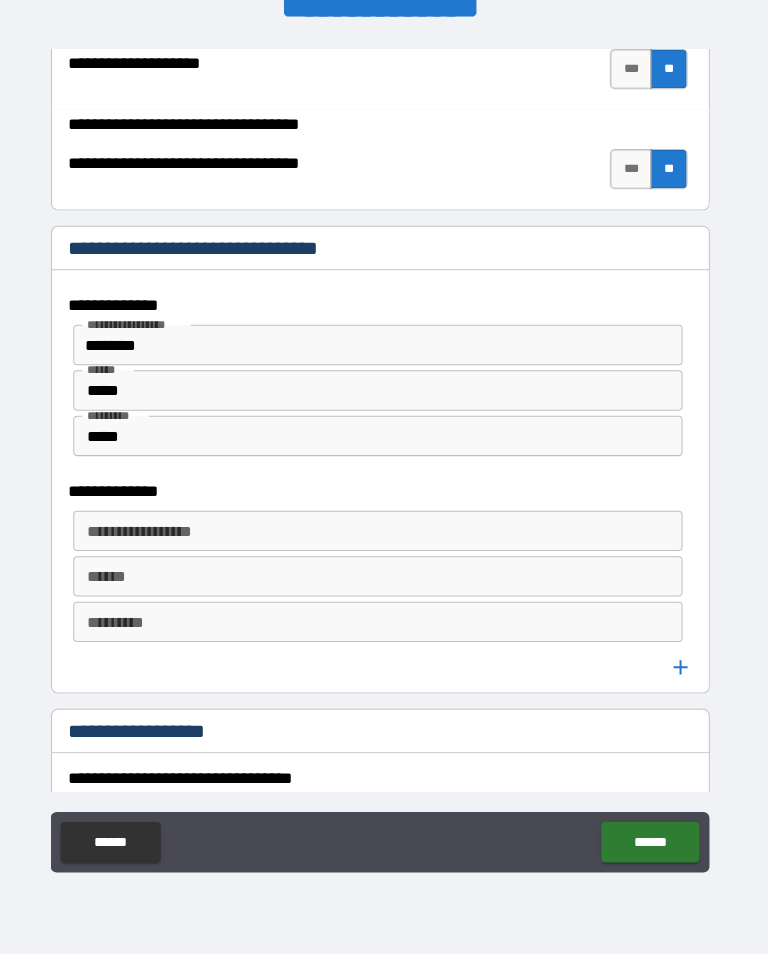 click on "**********" at bounding box center [380, 535] 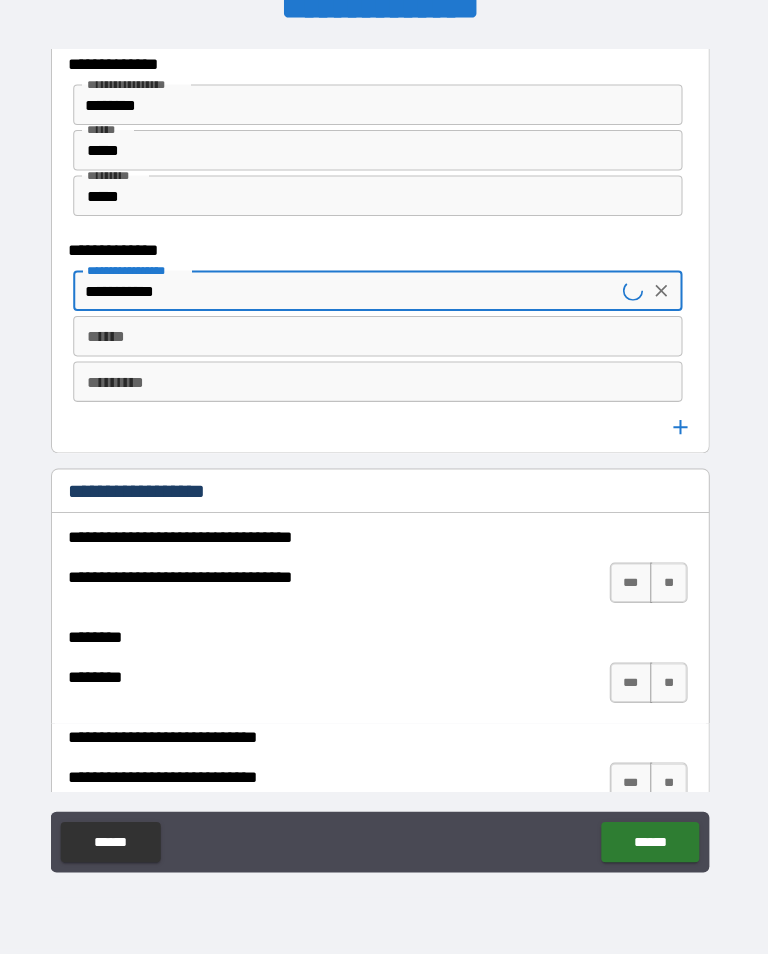 scroll, scrollTop: 1386, scrollLeft: 0, axis: vertical 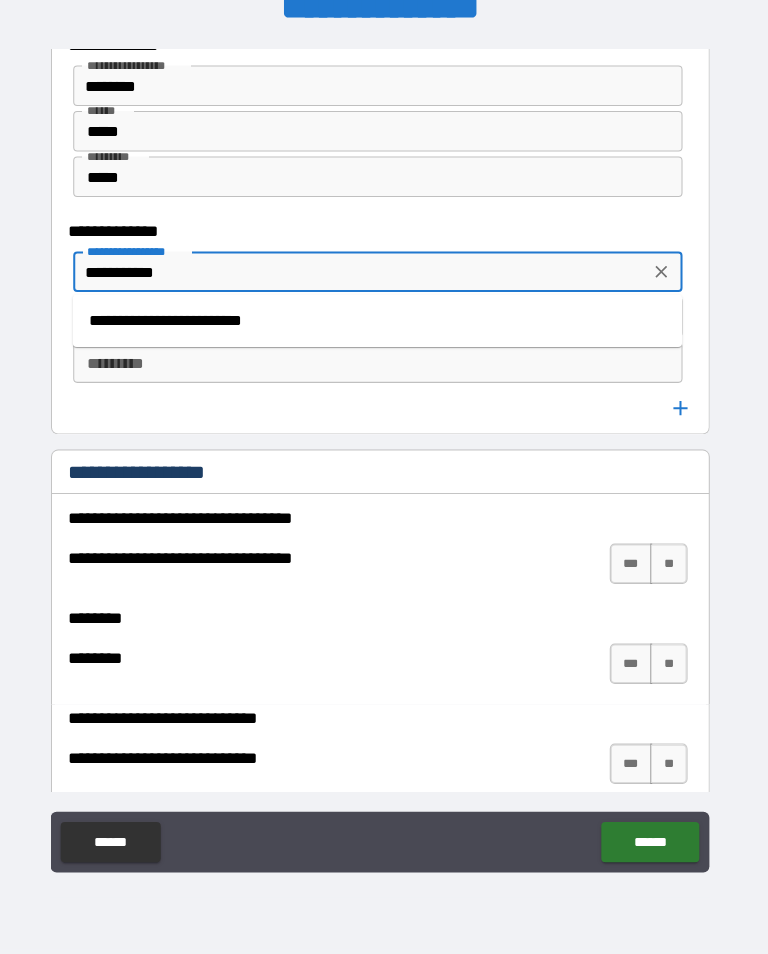 click on "**********" at bounding box center (381, 327) 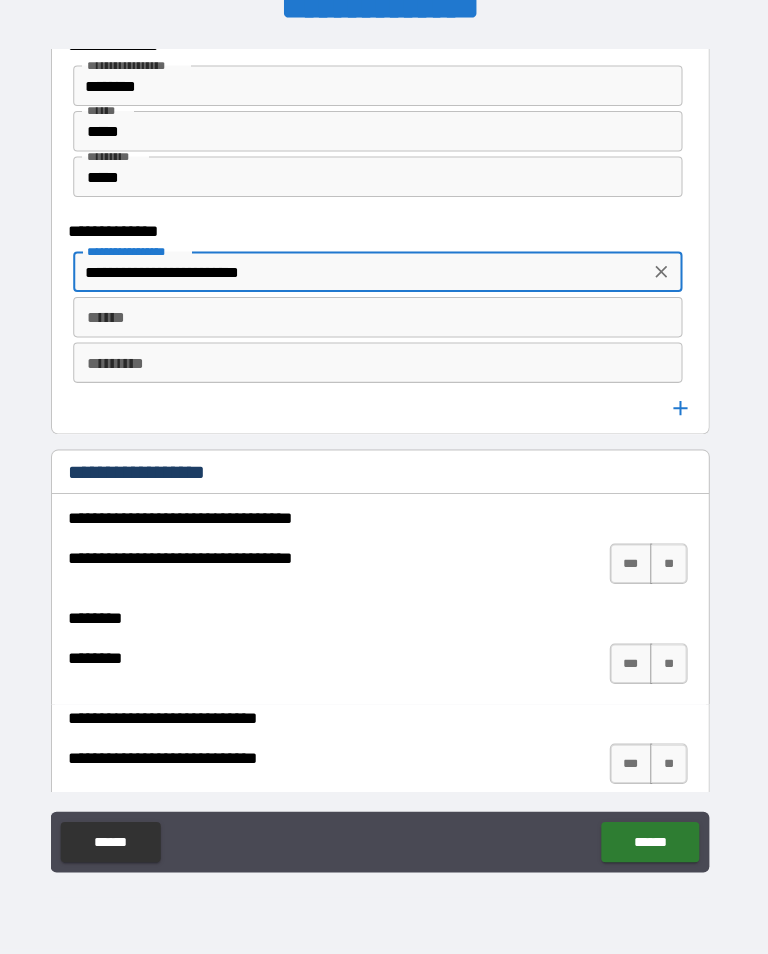 click on "******" at bounding box center (381, 324) 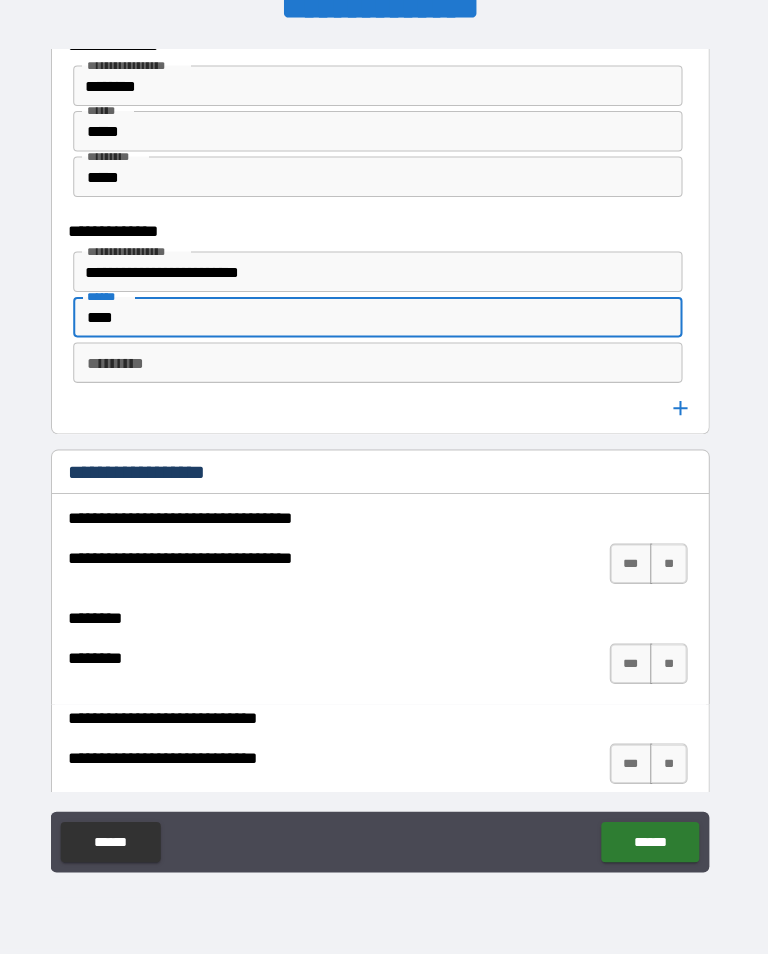 type on "****" 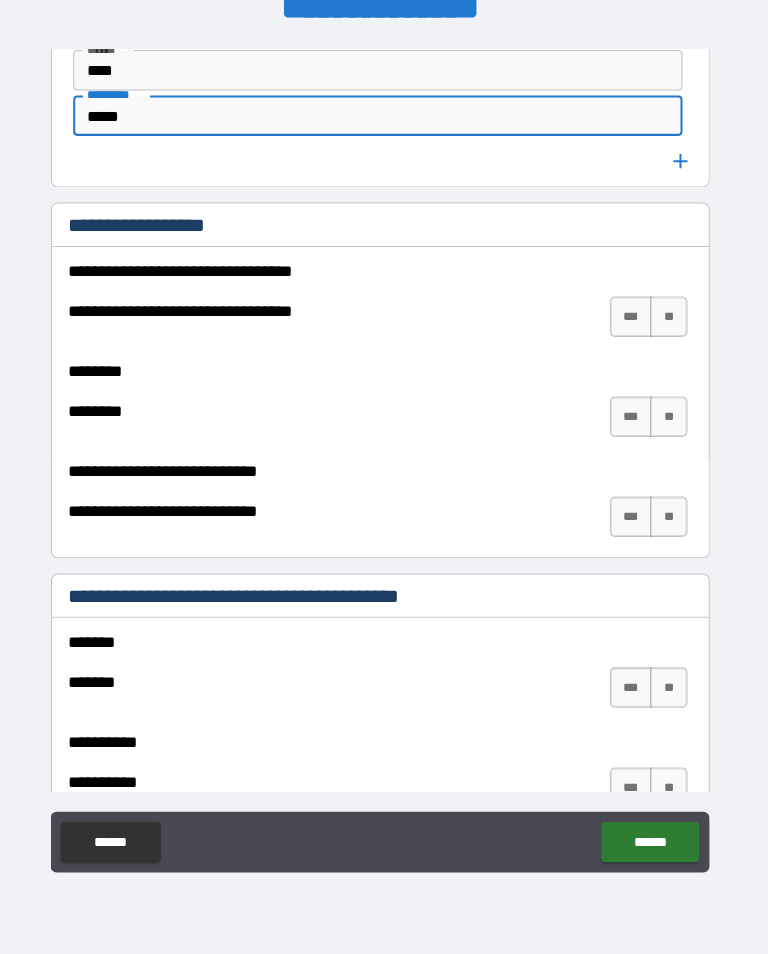 scroll, scrollTop: 1638, scrollLeft: 0, axis: vertical 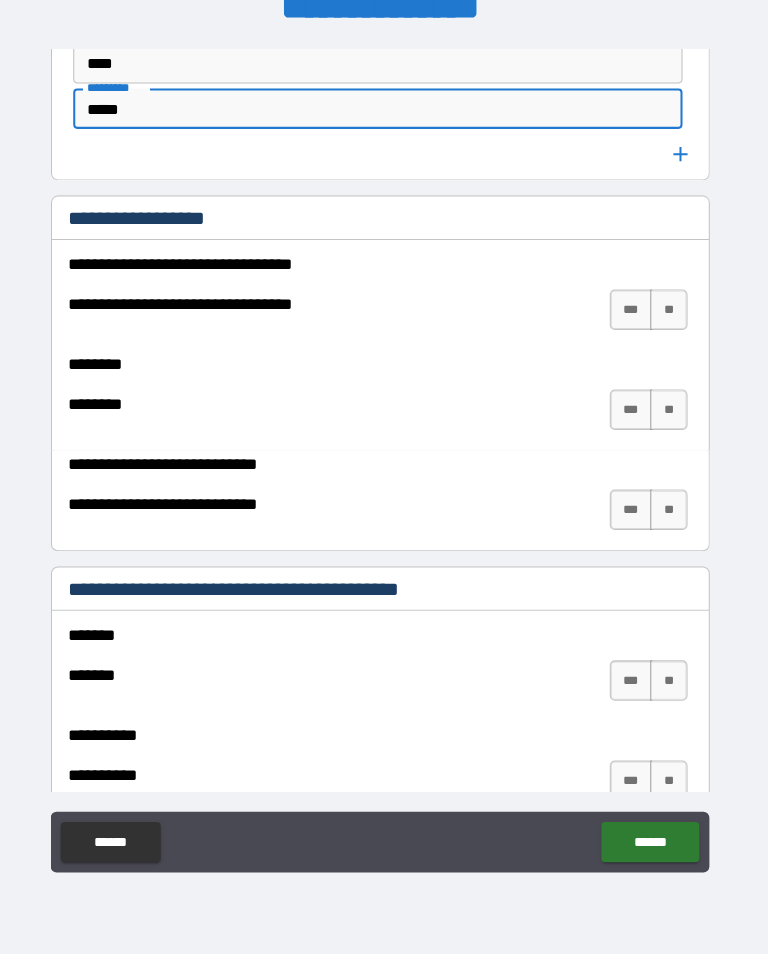 type on "*****" 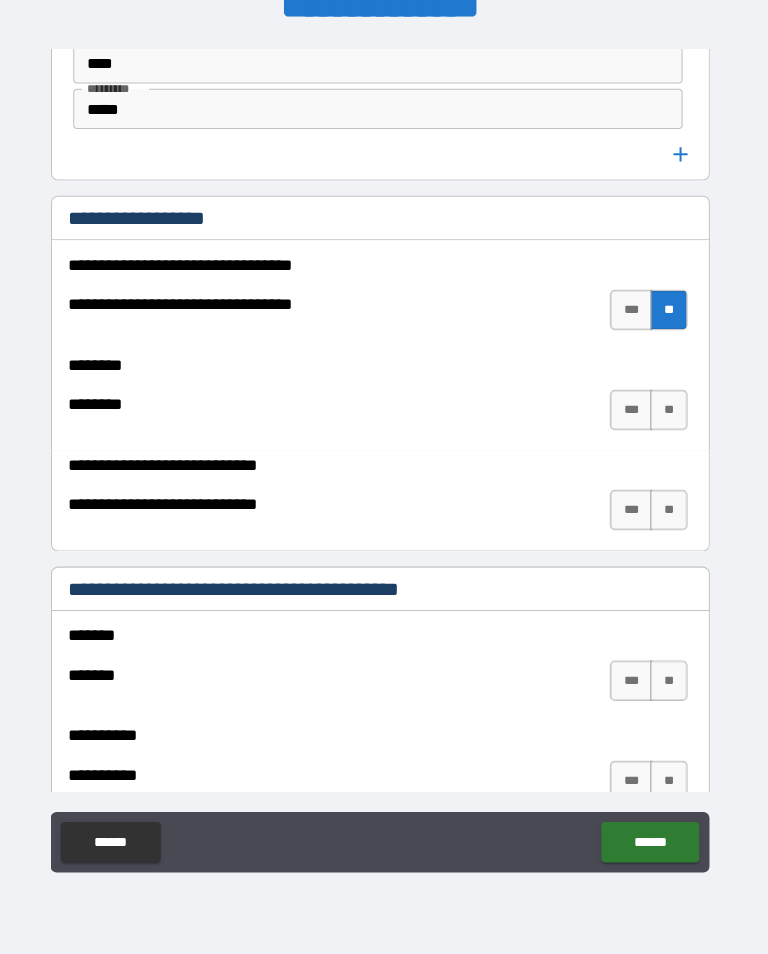 click on "**" at bounding box center (669, 415) 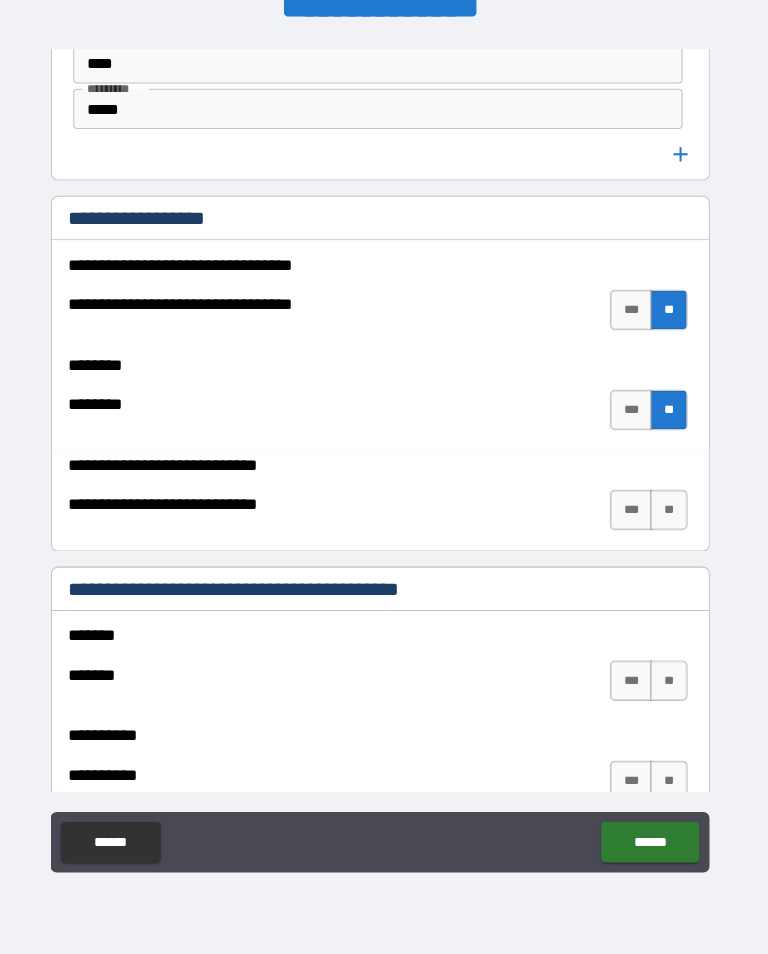 click on "**" at bounding box center (669, 514) 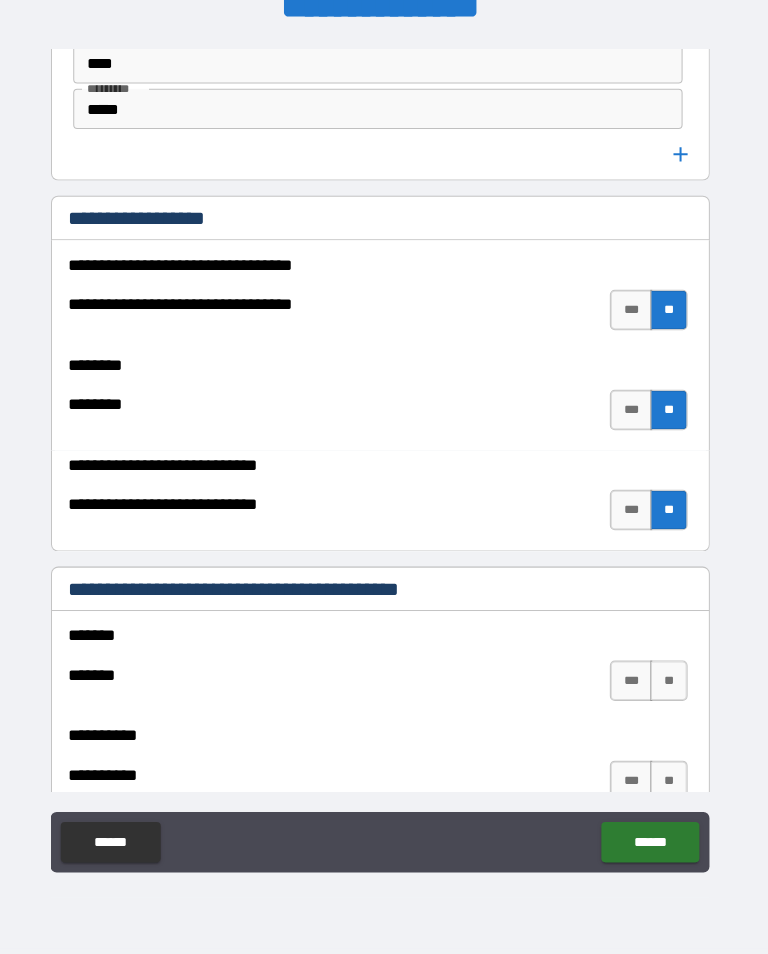 click on "***" at bounding box center [632, 514] 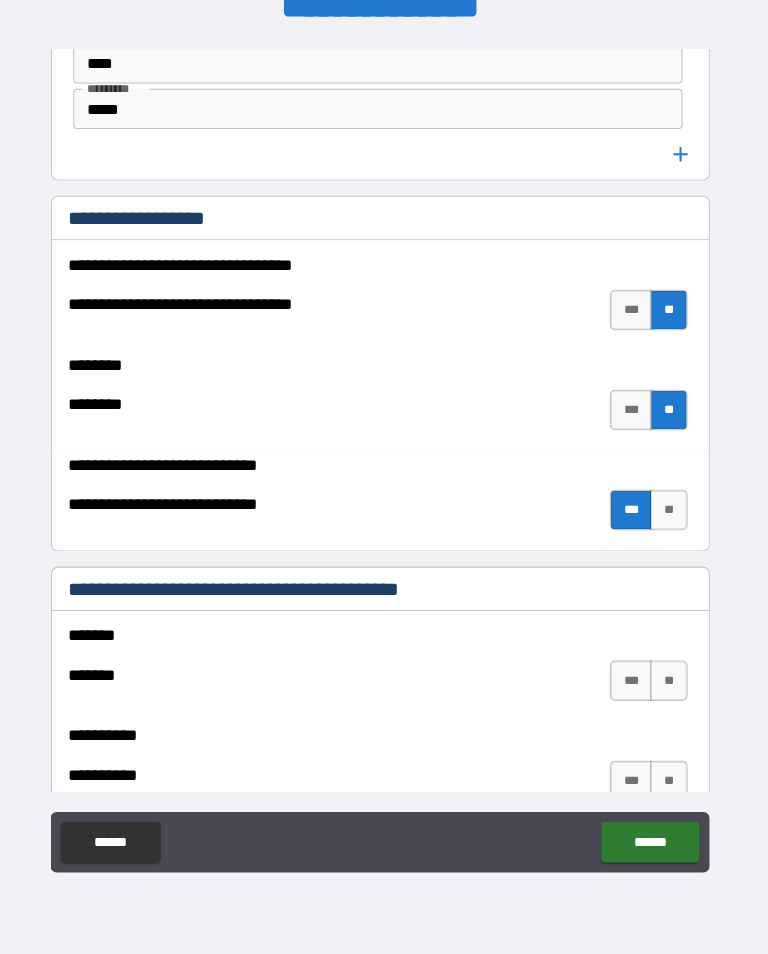 click on "**********" at bounding box center [384, 505] 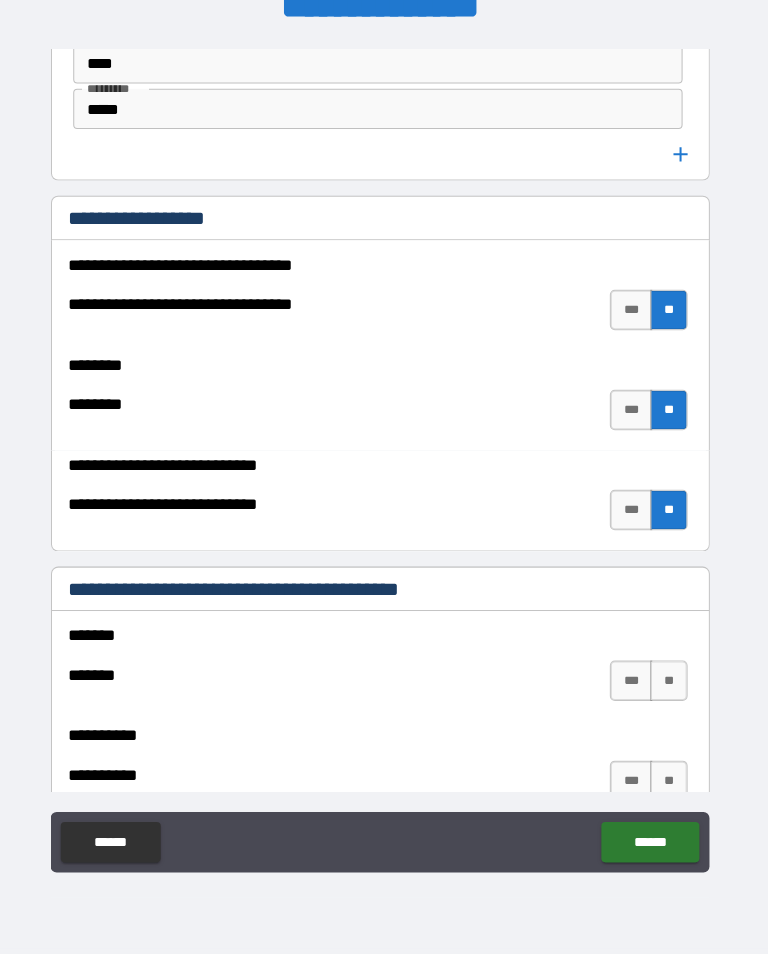click on "**" at bounding box center (669, 683) 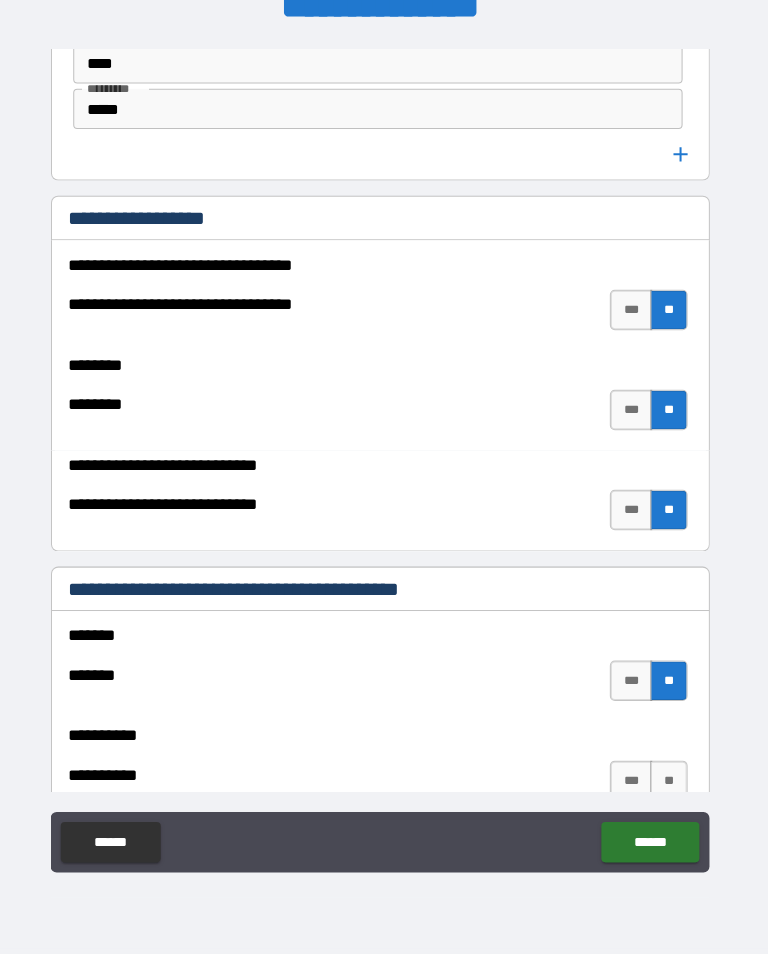click on "**" at bounding box center [669, 782] 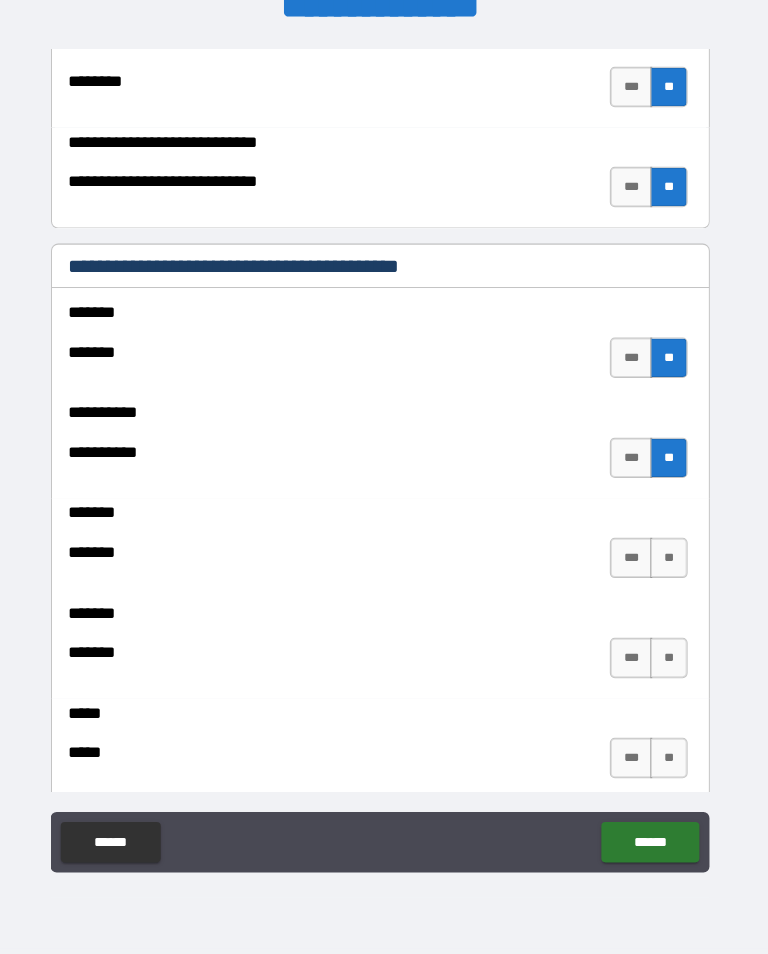 scroll, scrollTop: 1961, scrollLeft: 0, axis: vertical 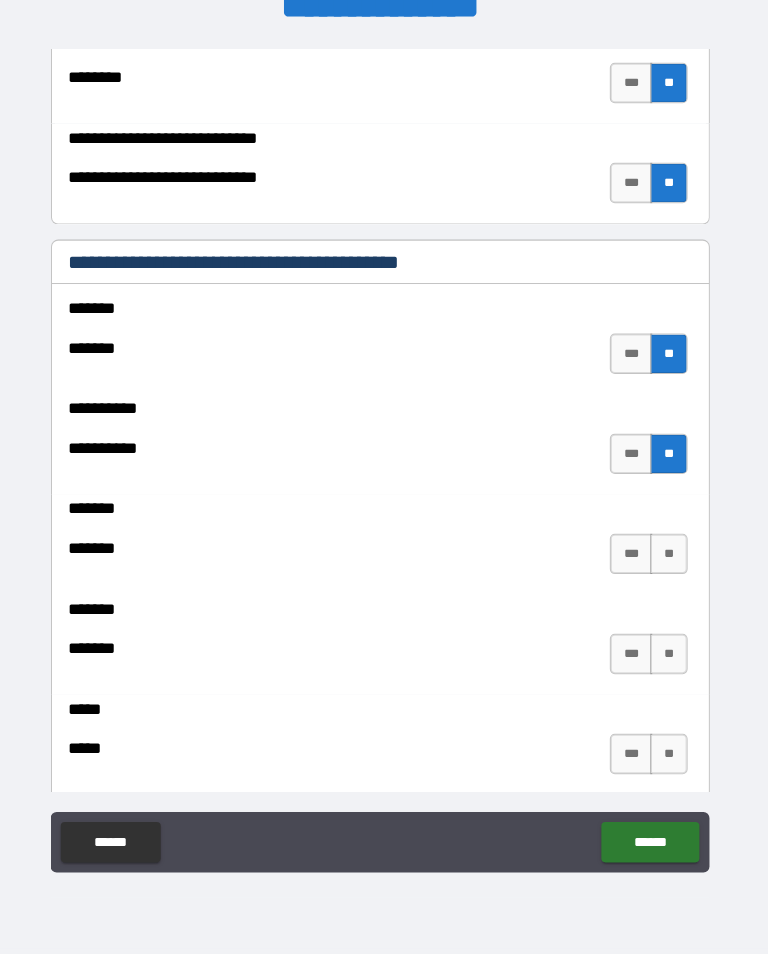 click on "**" at bounding box center (669, 657) 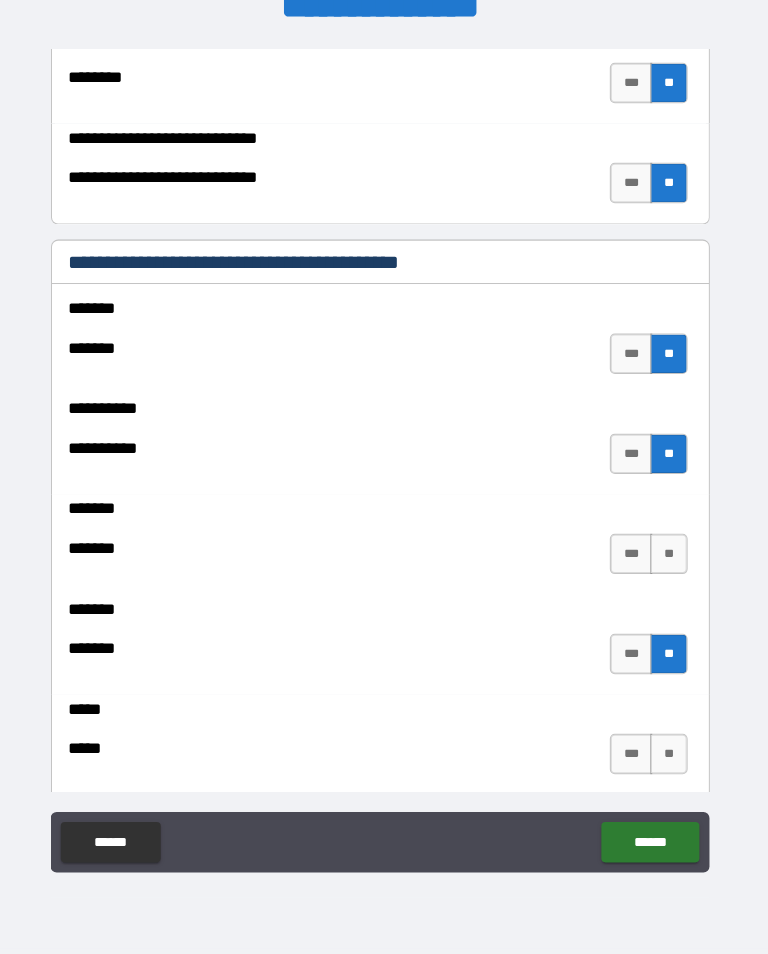 click on "**" at bounding box center (669, 558) 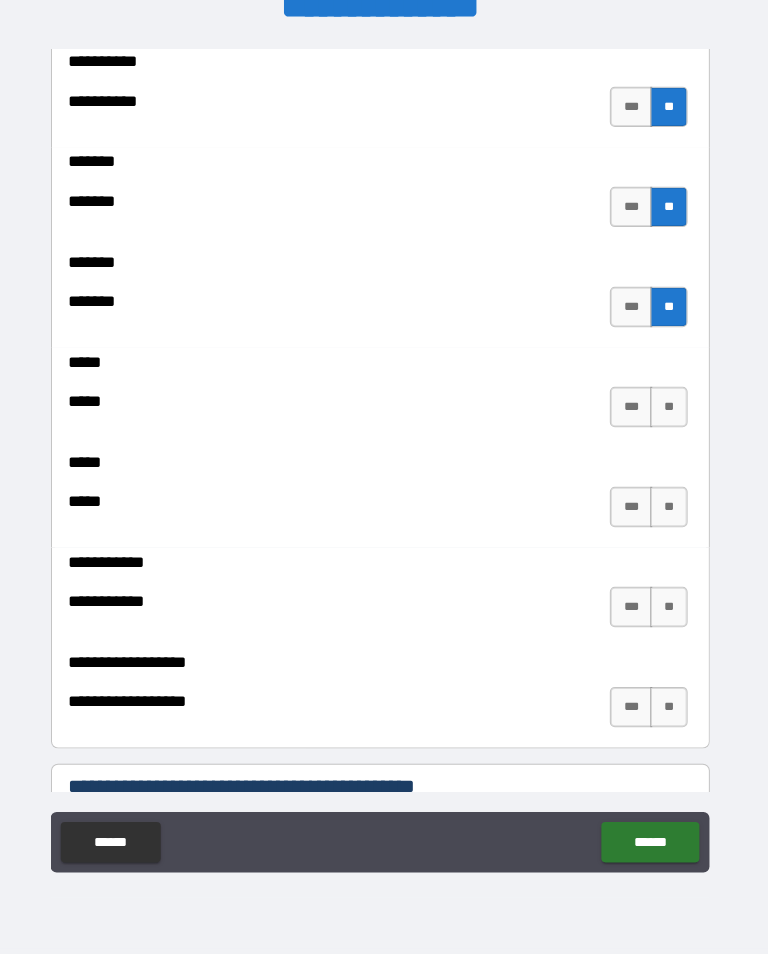 scroll, scrollTop: 2316, scrollLeft: 0, axis: vertical 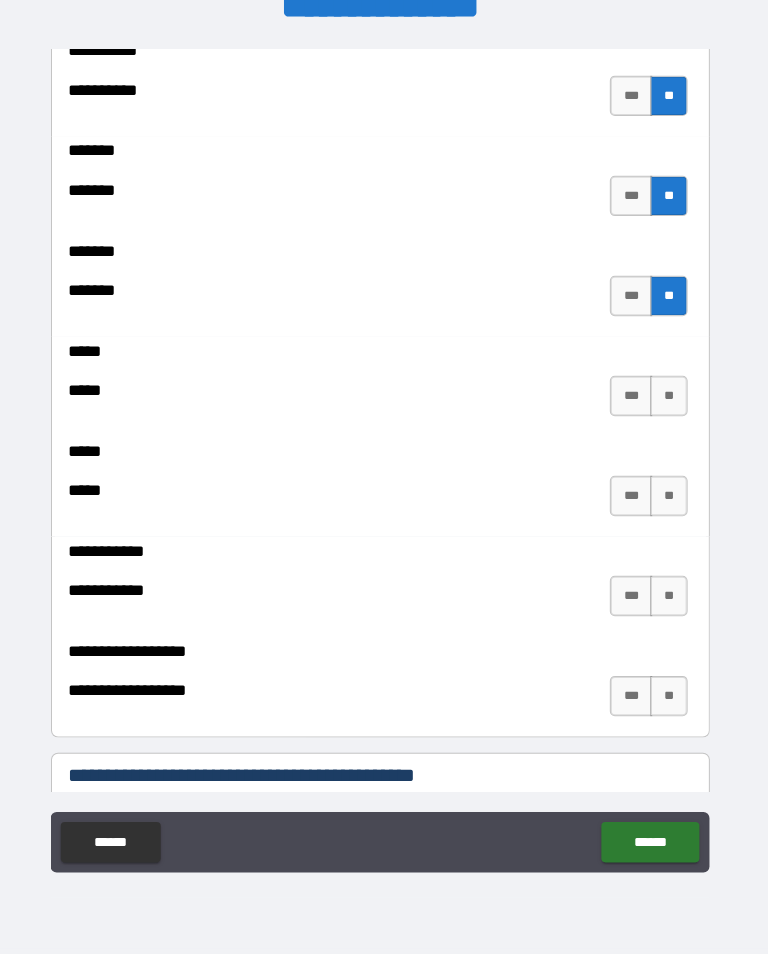 click on "**" at bounding box center (669, 401) 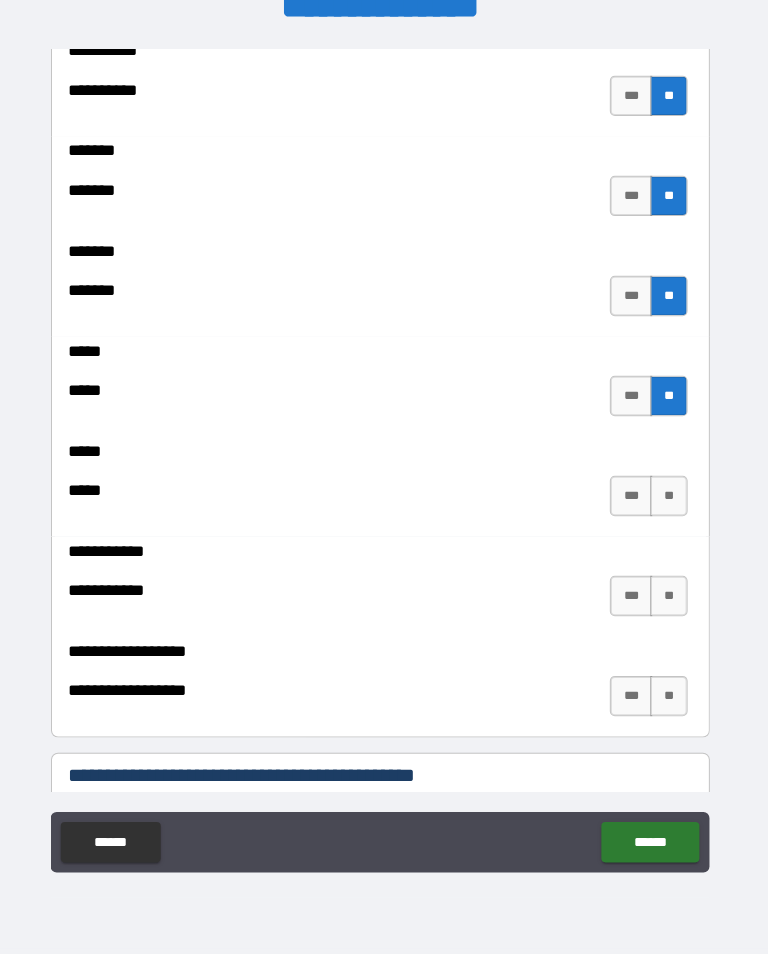 click on "**" at bounding box center (669, 500) 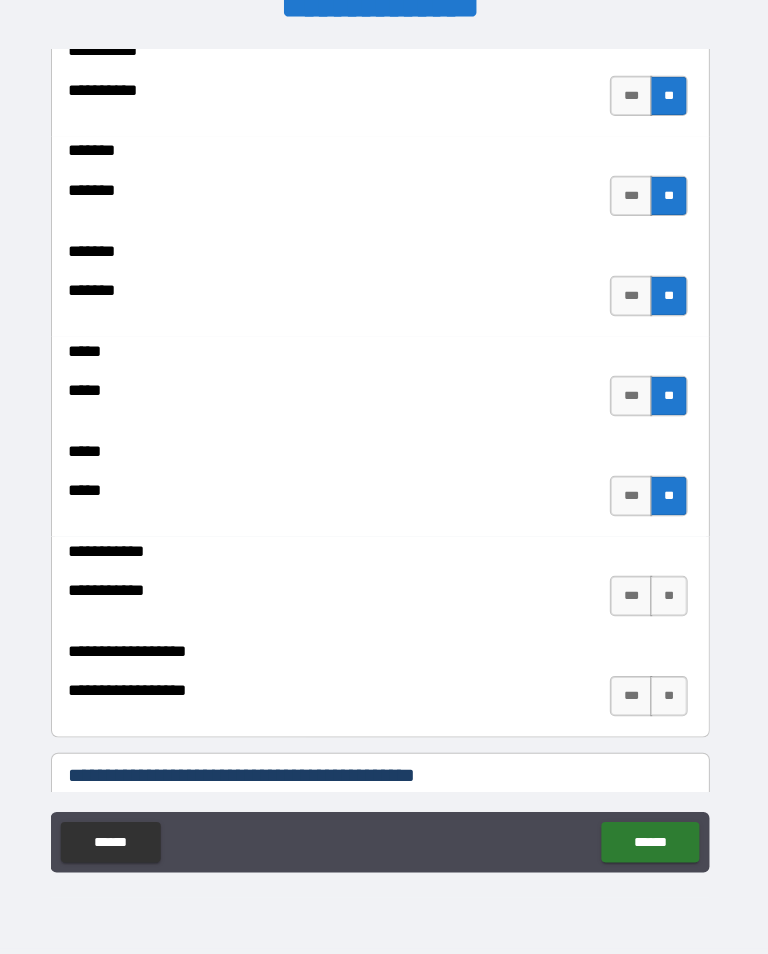 click on "**" at bounding box center [669, 599] 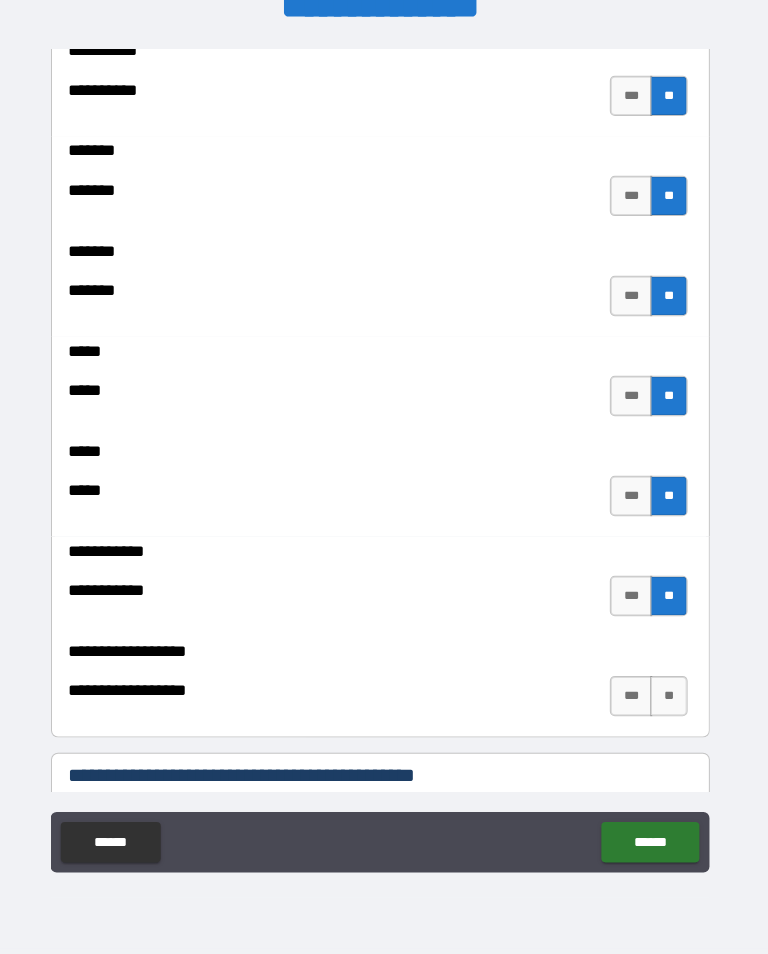 click on "**" at bounding box center (669, 698) 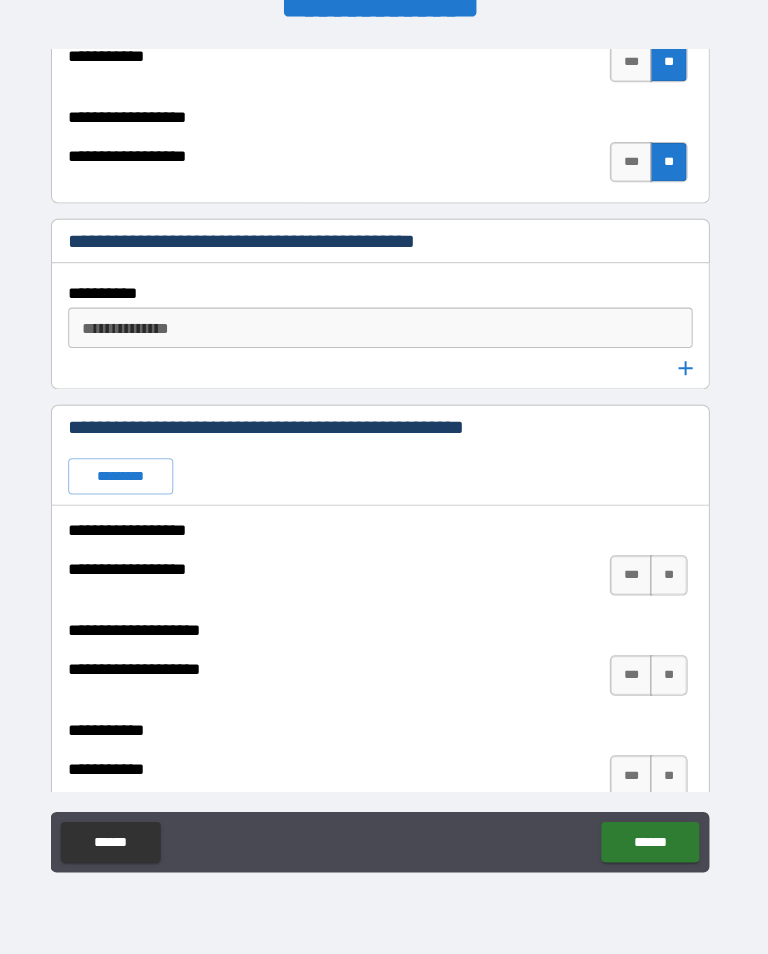 scroll, scrollTop: 2846, scrollLeft: 0, axis: vertical 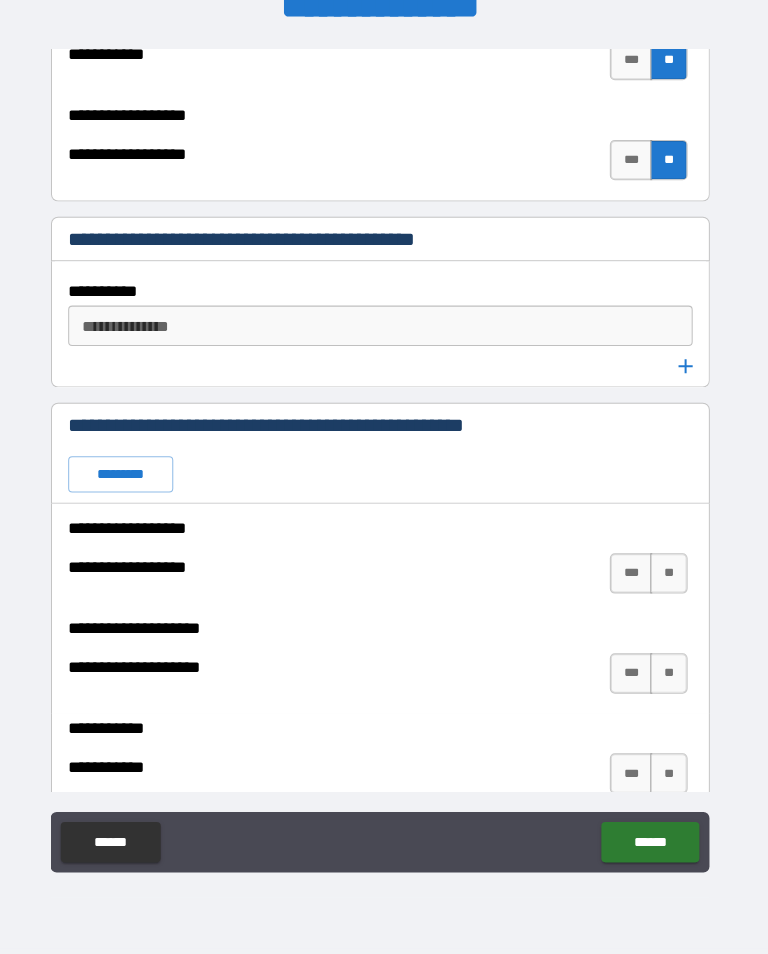 click on "**" at bounding box center [669, 577] 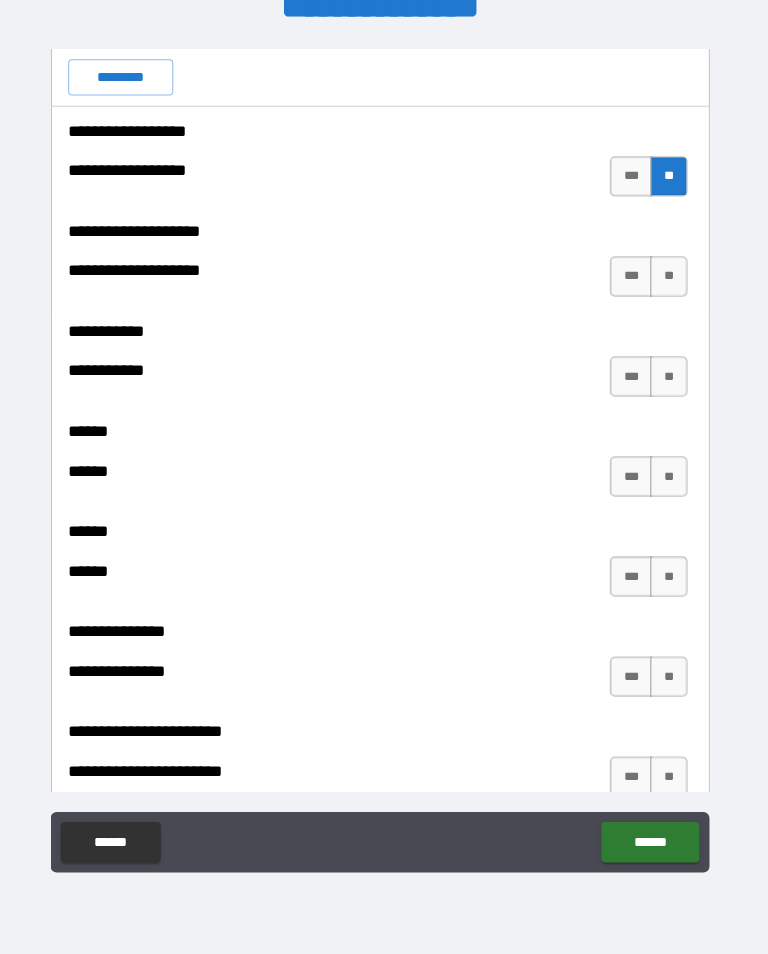 scroll, scrollTop: 3240, scrollLeft: 0, axis: vertical 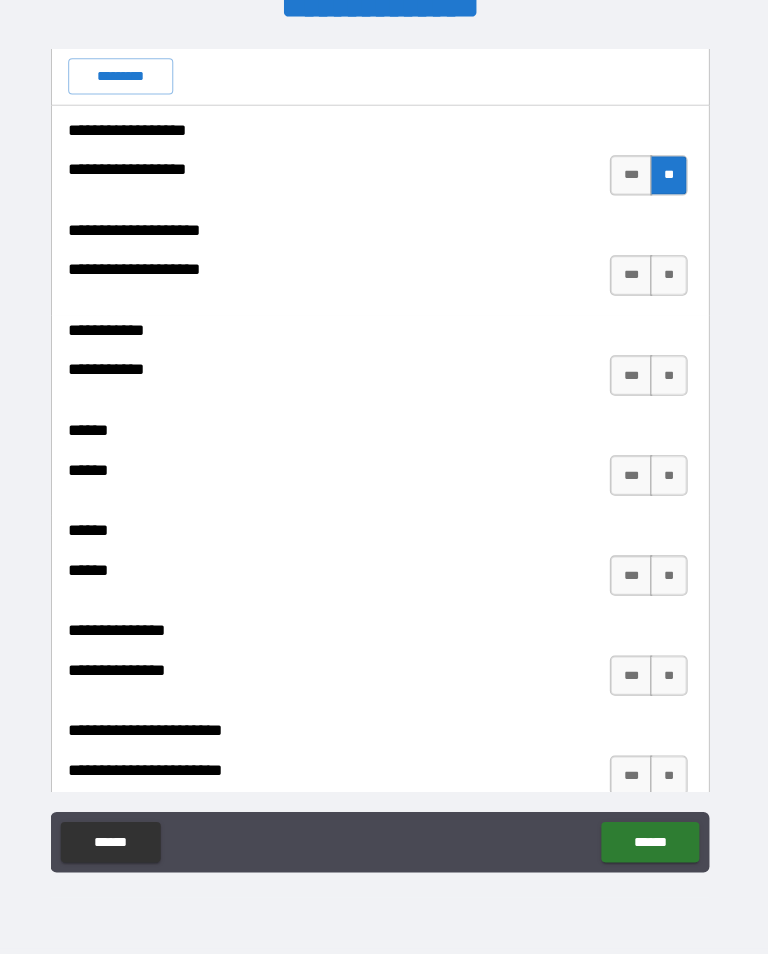 click on "**" at bounding box center (669, 282) 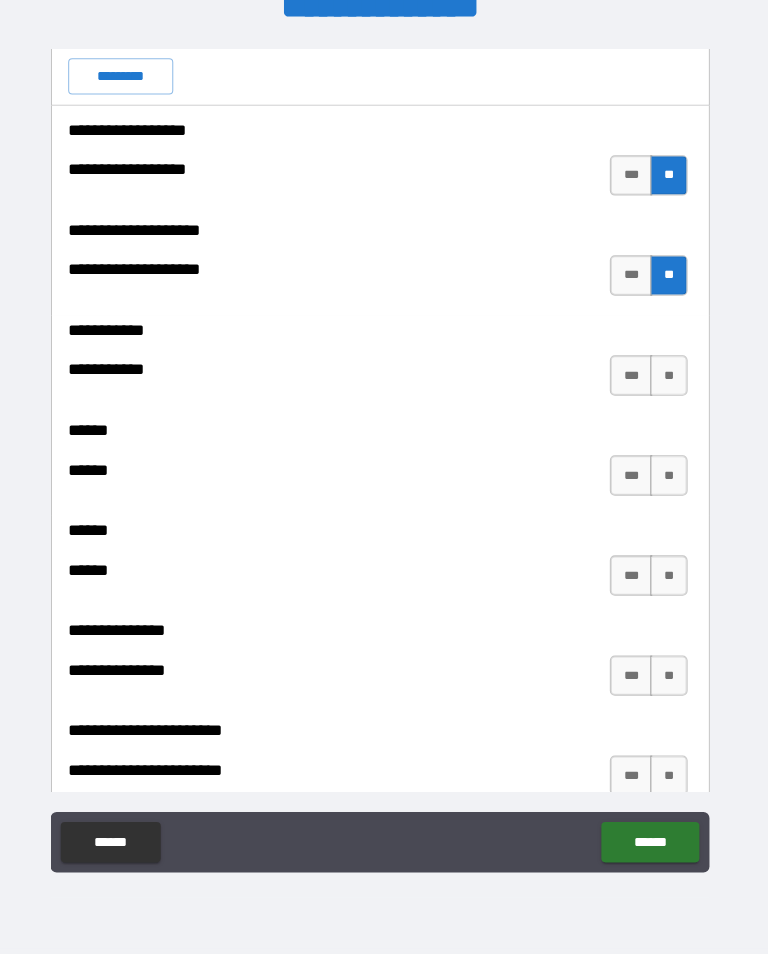 click on "**" at bounding box center [669, 381] 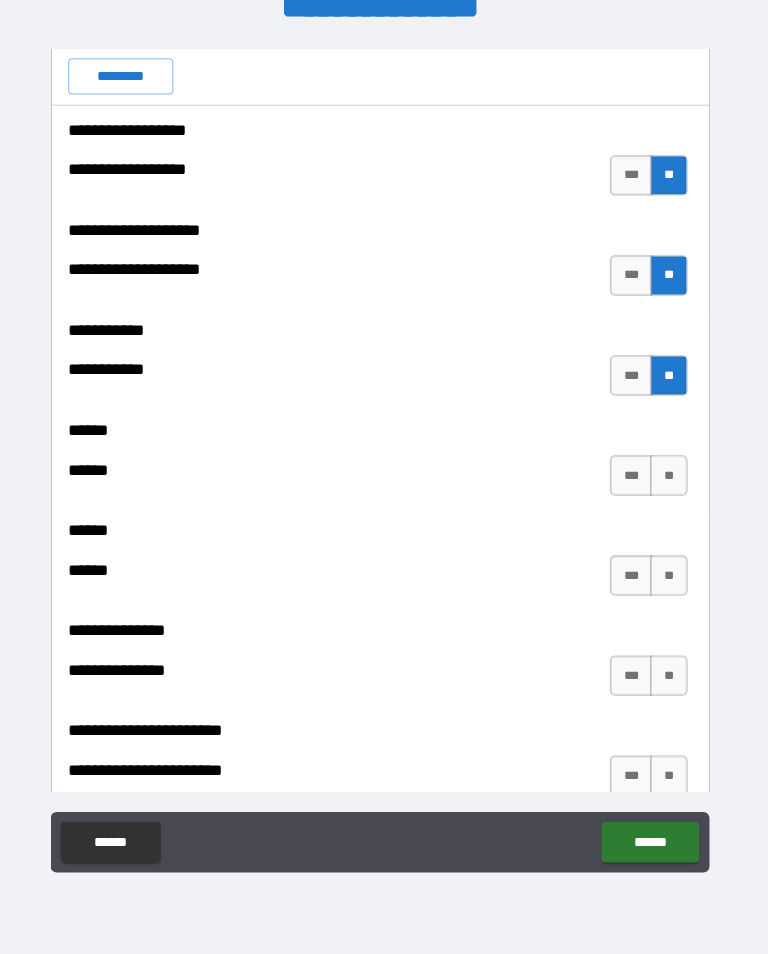click on "***" at bounding box center [632, 480] 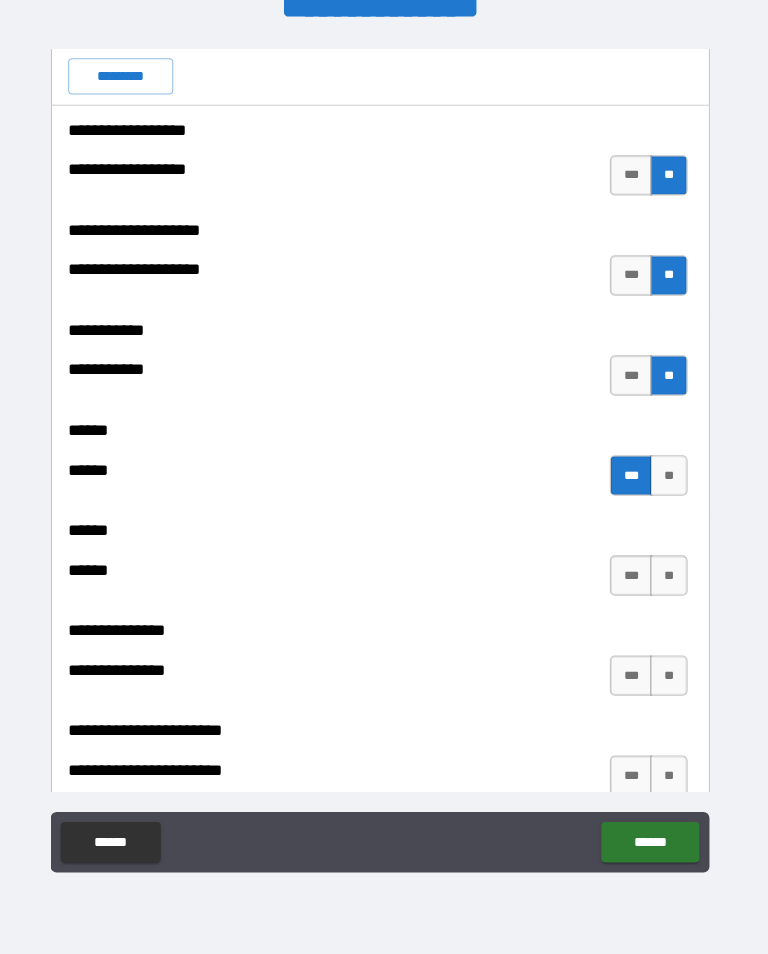 click on "**" at bounding box center [669, 579] 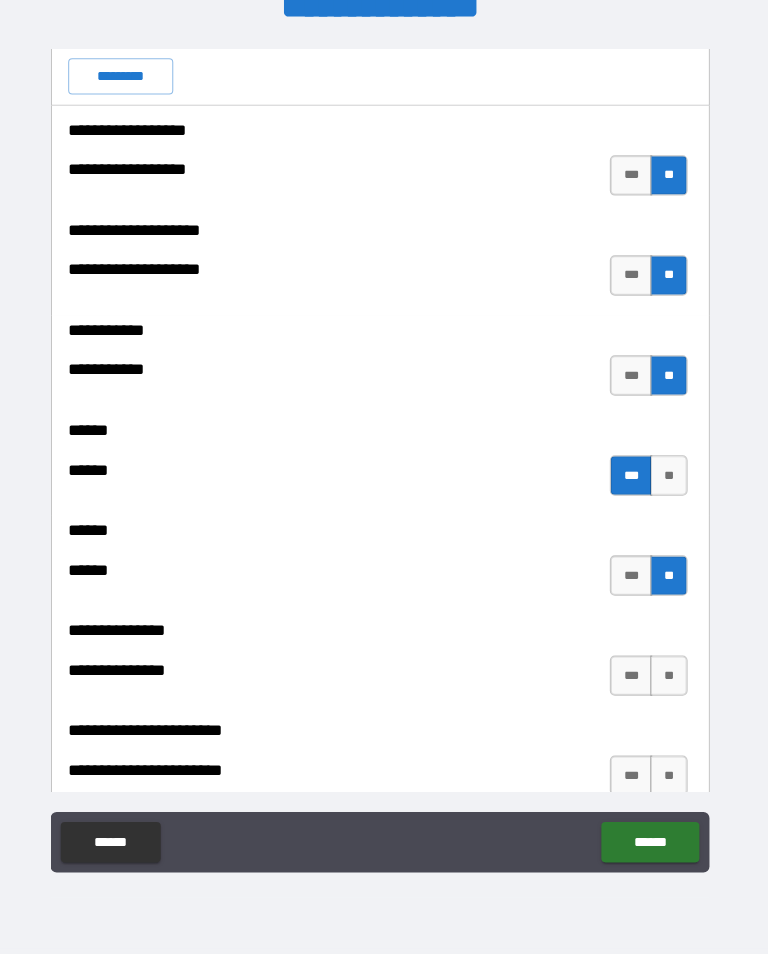 click on "**" at bounding box center (669, 678) 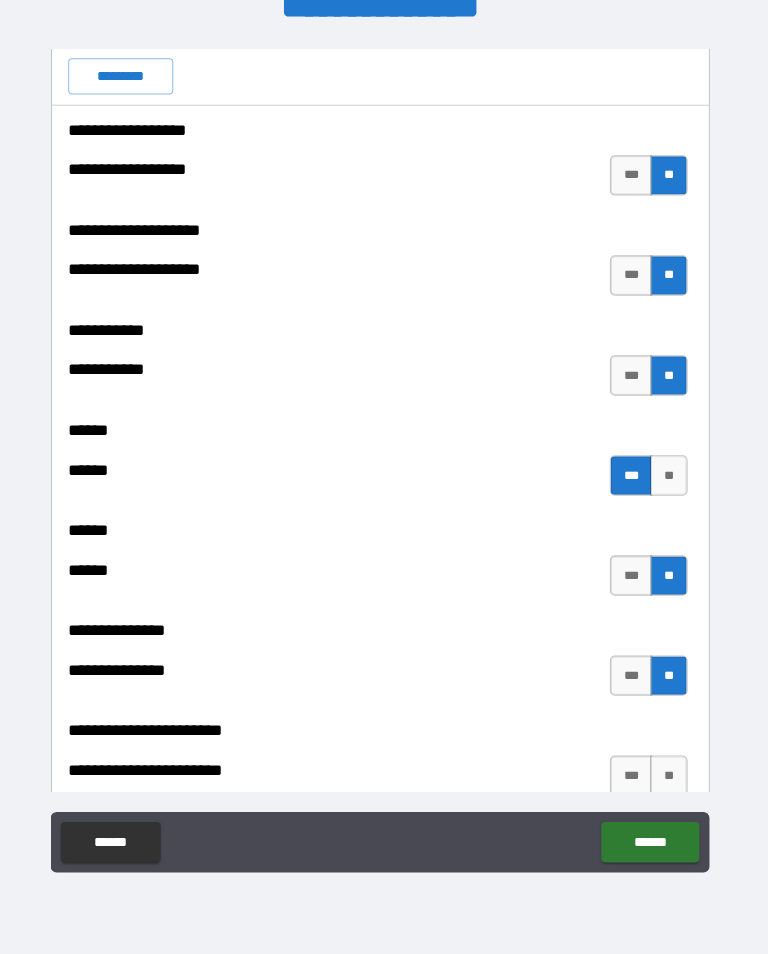 click on "**" at bounding box center (669, 777) 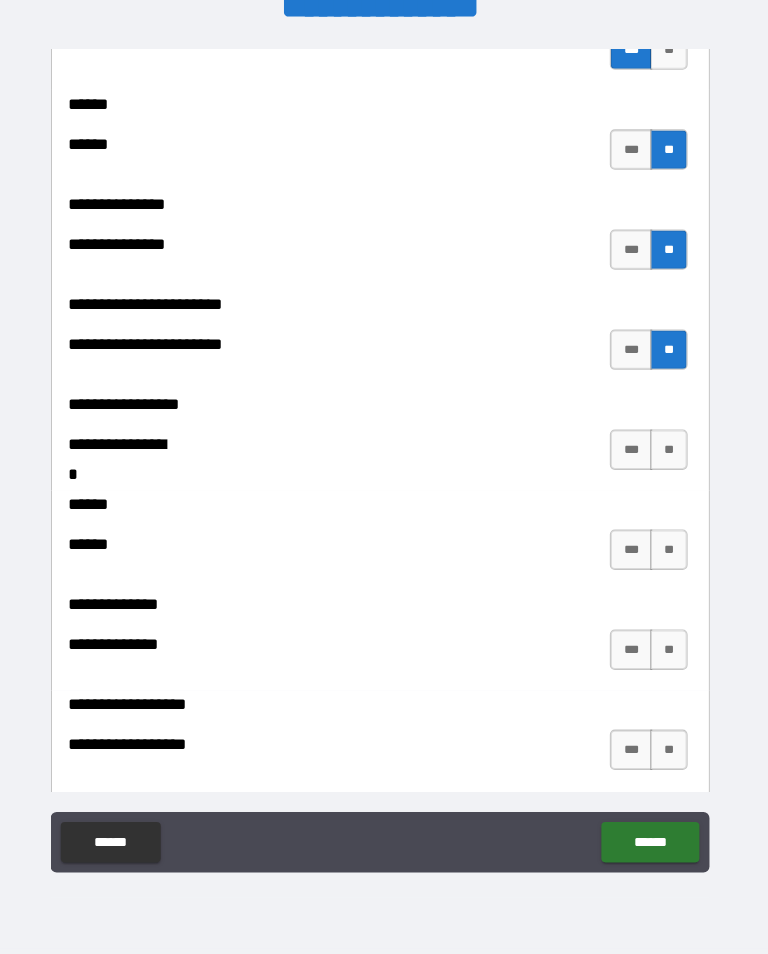 scroll, scrollTop: 3662, scrollLeft: 0, axis: vertical 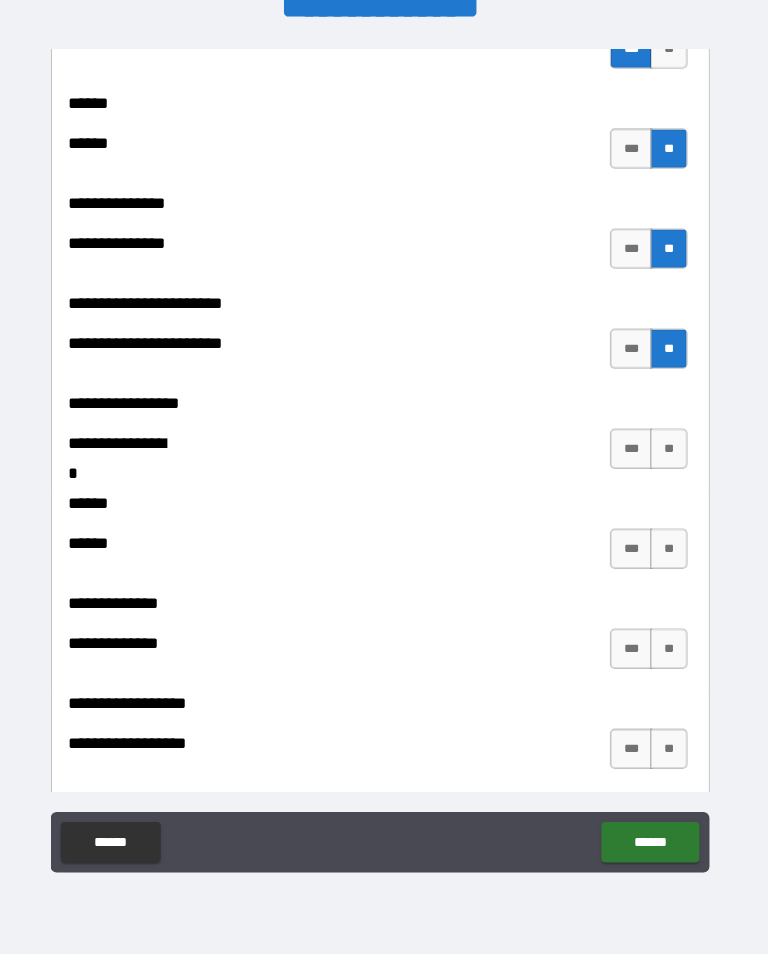 click on "**" at bounding box center [669, 553] 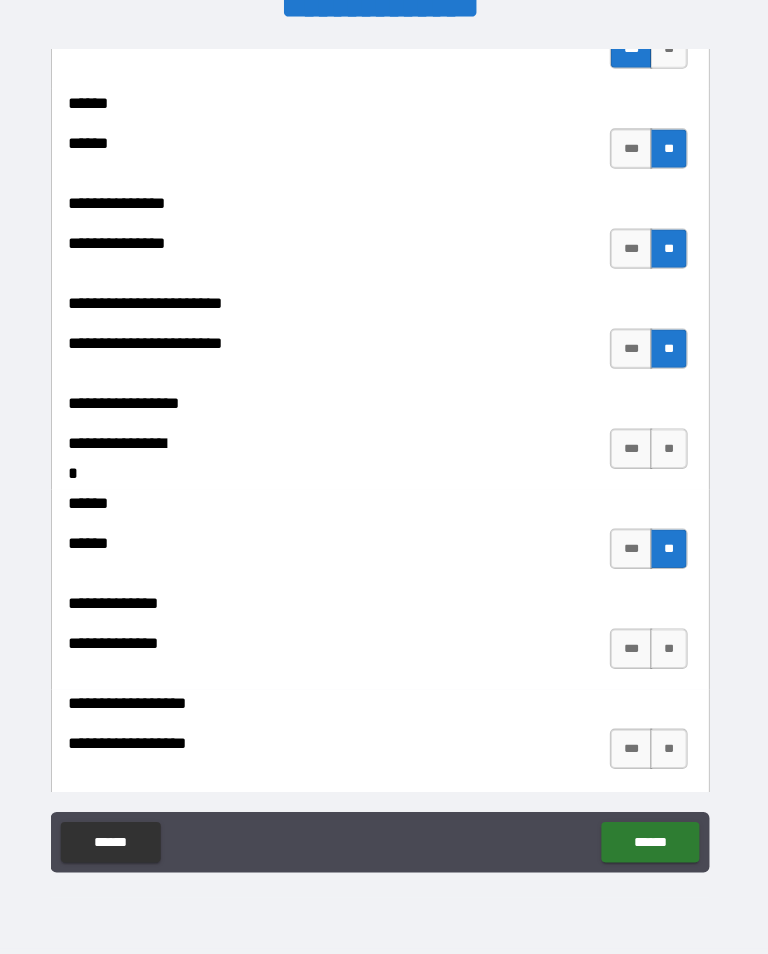 click on "**" at bounding box center (669, 454) 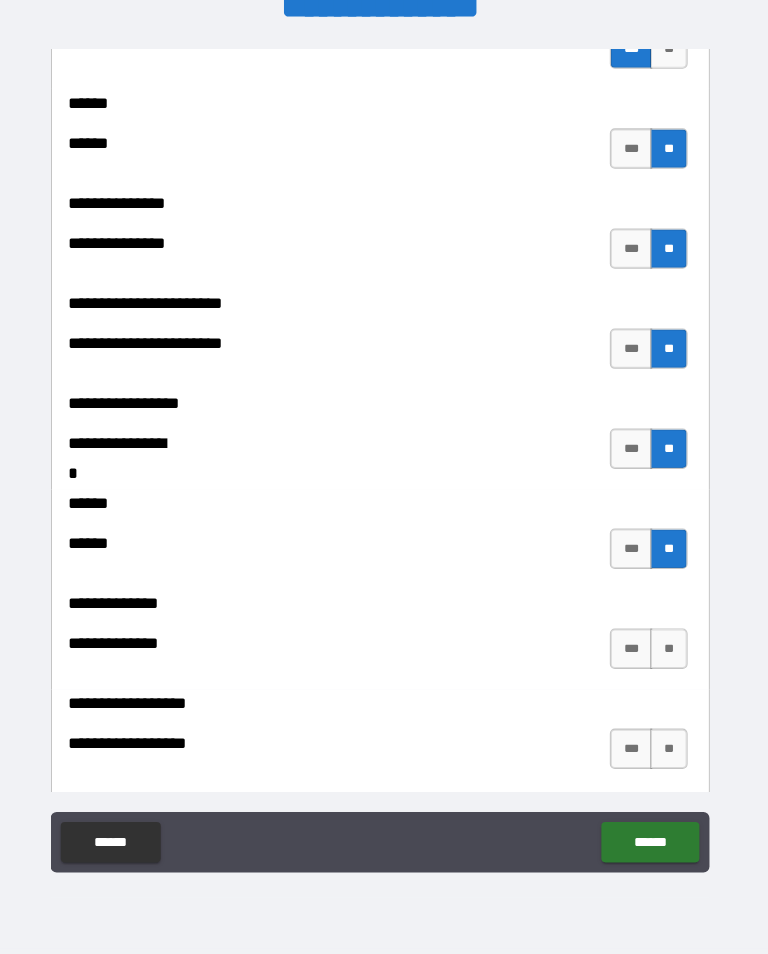 click on "**" at bounding box center (669, 652) 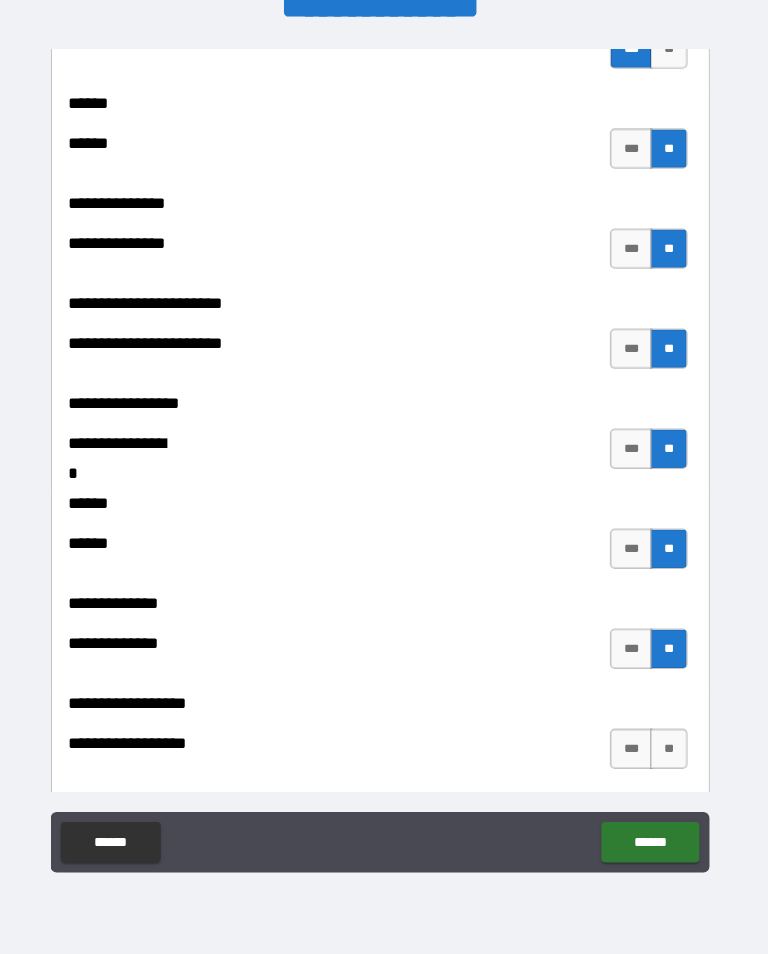 click on "**" at bounding box center [669, 751] 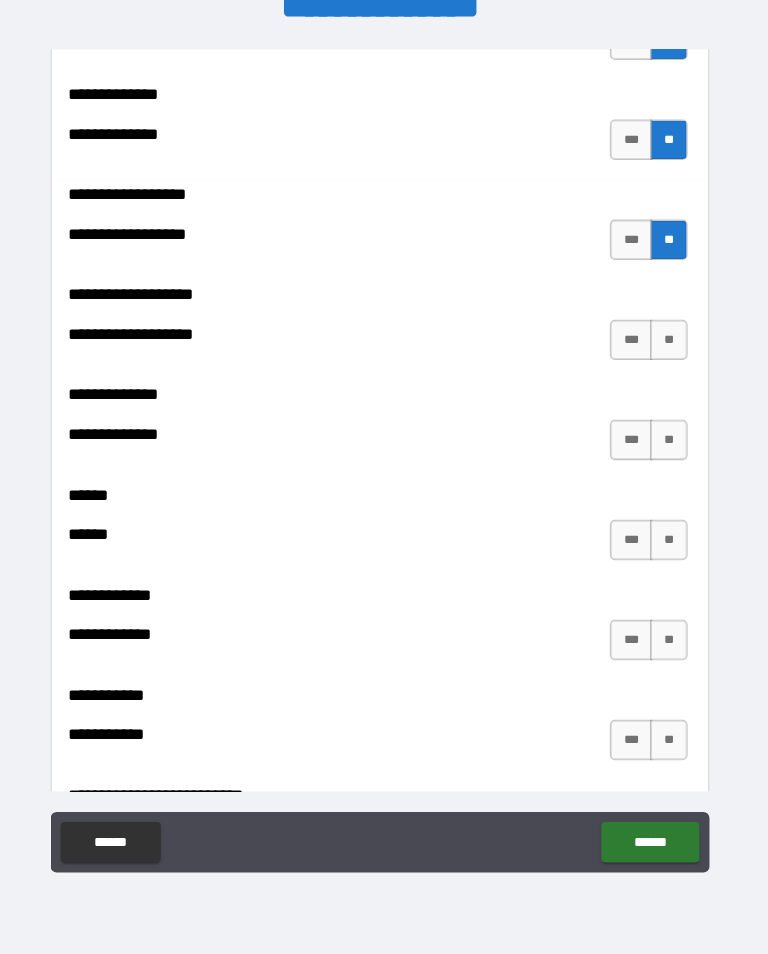 scroll, scrollTop: 4167, scrollLeft: 0, axis: vertical 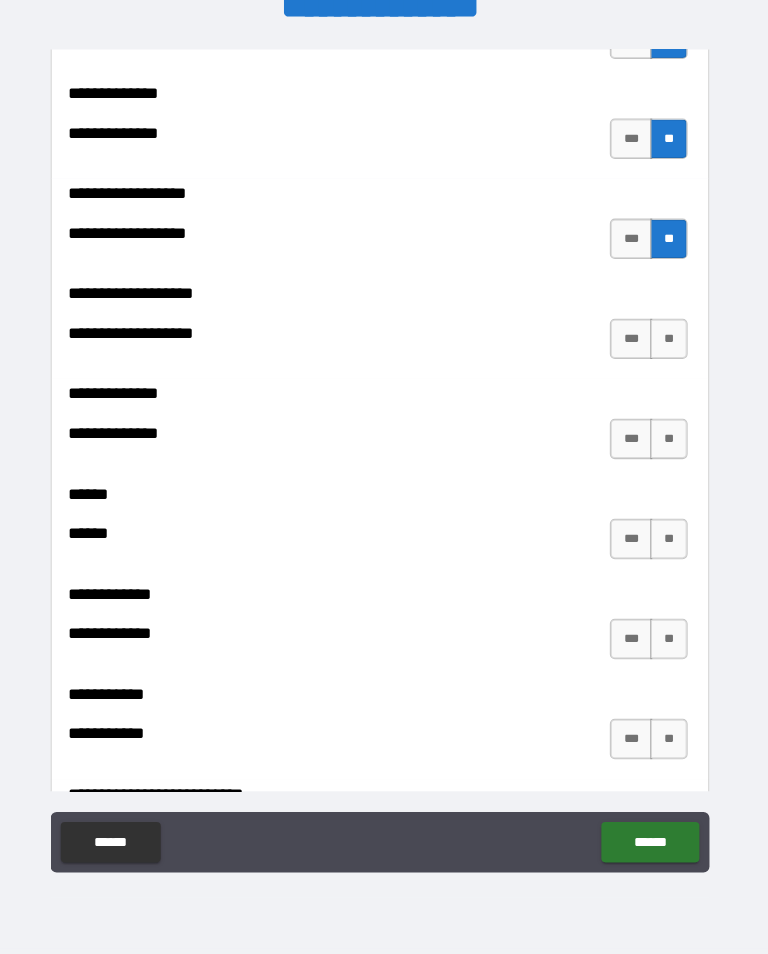 click on "**" at bounding box center [669, 345] 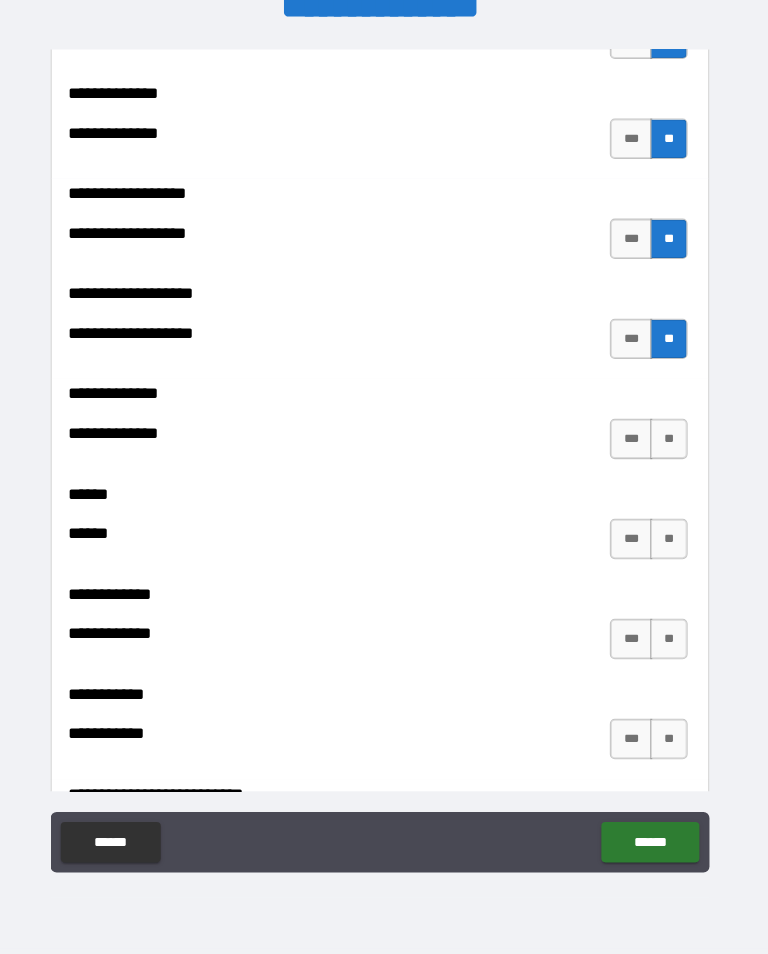 click on "**" at bounding box center [669, 444] 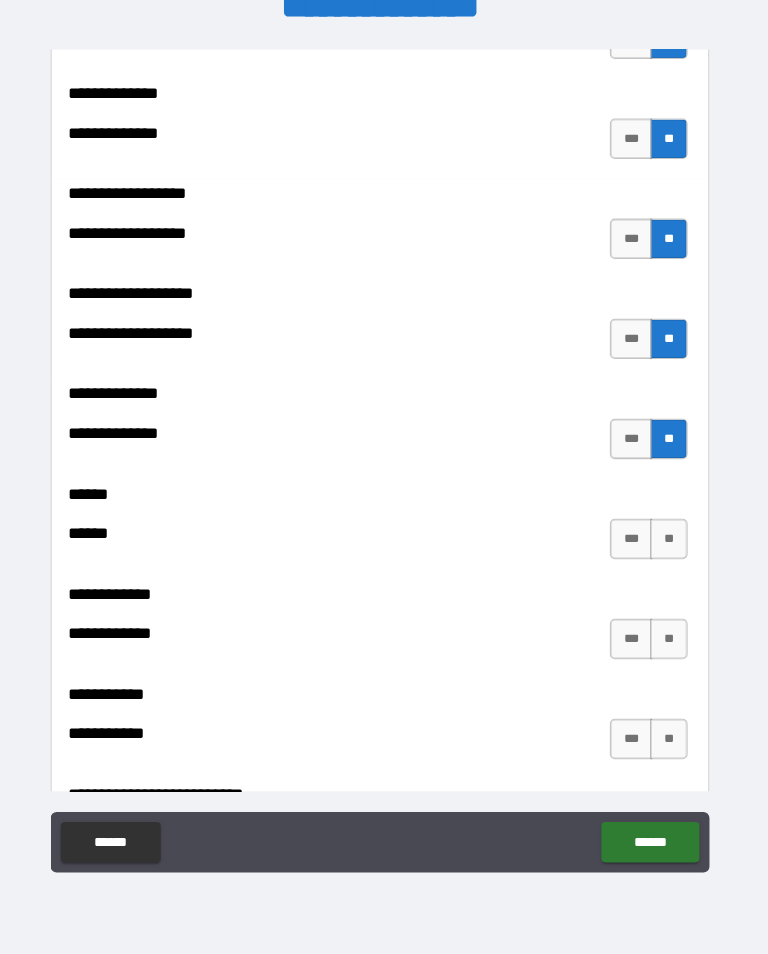 click on "**" at bounding box center [669, 543] 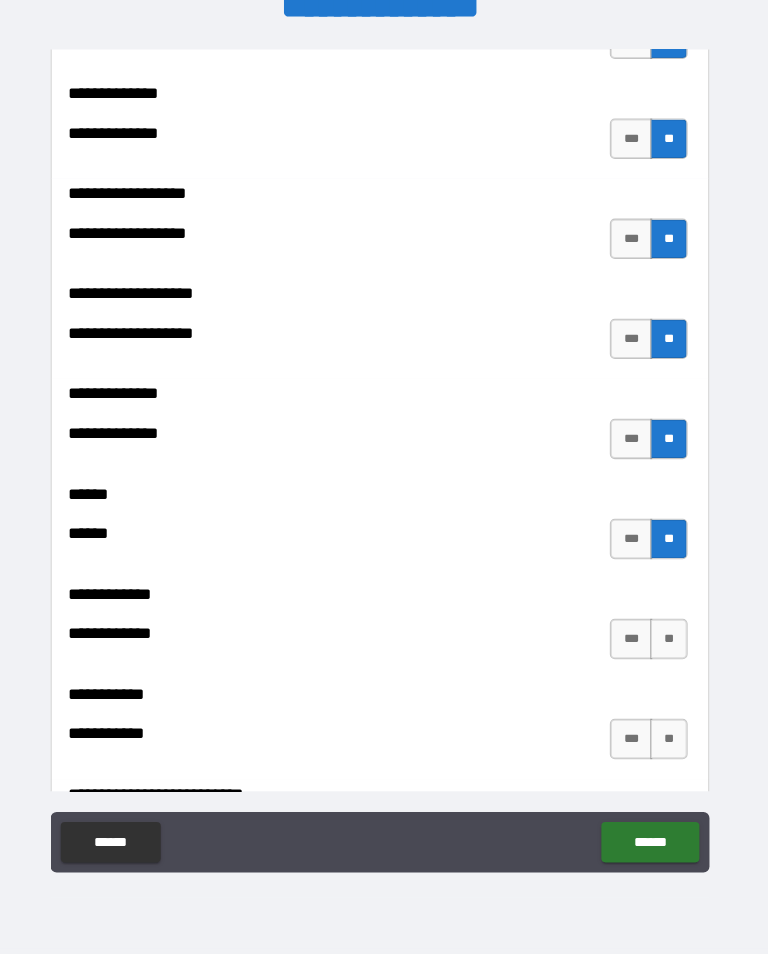 click on "**" at bounding box center (669, 642) 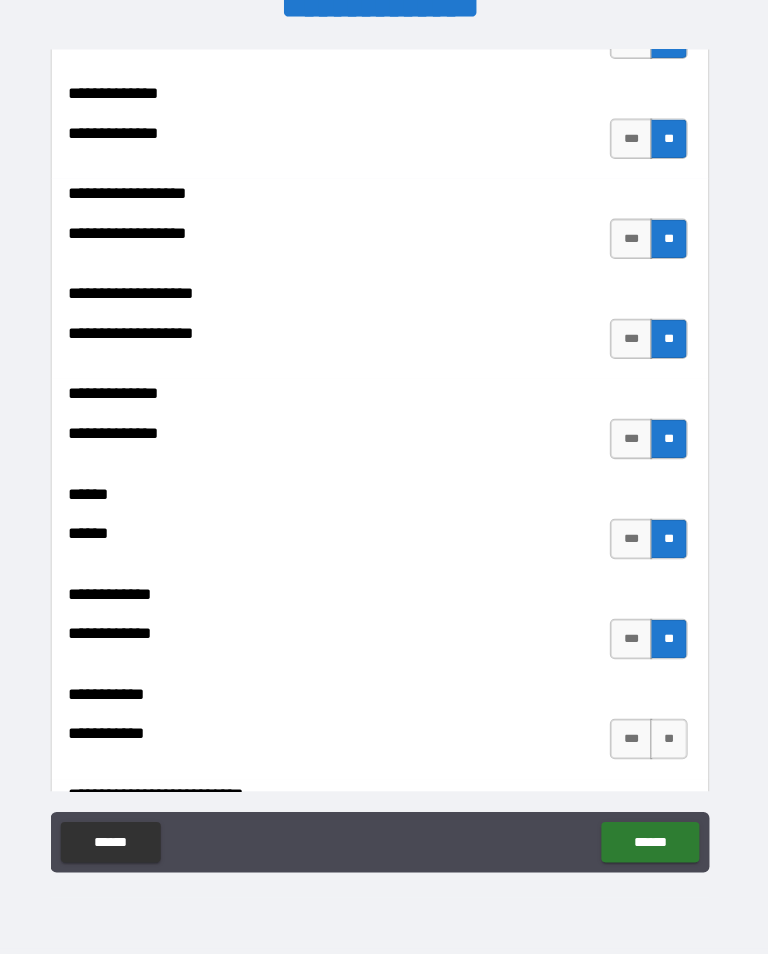 click on "**" at bounding box center [669, 741] 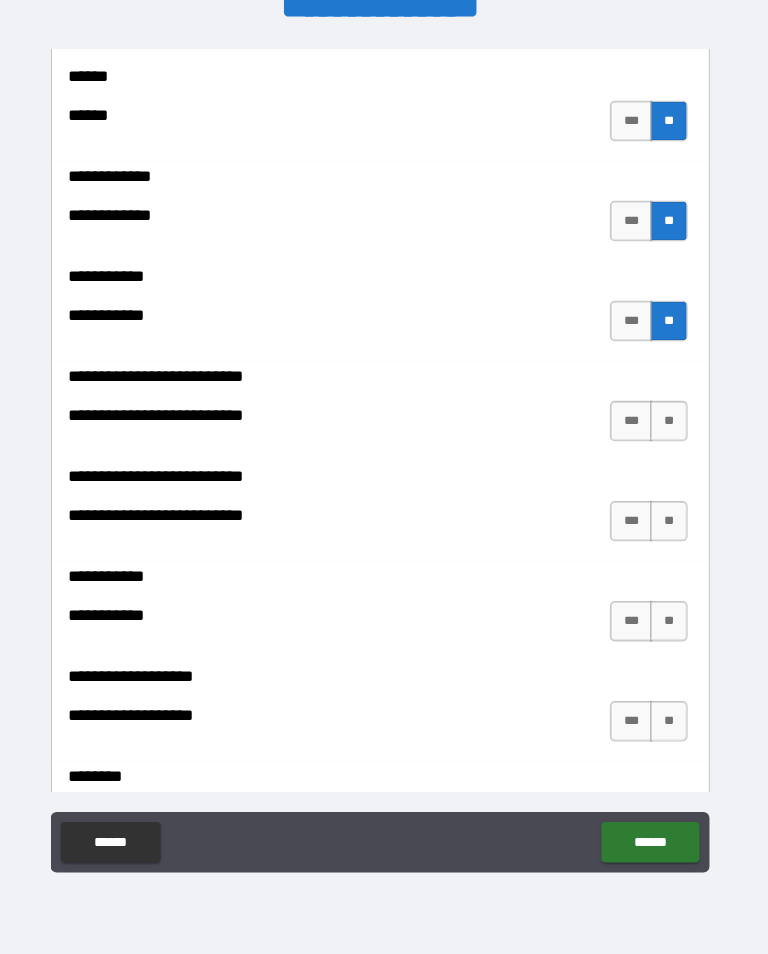 scroll, scrollTop: 4582, scrollLeft: 0, axis: vertical 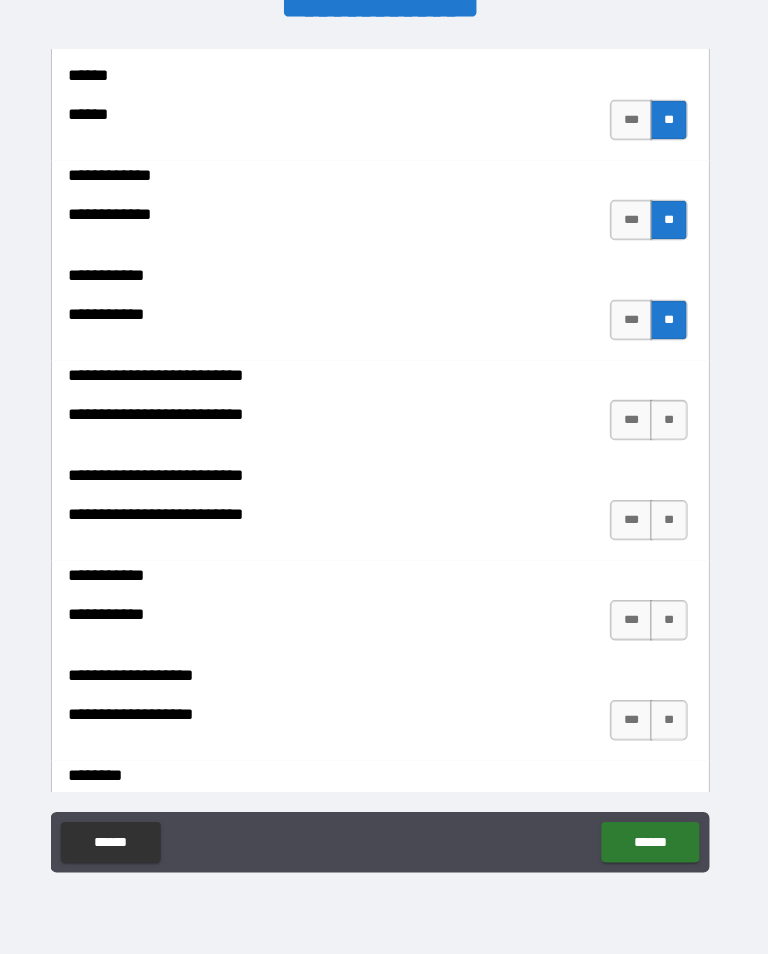 click on "**" at bounding box center [669, 524] 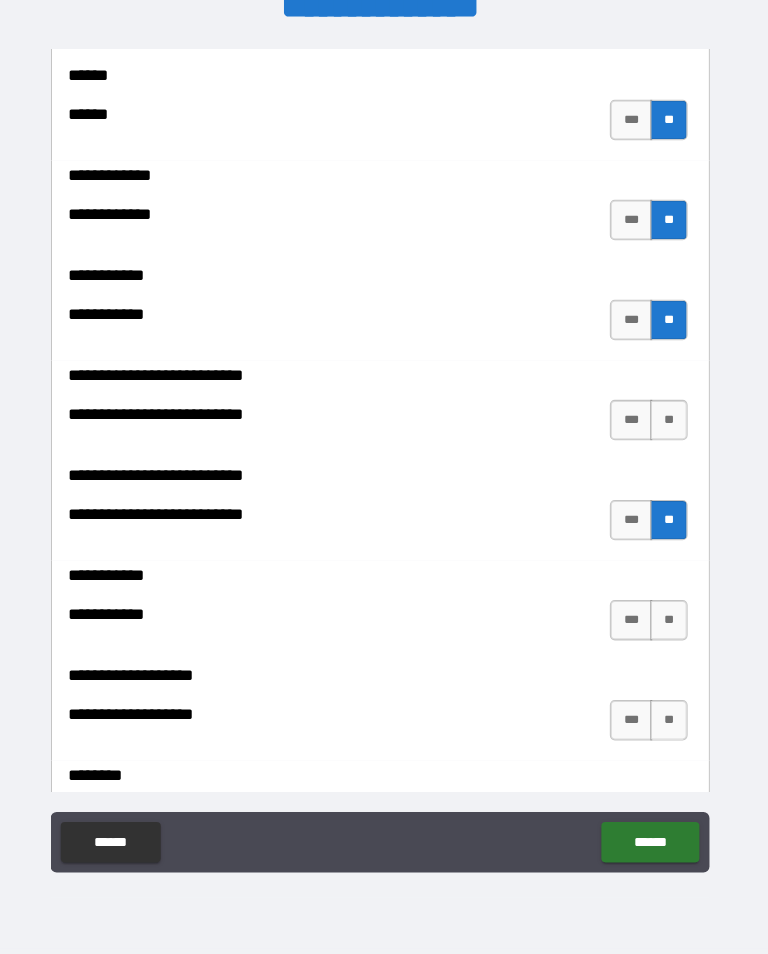 click on "**" at bounding box center (669, 425) 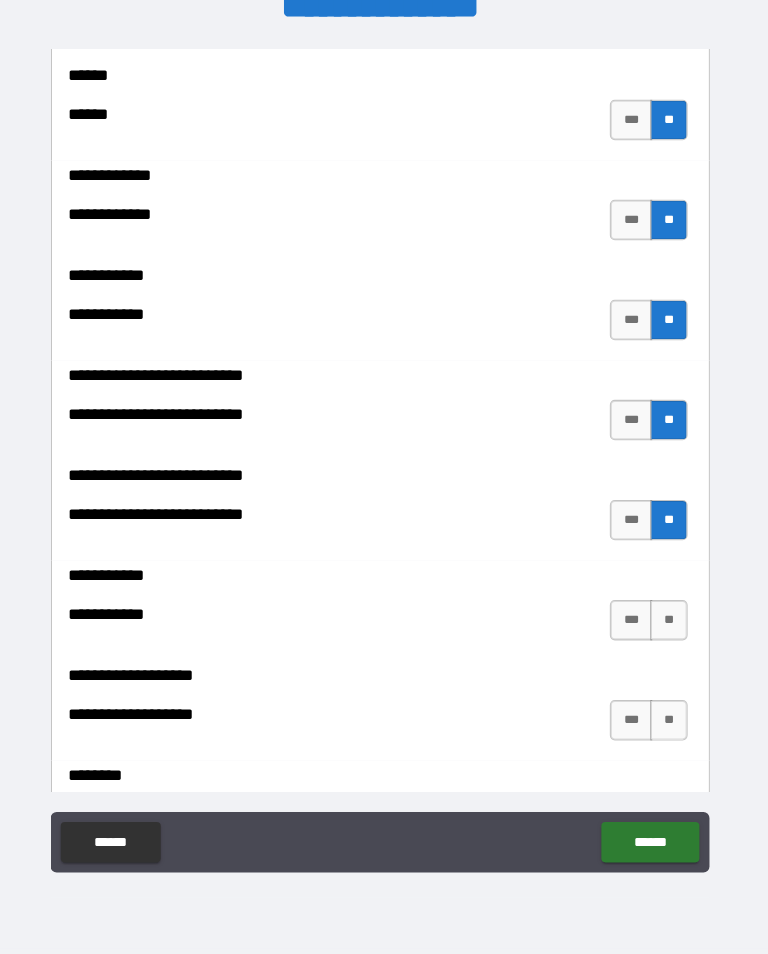 click on "**" at bounding box center (669, 623) 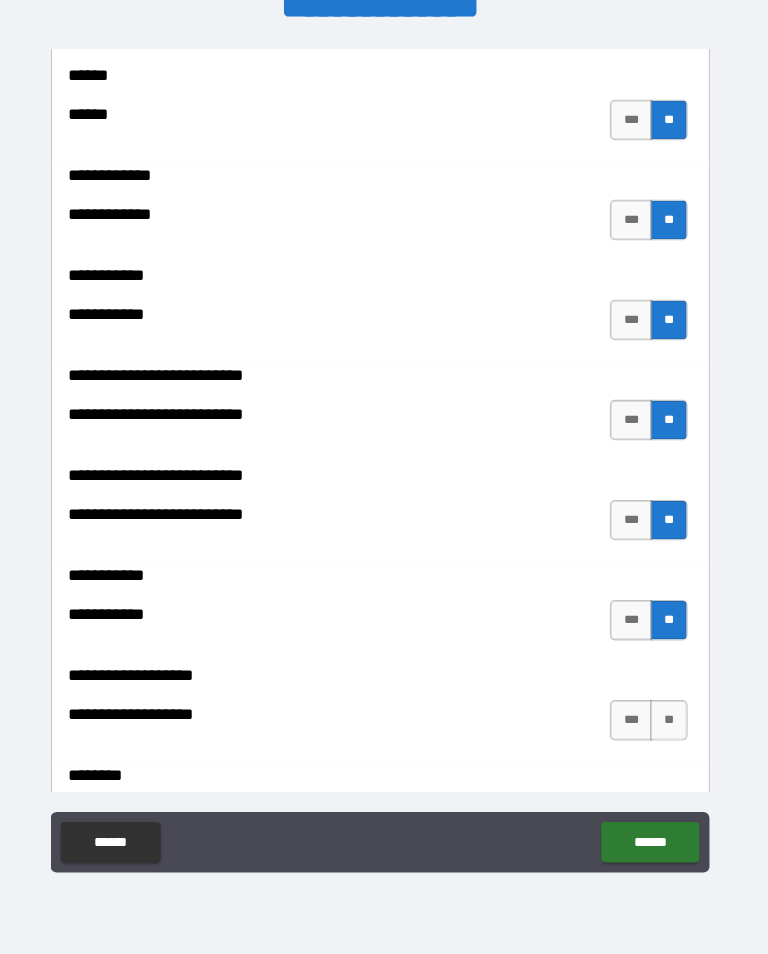 click on "**" at bounding box center (669, 722) 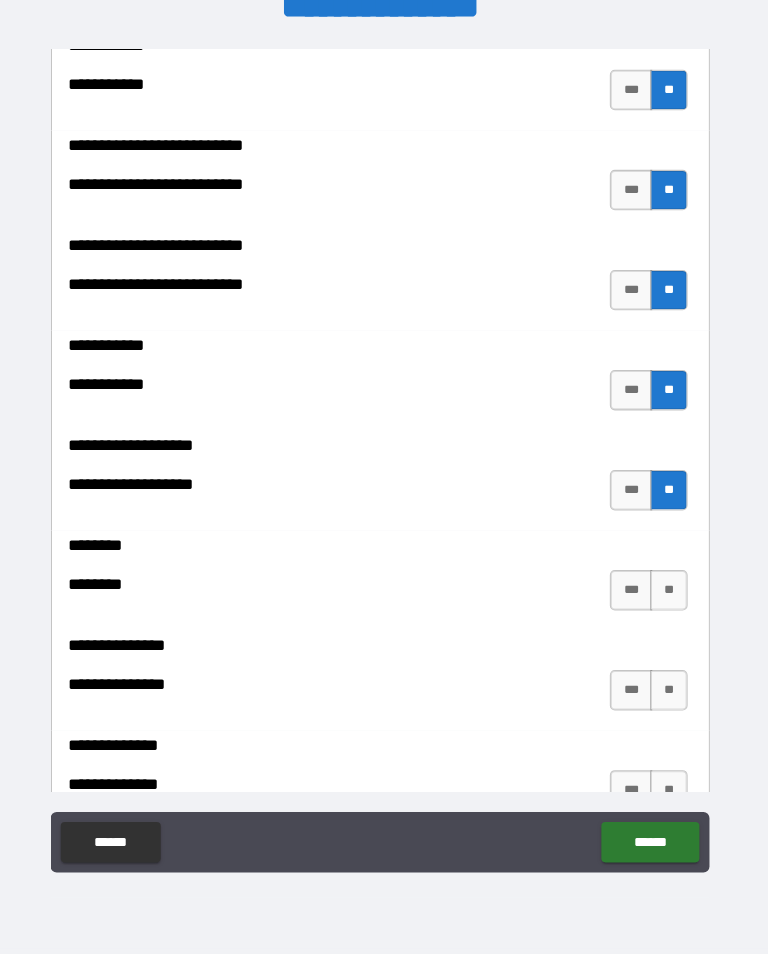 scroll, scrollTop: 4823, scrollLeft: 0, axis: vertical 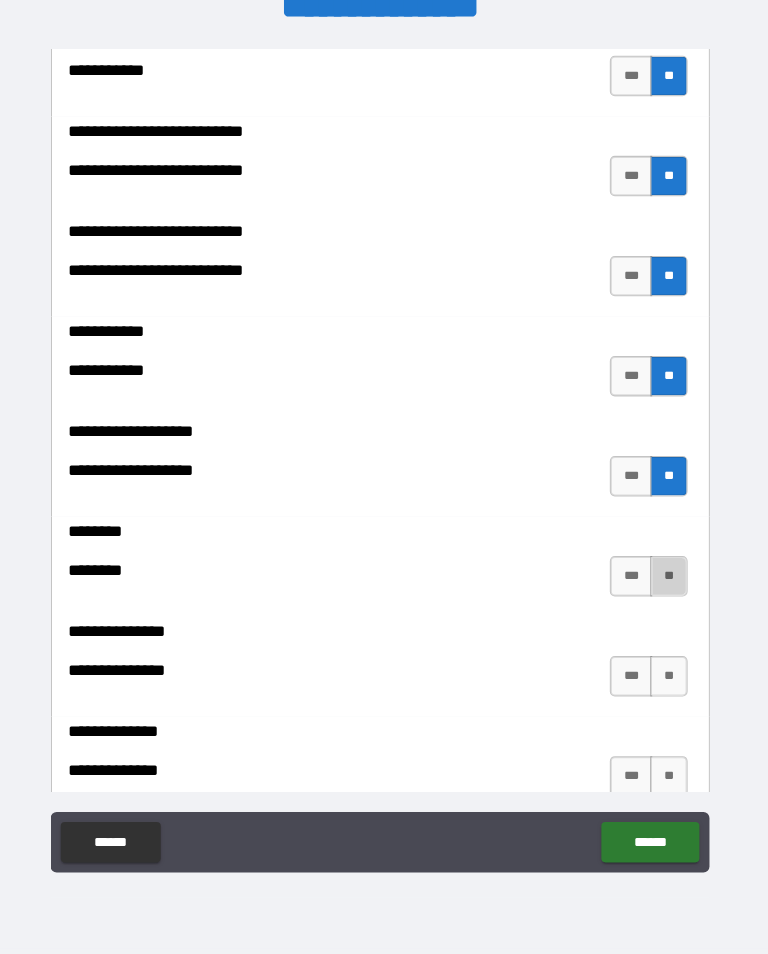 click on "**" at bounding box center (669, 580) 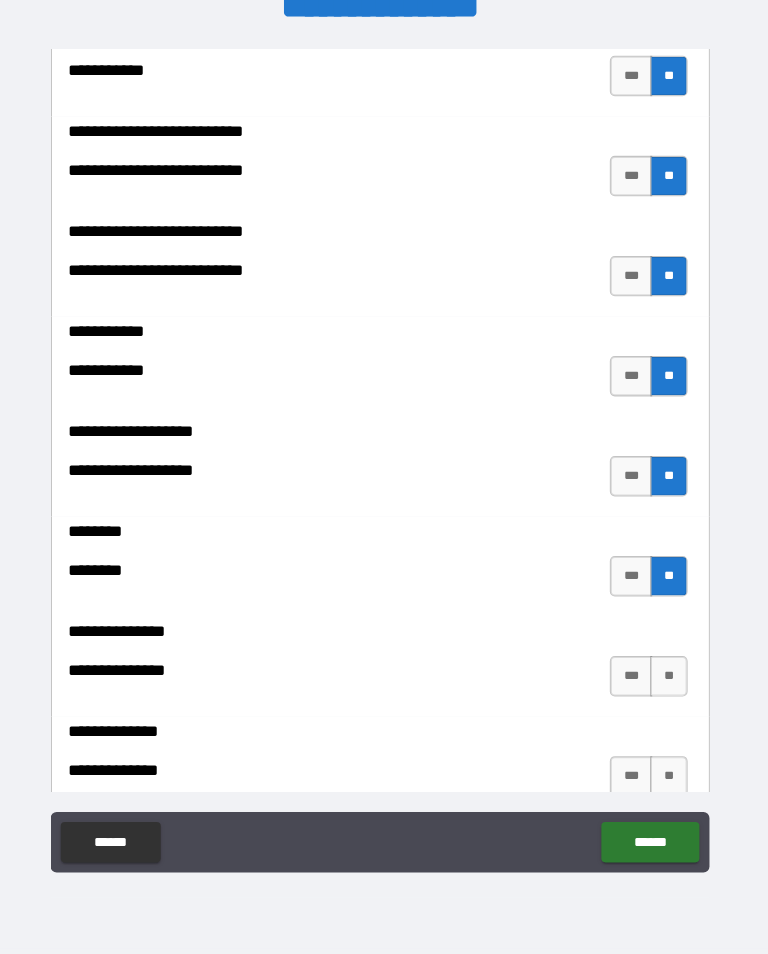 click on "**" at bounding box center (669, 679) 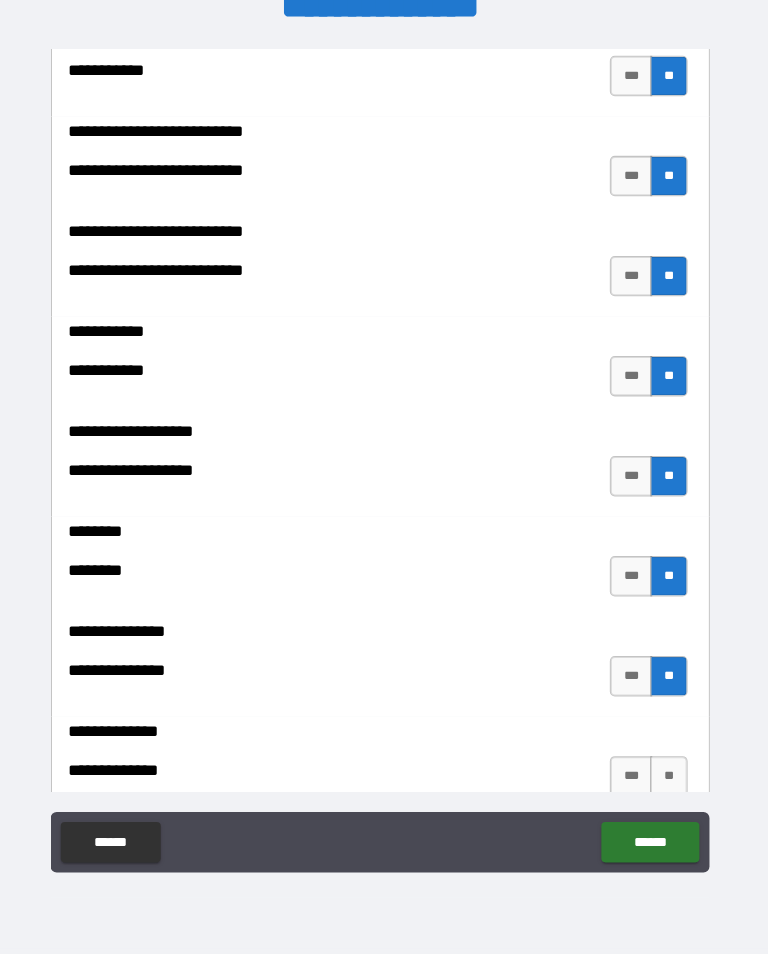 click on "**" at bounding box center (669, 778) 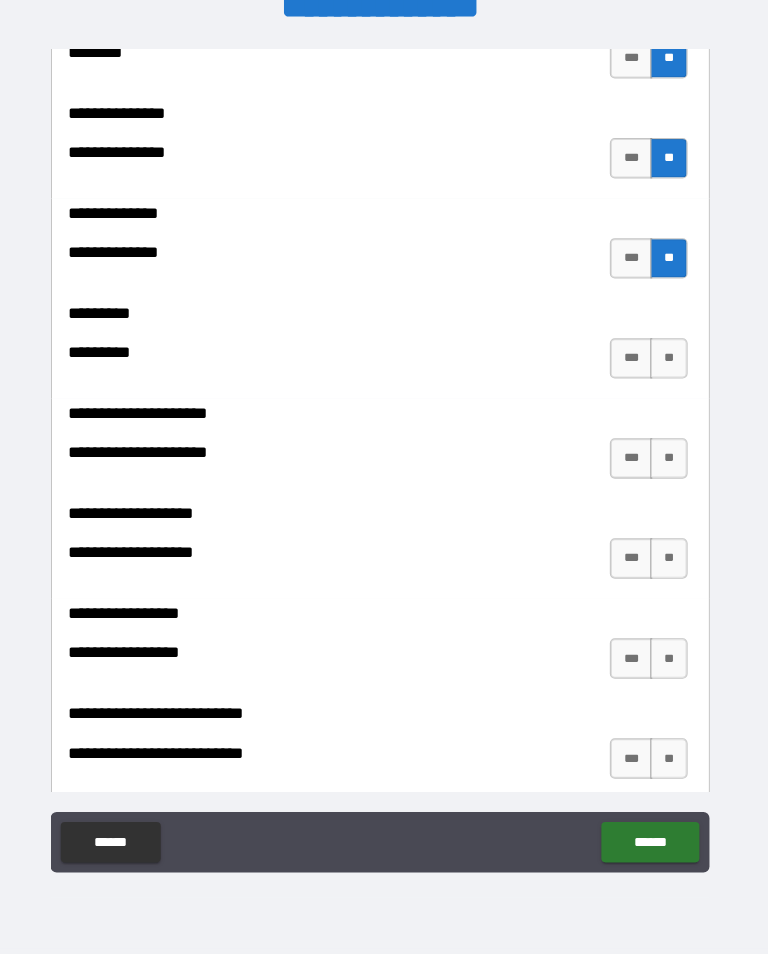 scroll, scrollTop: 5339, scrollLeft: 0, axis: vertical 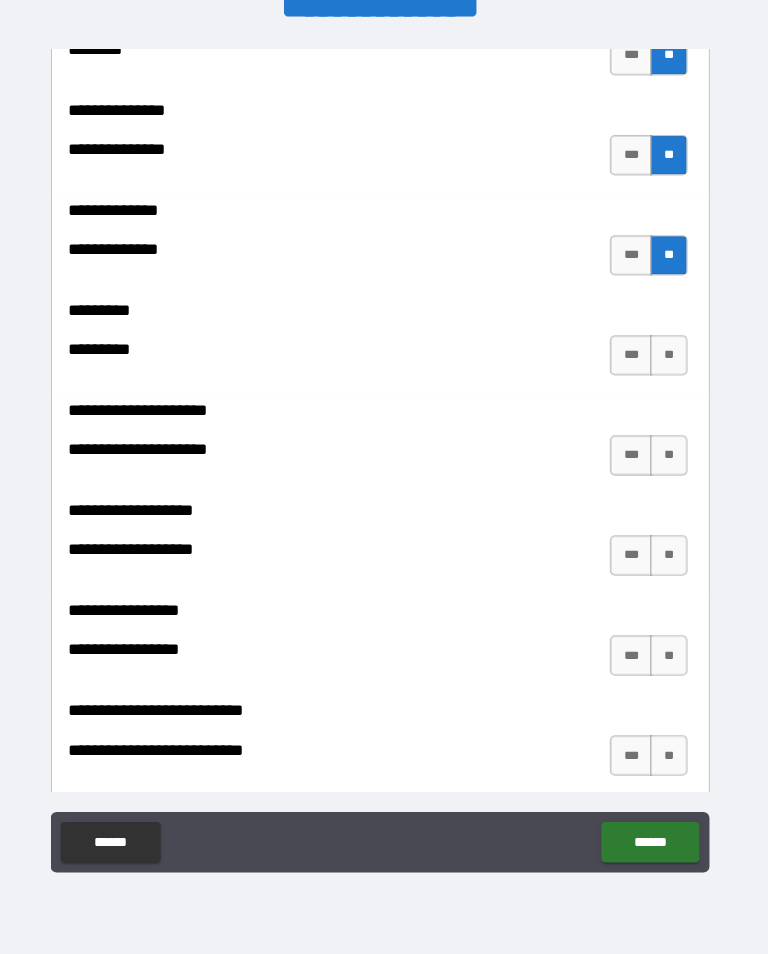 click on "**" at bounding box center [669, 460] 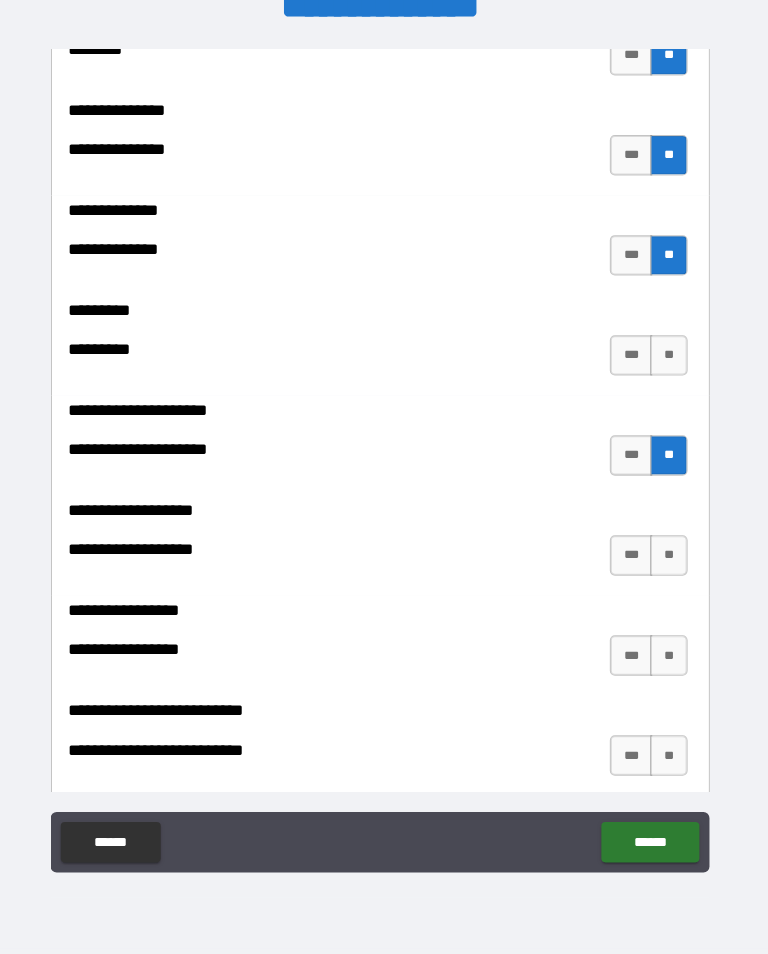 click on "**" at bounding box center [669, 361] 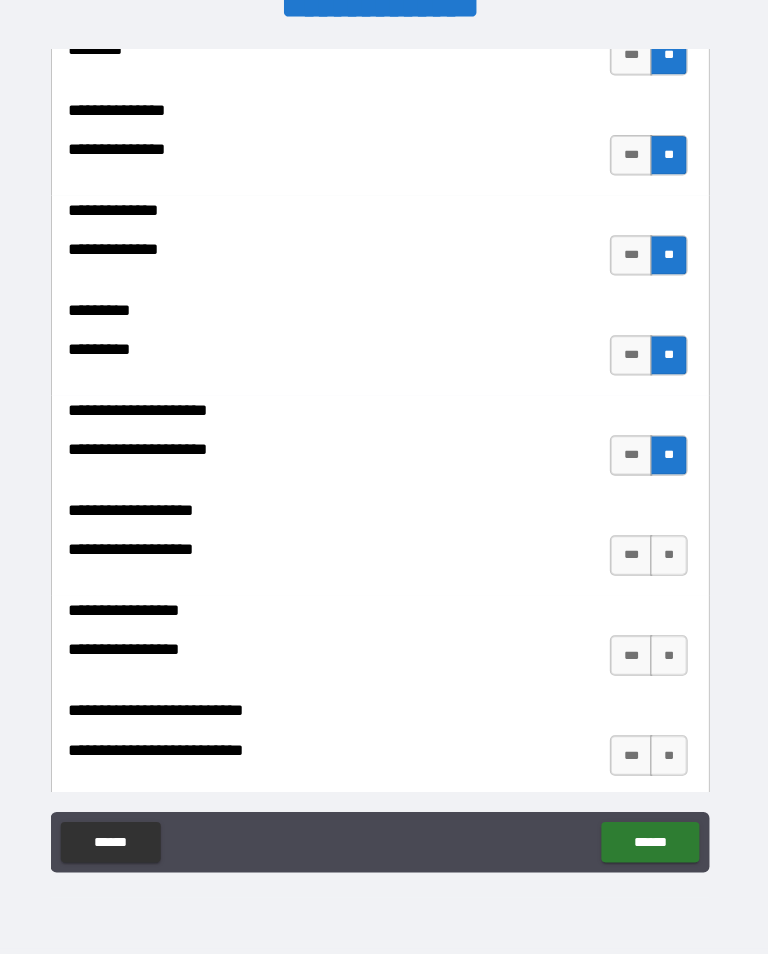 click on "**" at bounding box center (669, 559) 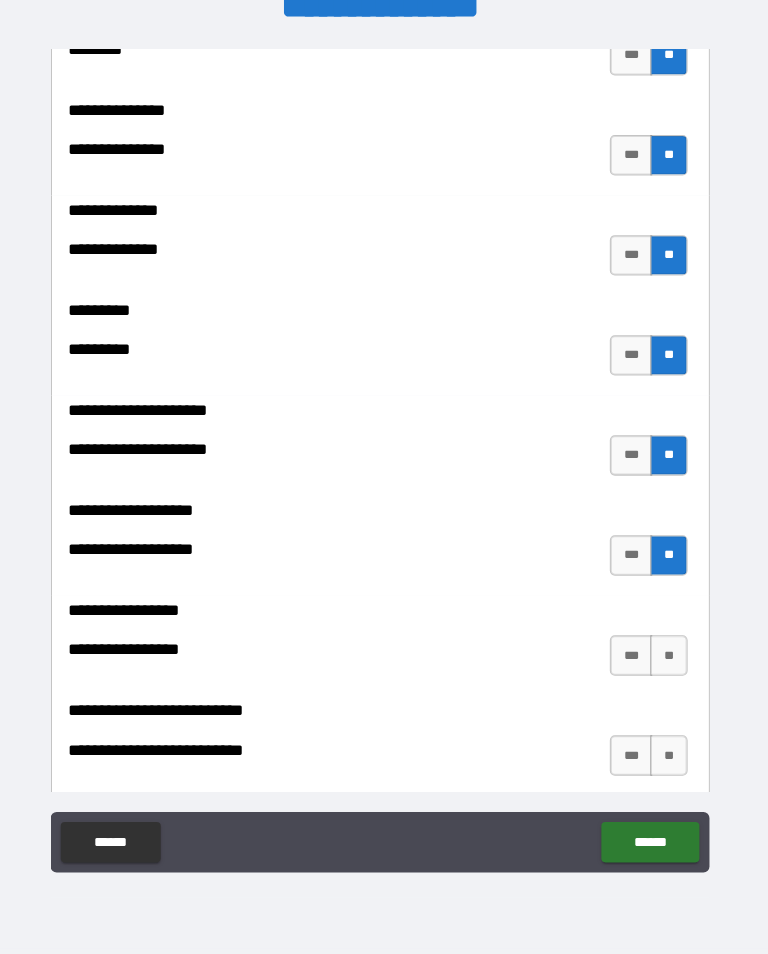 click on "**" at bounding box center [669, 658] 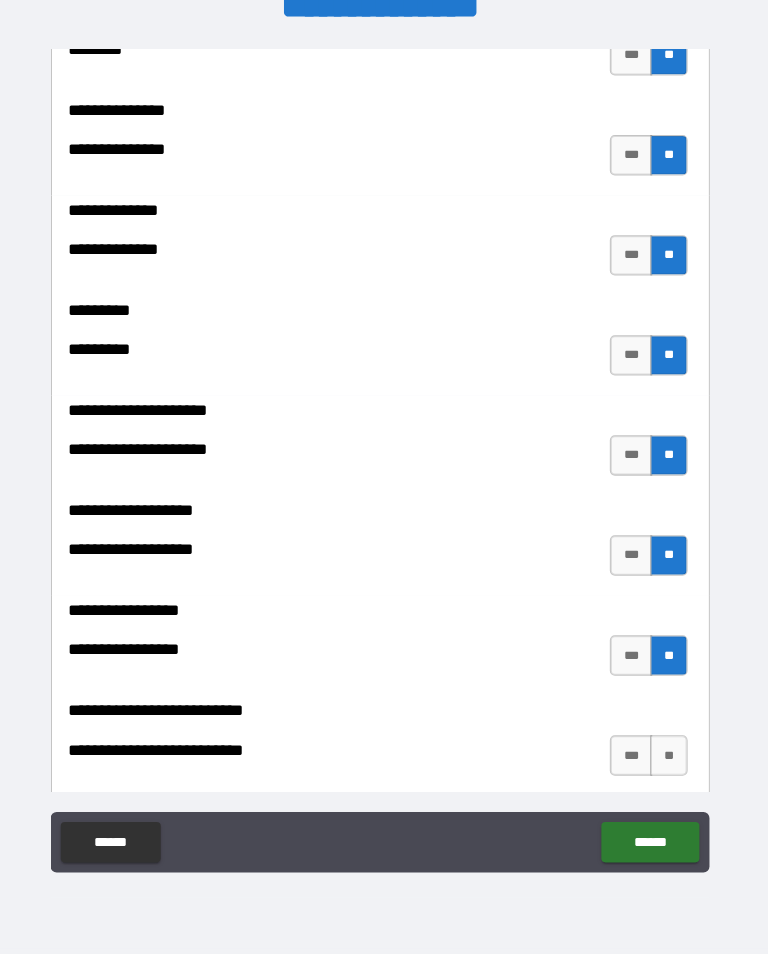 click on "**" at bounding box center [669, 757] 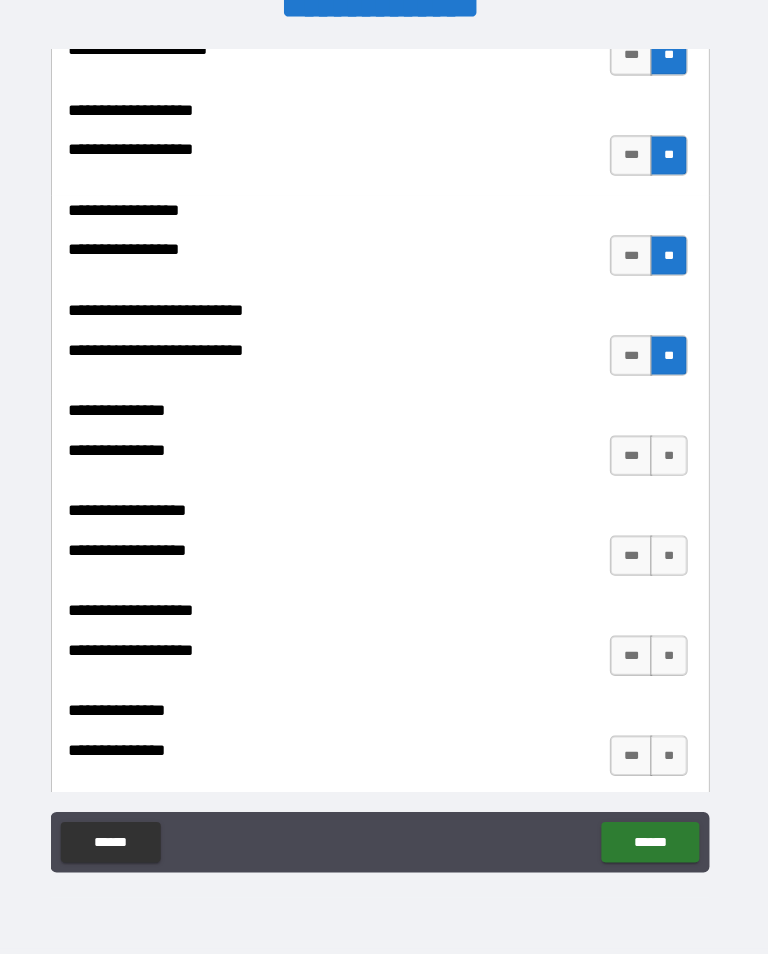 scroll, scrollTop: 5736, scrollLeft: 0, axis: vertical 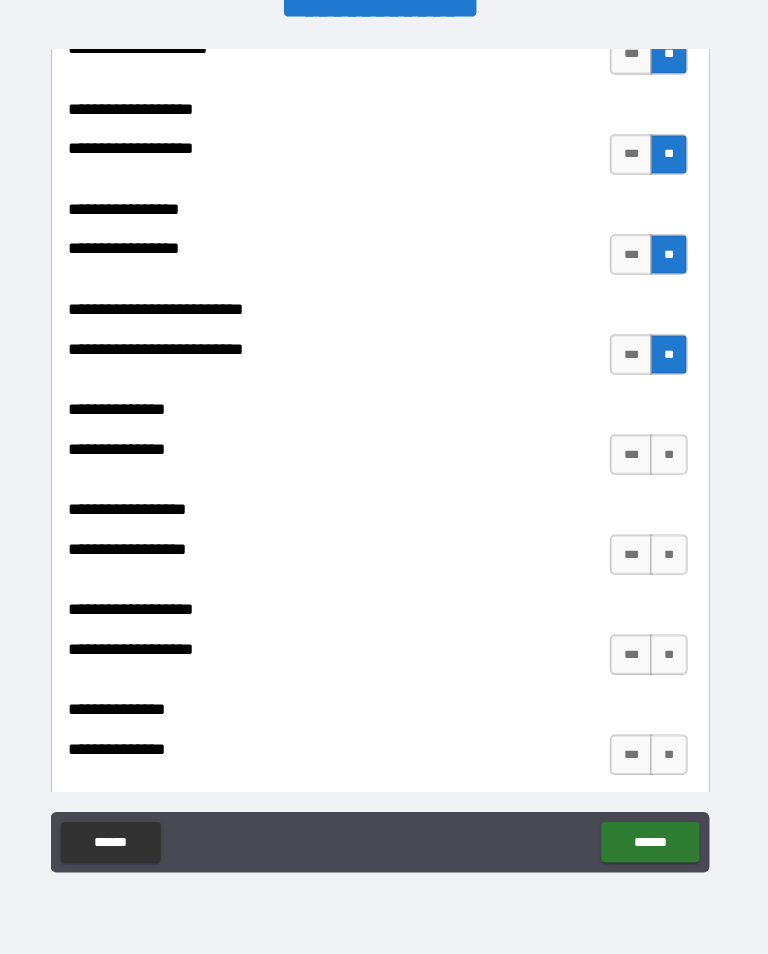 click on "**" at bounding box center [669, 459] 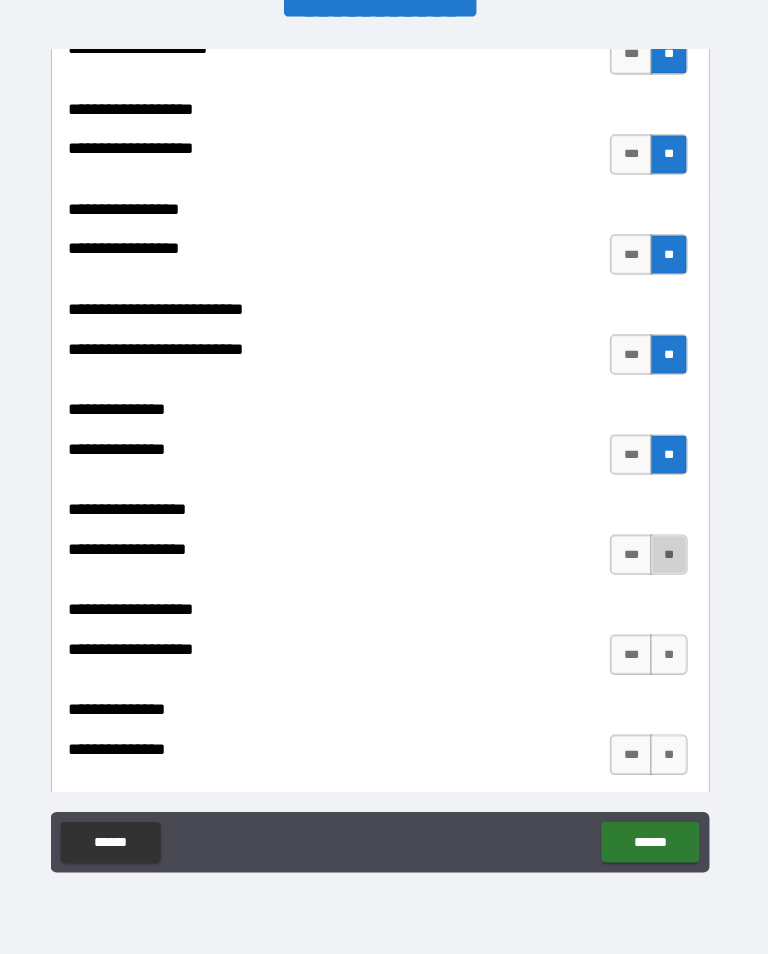 click on "**" at bounding box center (669, 558) 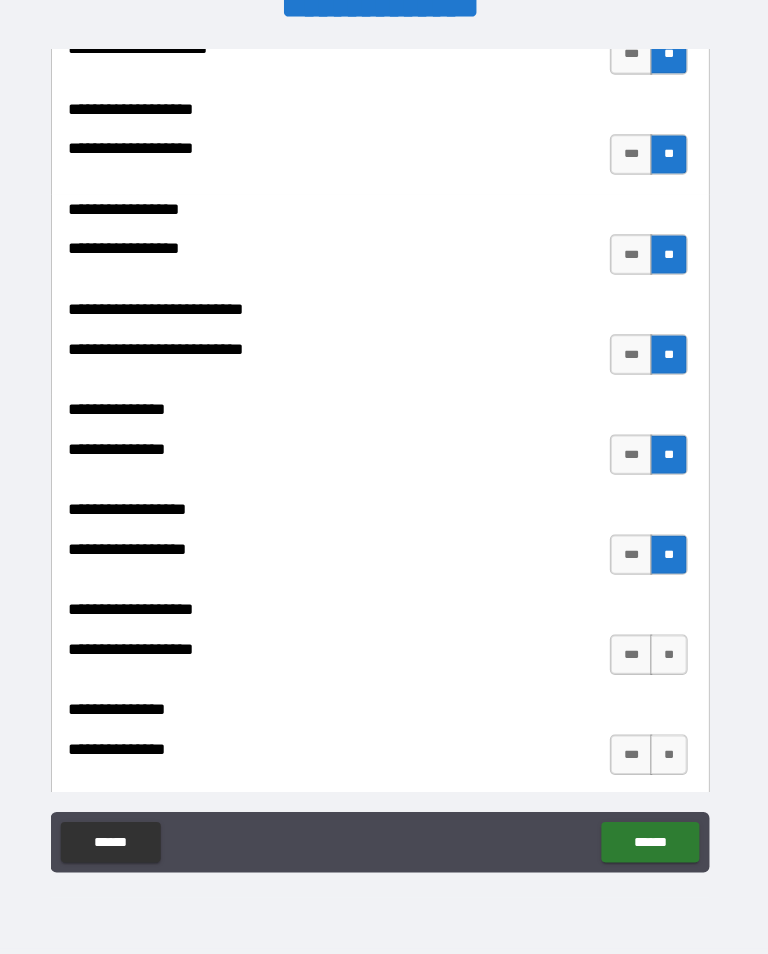 click on "**" at bounding box center [669, 657] 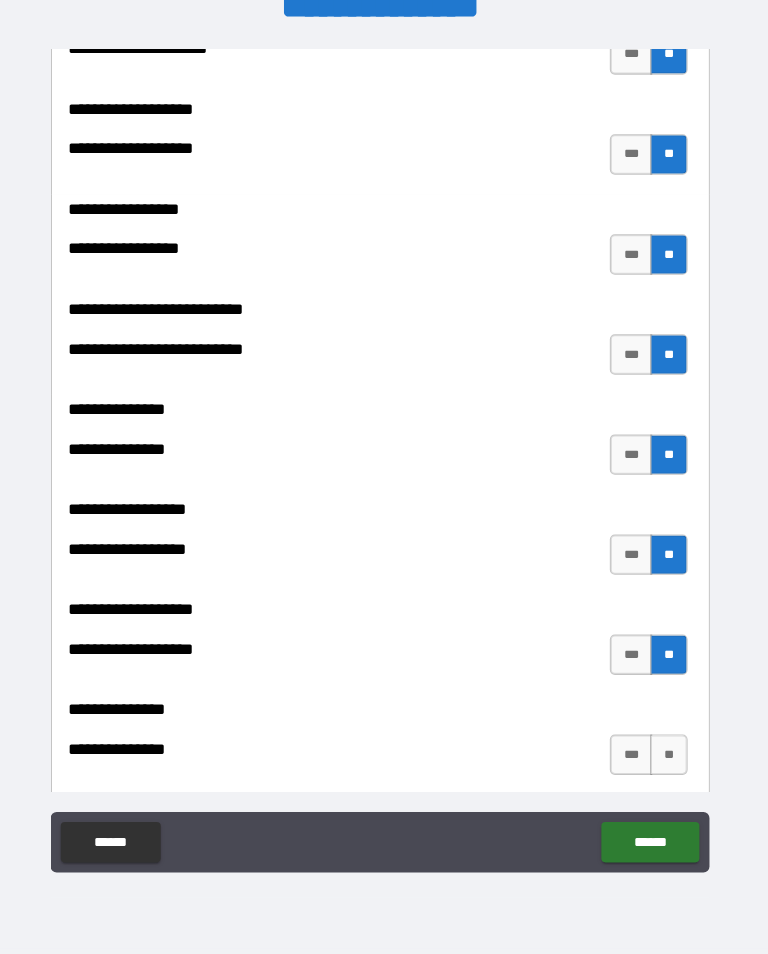 click on "**" at bounding box center (669, 756) 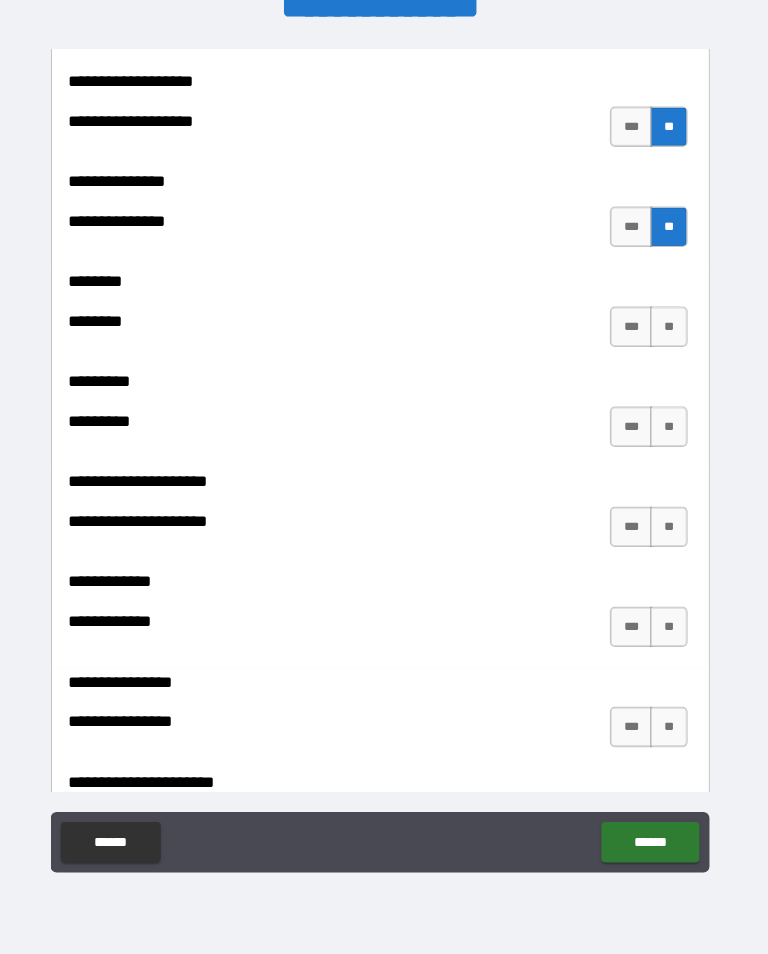 scroll, scrollTop: 6266, scrollLeft: 0, axis: vertical 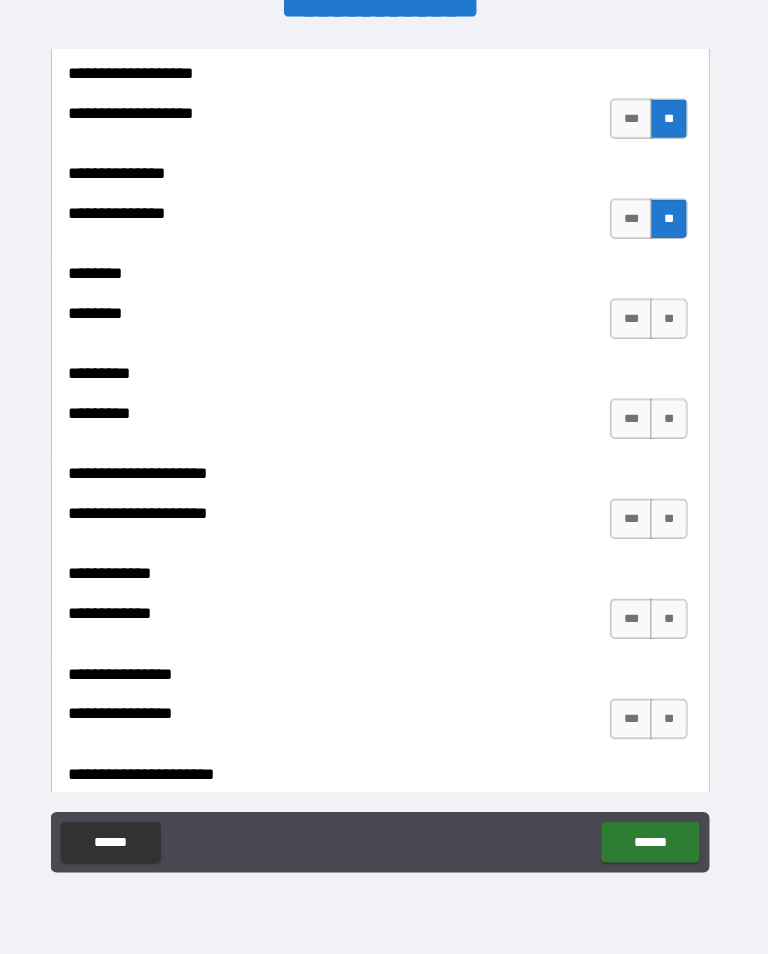 click on "**" at bounding box center (669, 325) 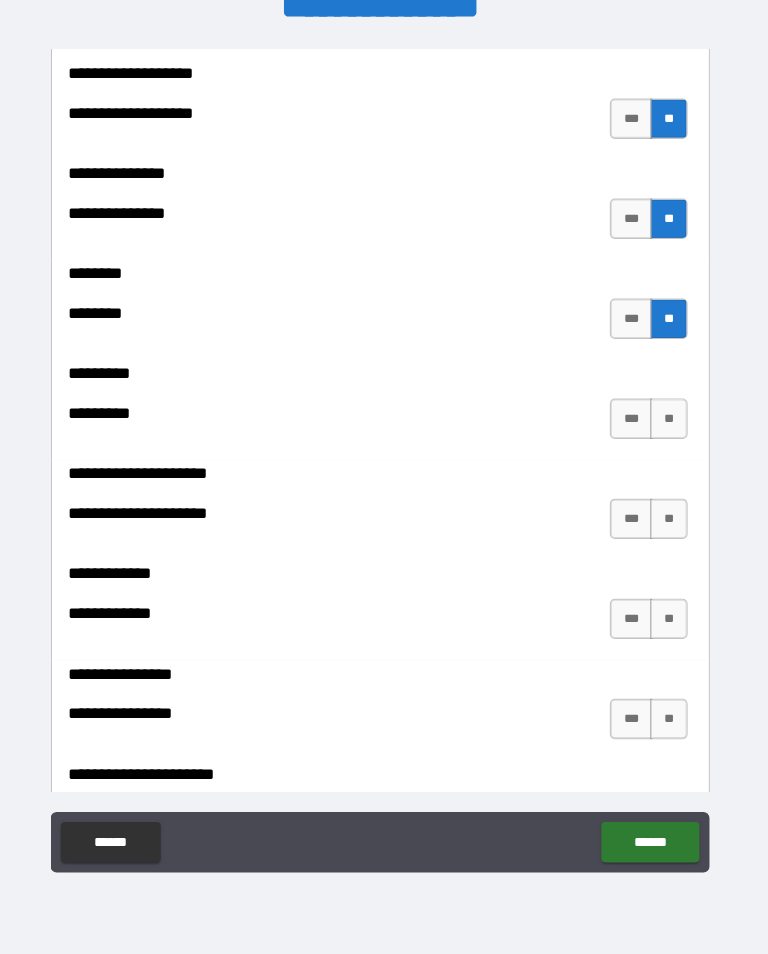 click on "**" at bounding box center [669, 424] 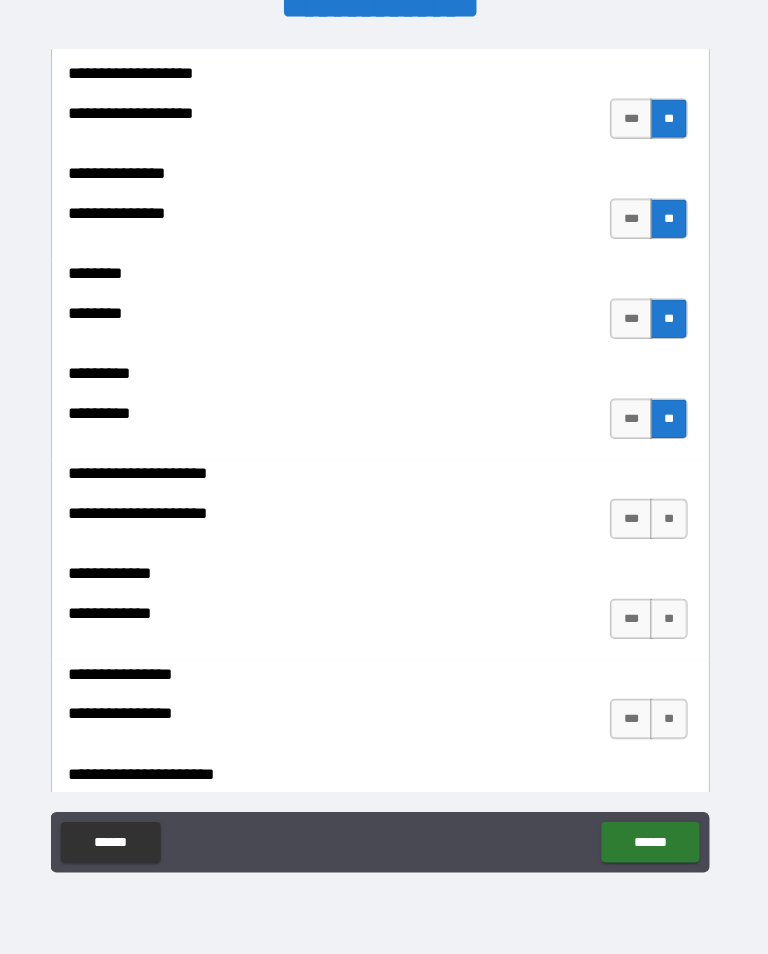 click on "**" at bounding box center [669, 523] 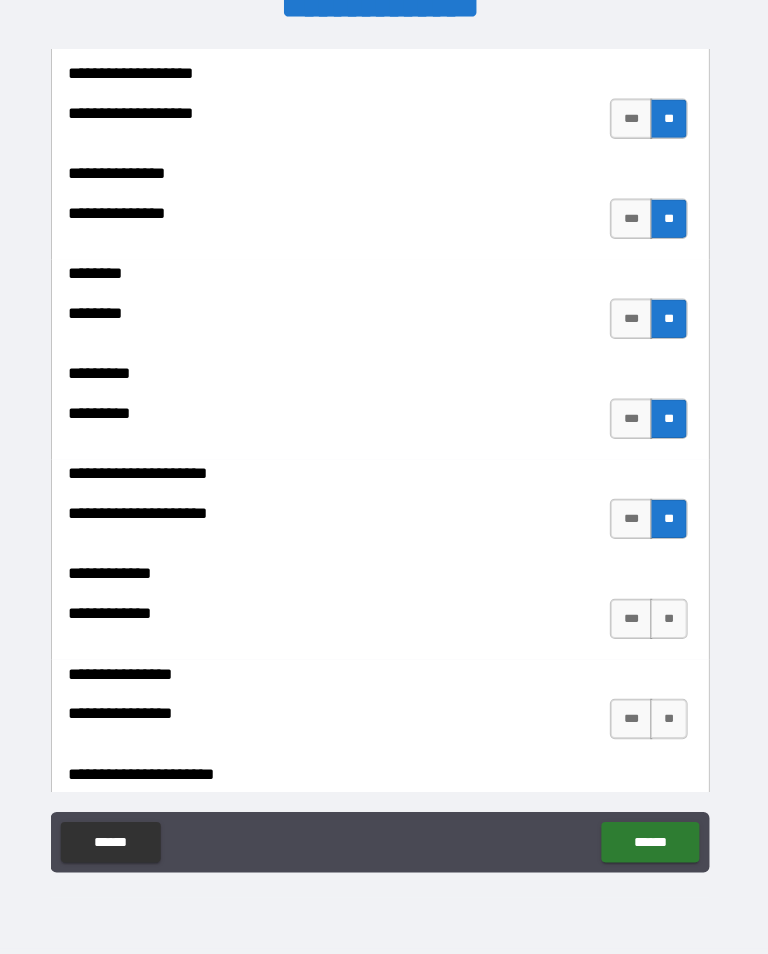 click on "**" at bounding box center [669, 622] 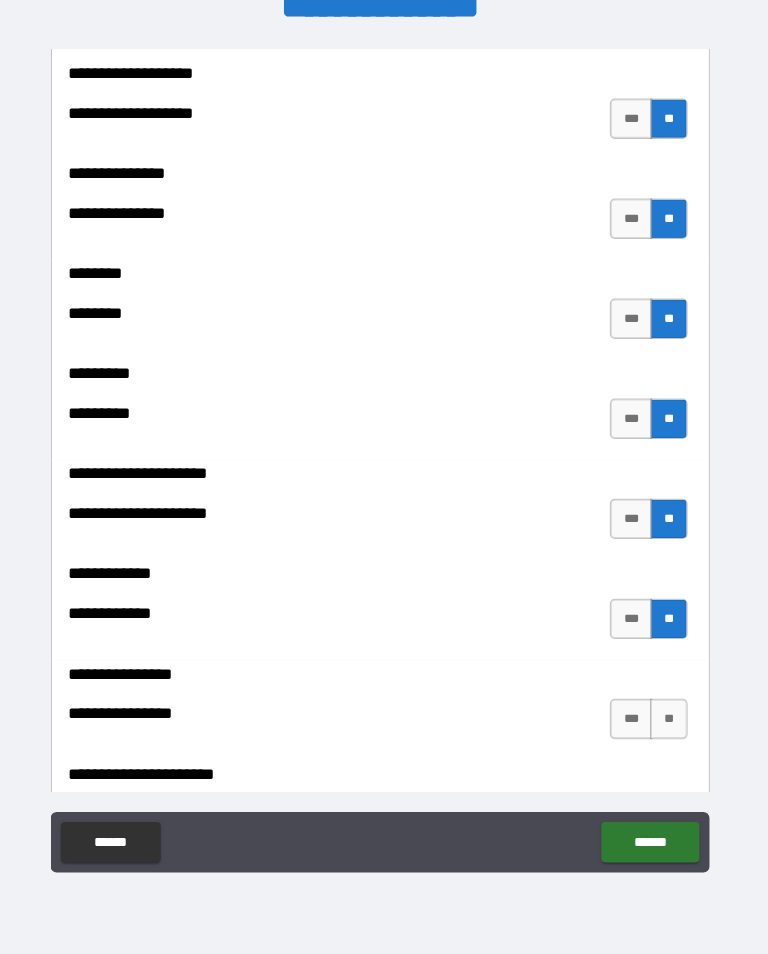 click on "**" at bounding box center [669, 721] 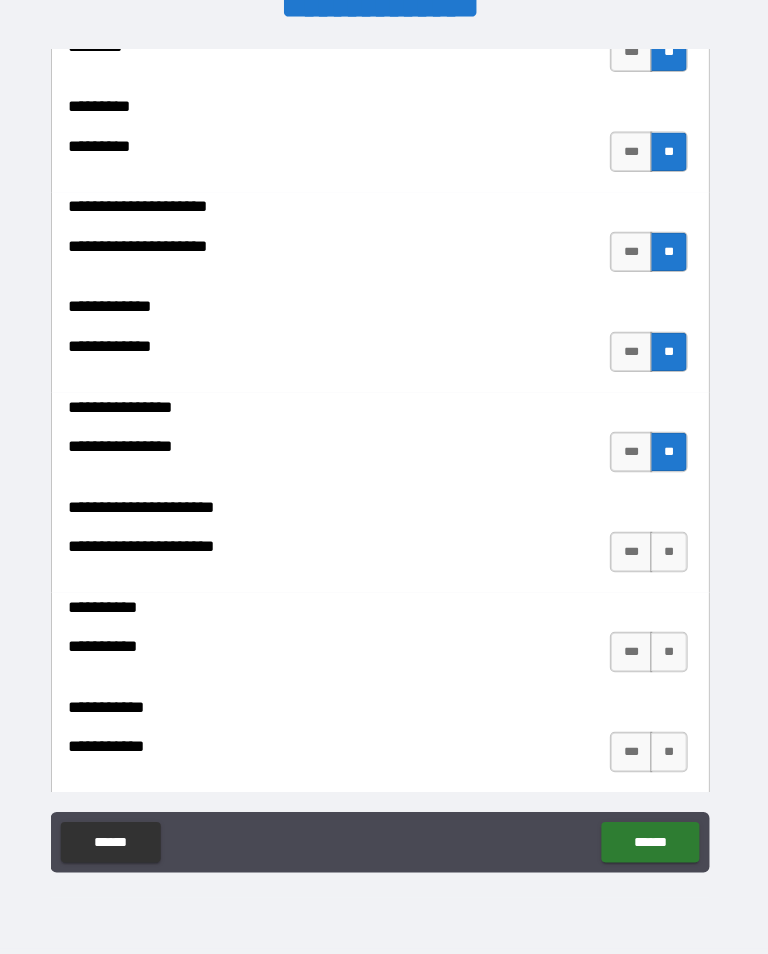 scroll, scrollTop: 6556, scrollLeft: 0, axis: vertical 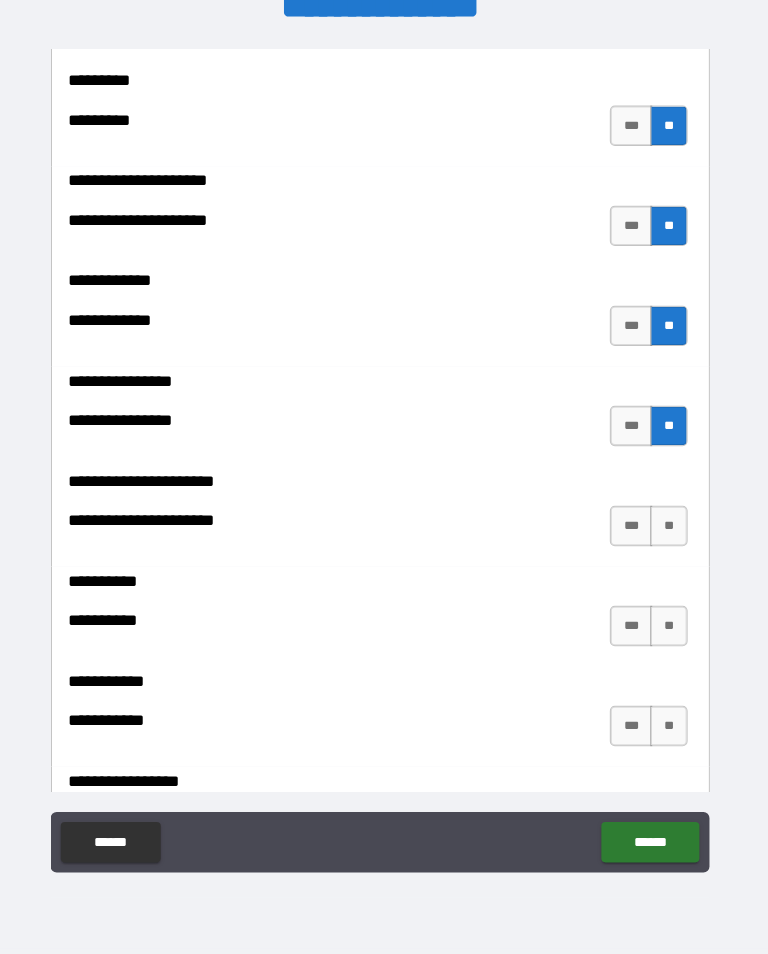 click on "**" at bounding box center [669, 530] 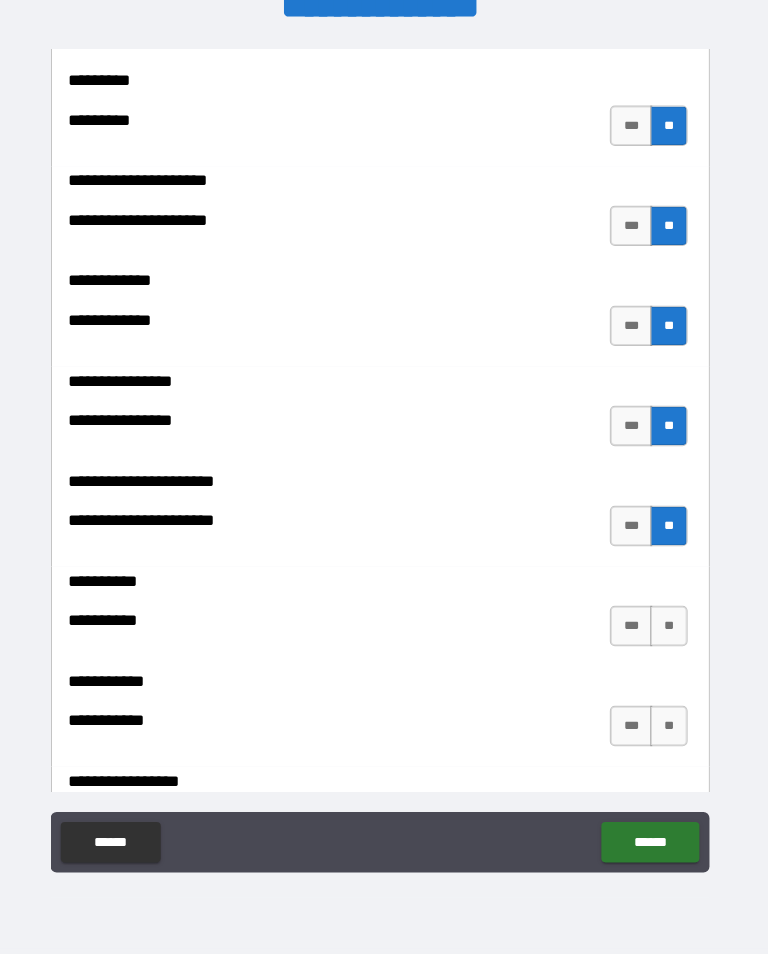 click on "**" at bounding box center [669, 629] 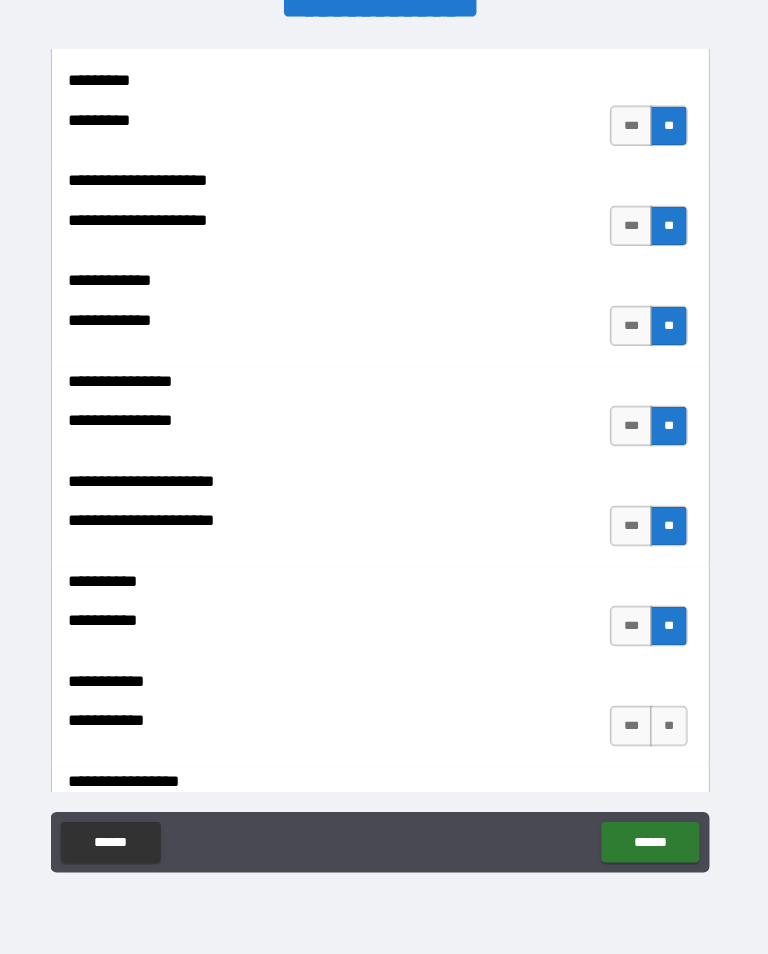 click on "**" at bounding box center (669, 728) 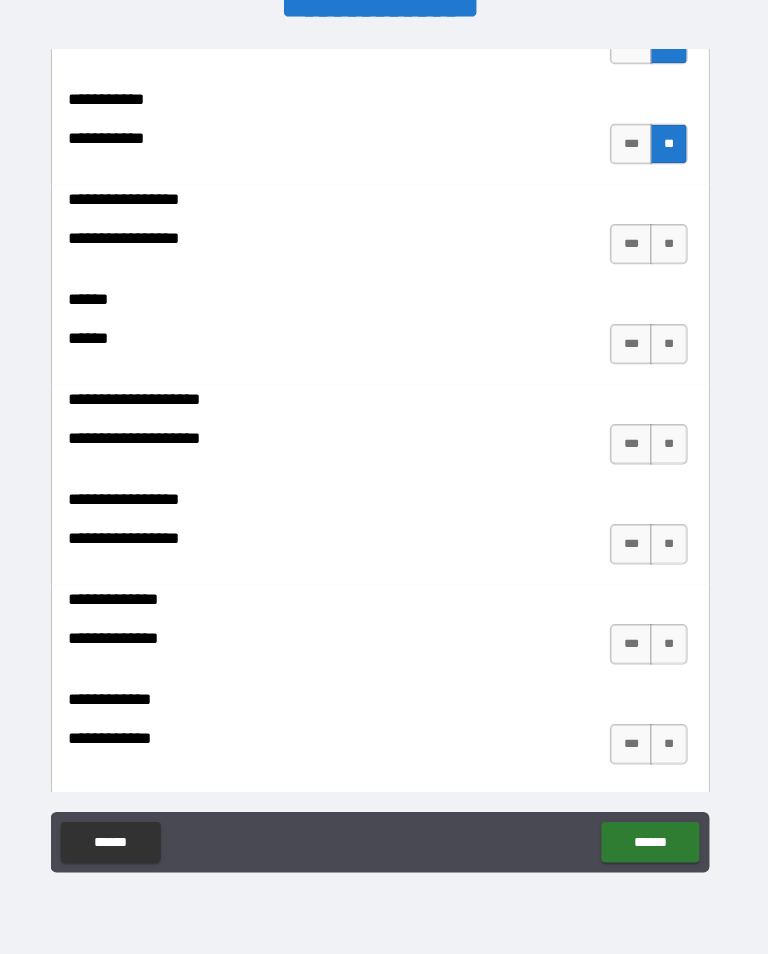 scroll, scrollTop: 7134, scrollLeft: 0, axis: vertical 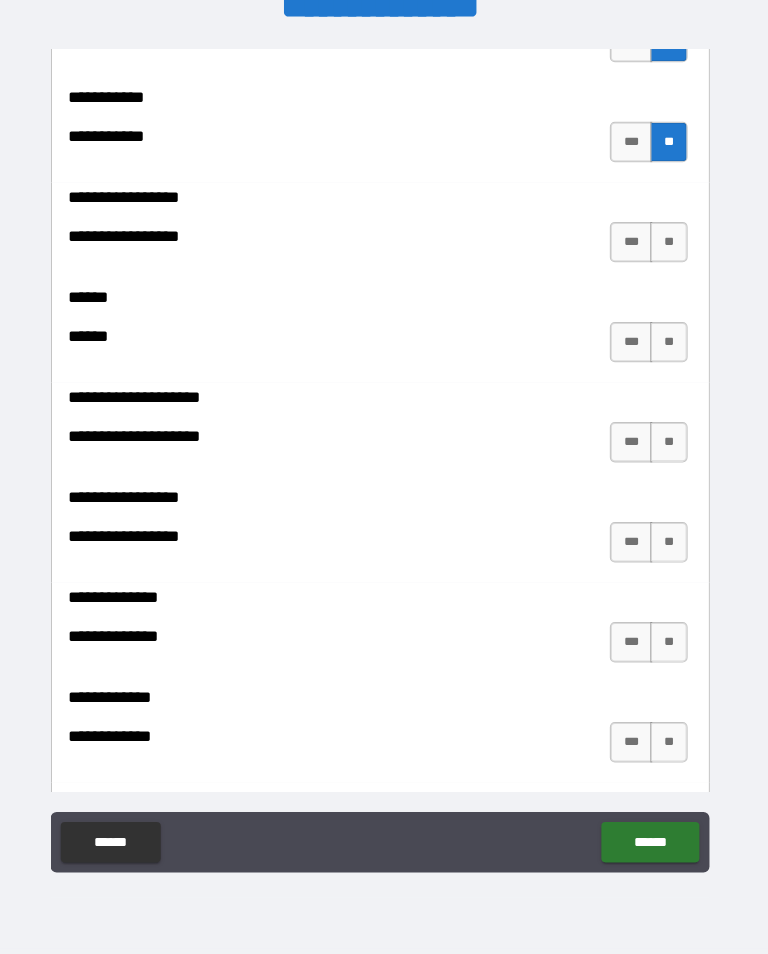 click on "**" at bounding box center [669, 249] 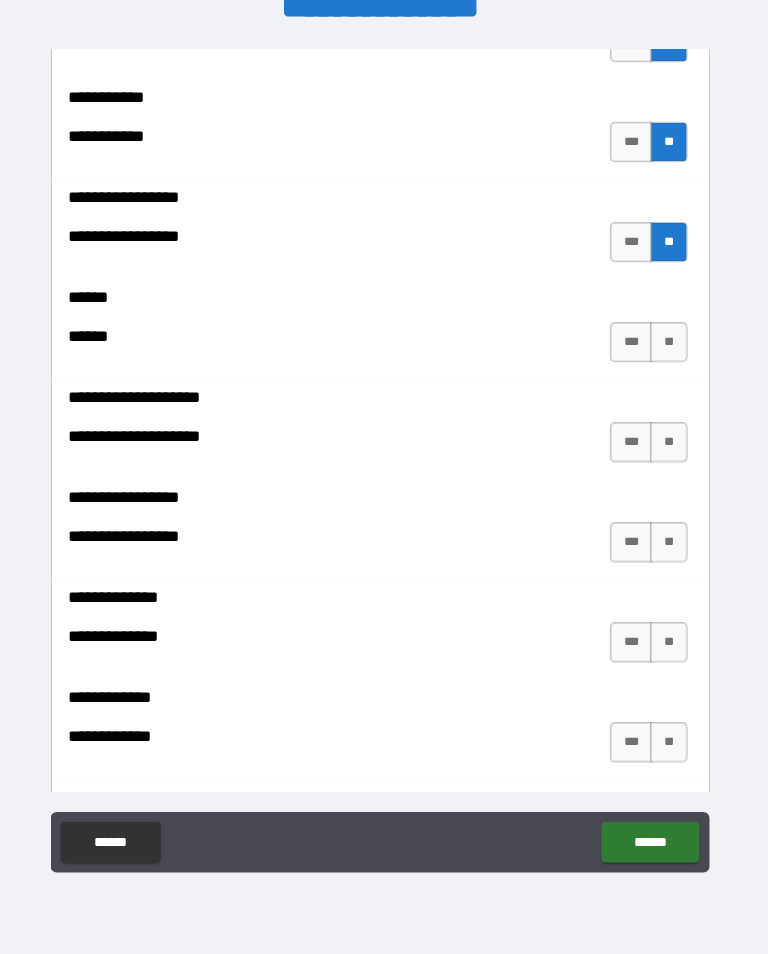 click on "**" at bounding box center [669, 348] 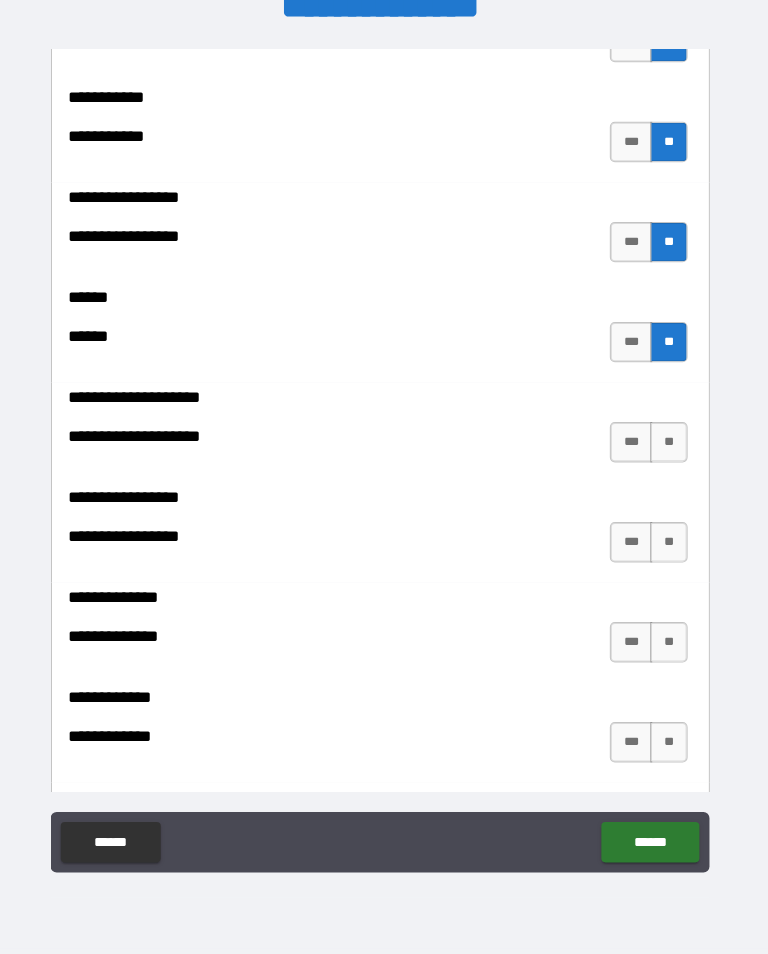 click on "**" at bounding box center (669, 447) 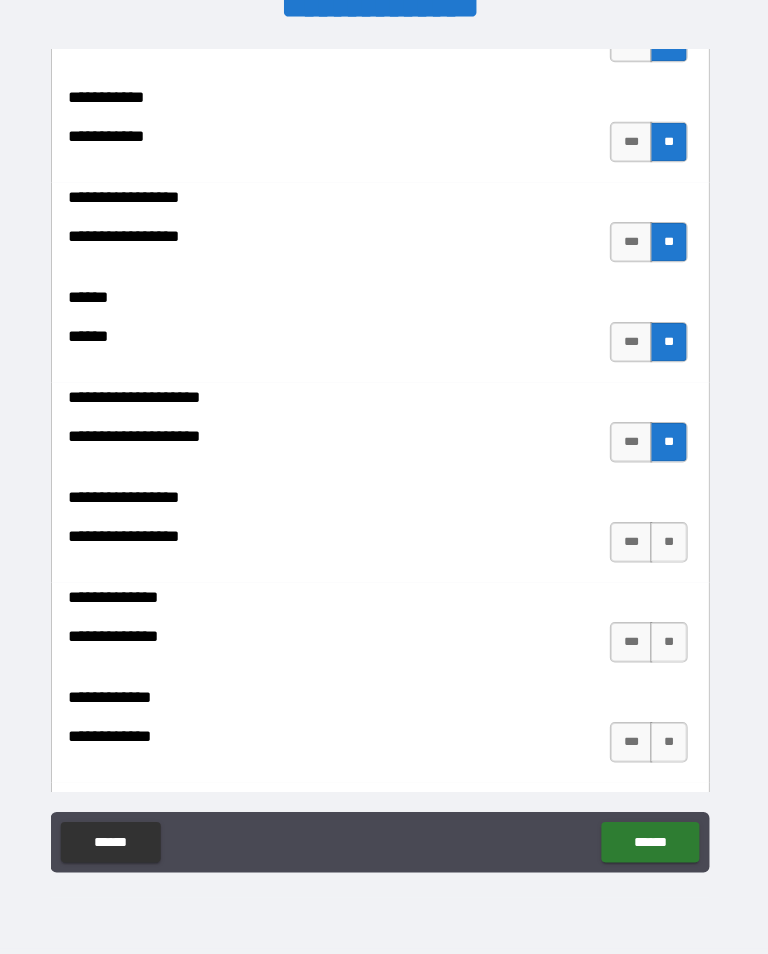 click on "**" at bounding box center [669, 546] 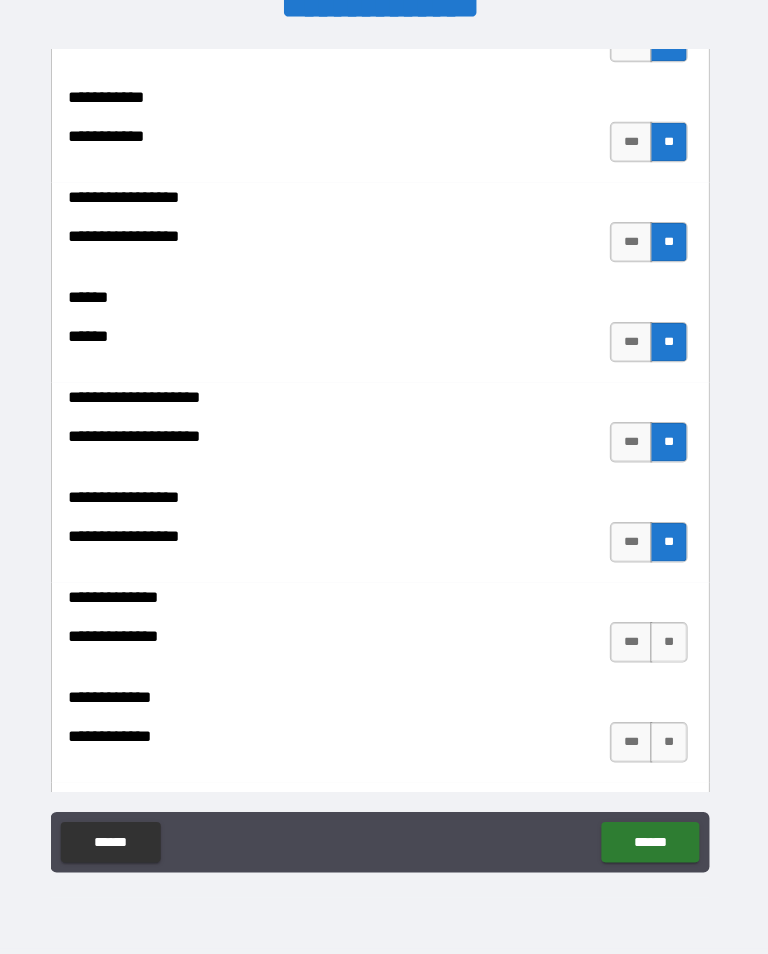 click on "***" at bounding box center [632, 546] 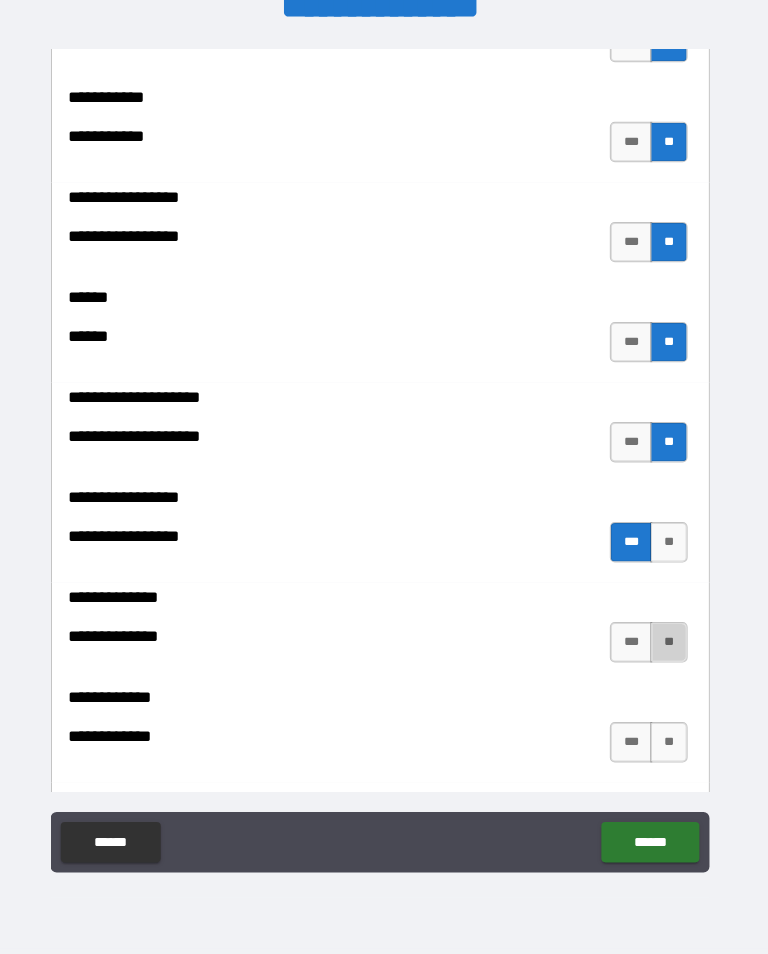click on "**" at bounding box center [669, 645] 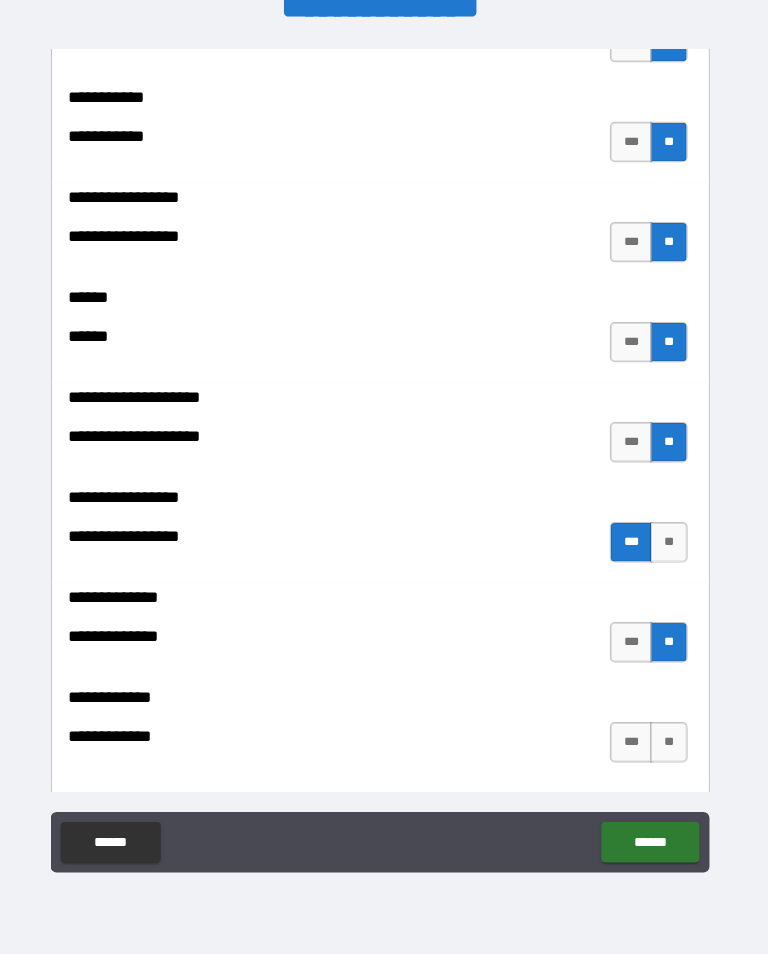 click on "**" at bounding box center [669, 744] 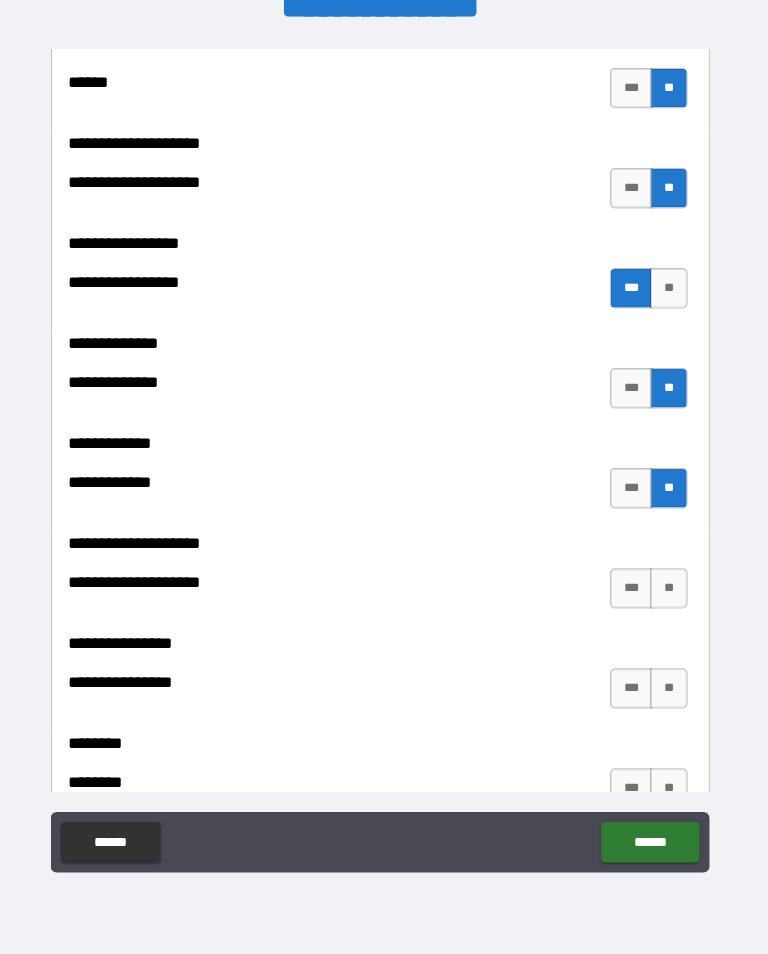 scroll, scrollTop: 7399, scrollLeft: 0, axis: vertical 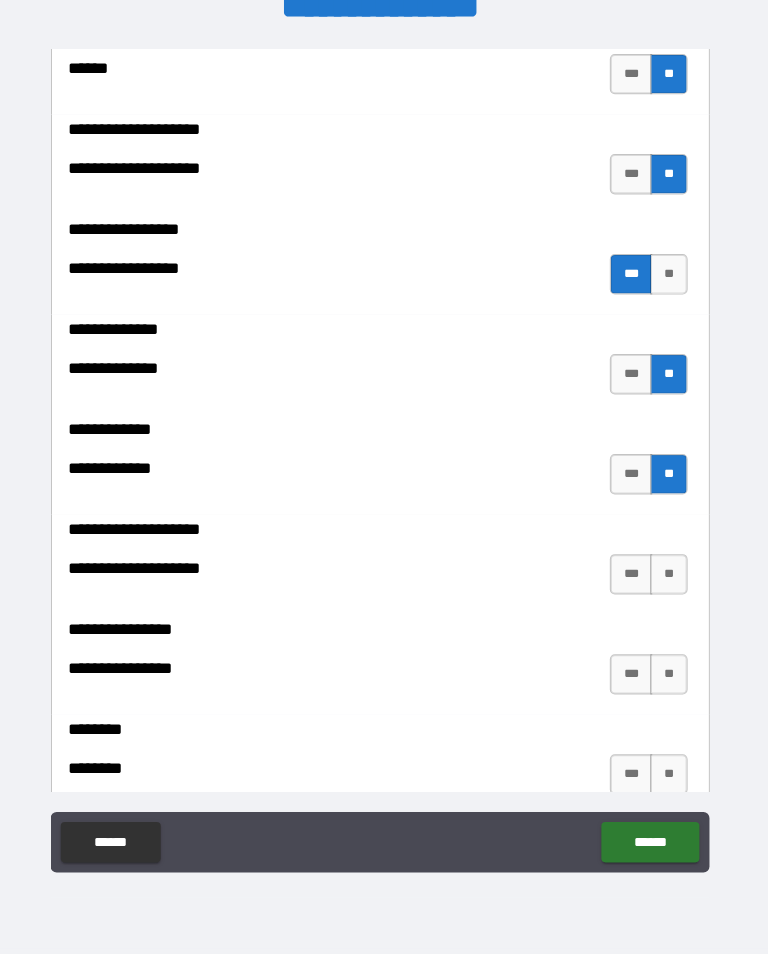 click on "**" at bounding box center [669, 578] 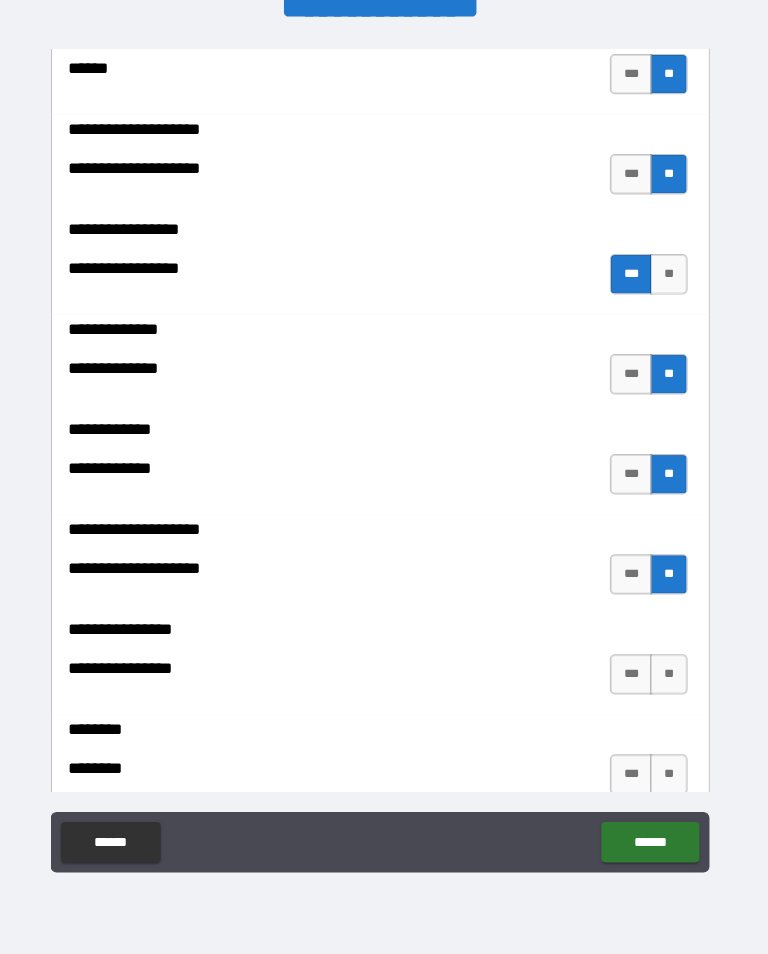 click on "**" at bounding box center (669, 677) 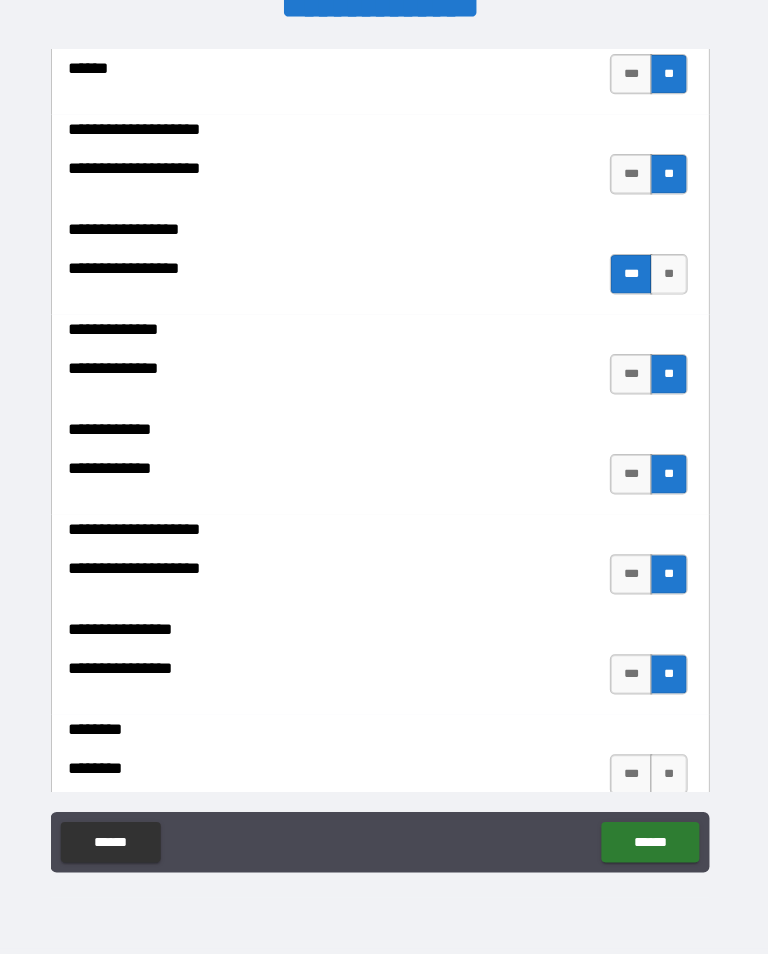 click on "**" at bounding box center [669, 776] 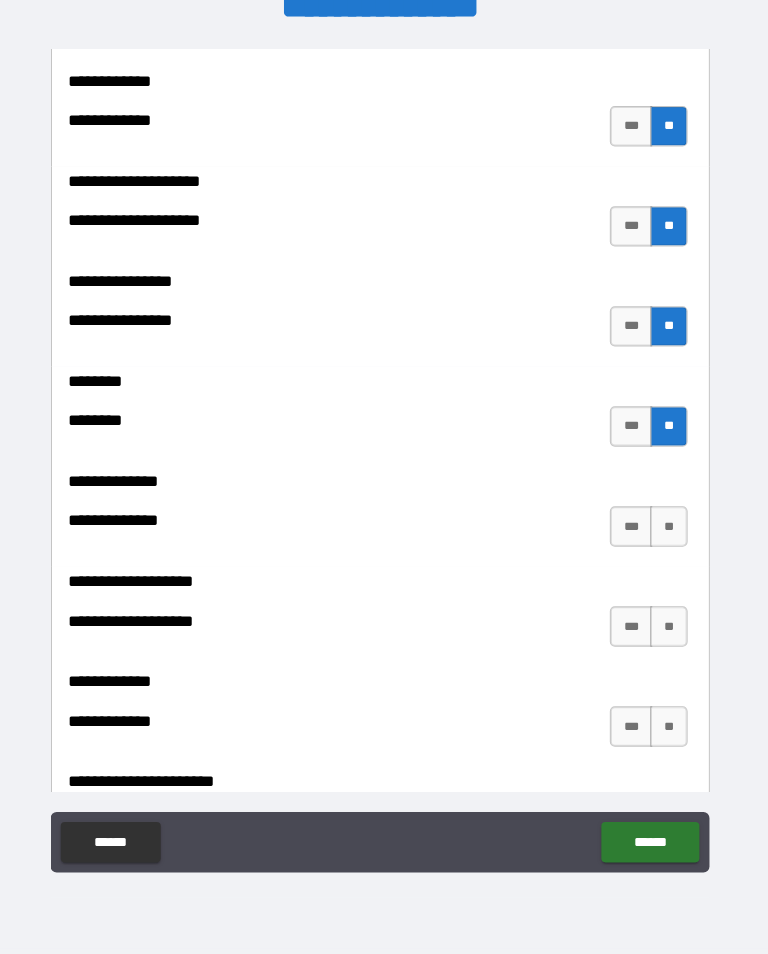 scroll, scrollTop: 7787, scrollLeft: 0, axis: vertical 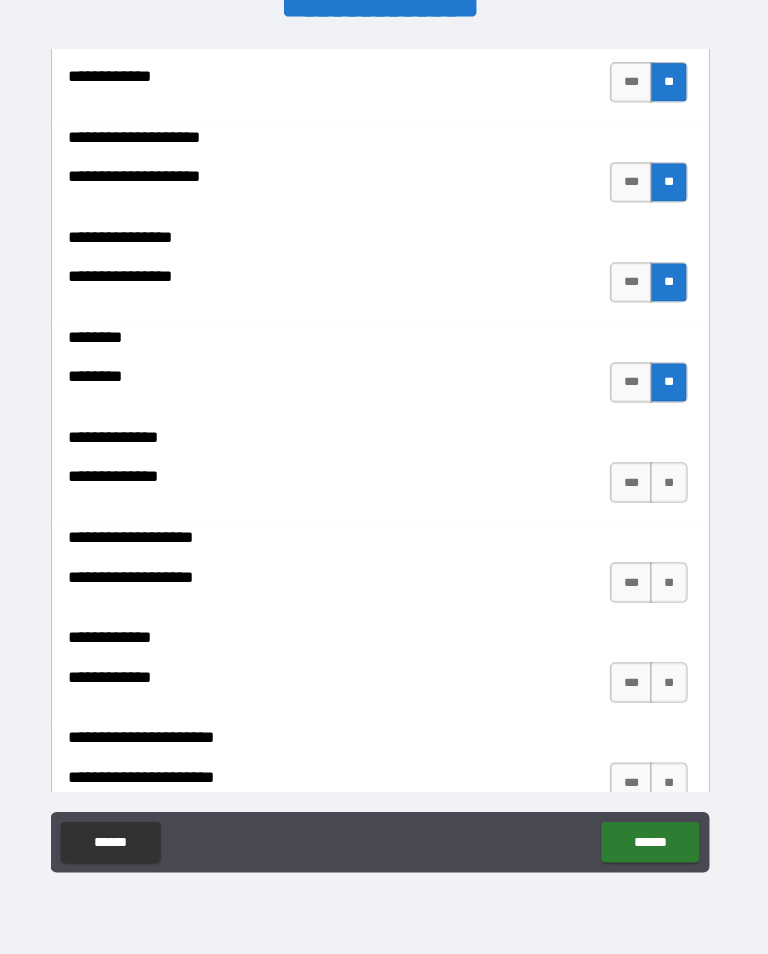 click on "**" at bounding box center (669, 487) 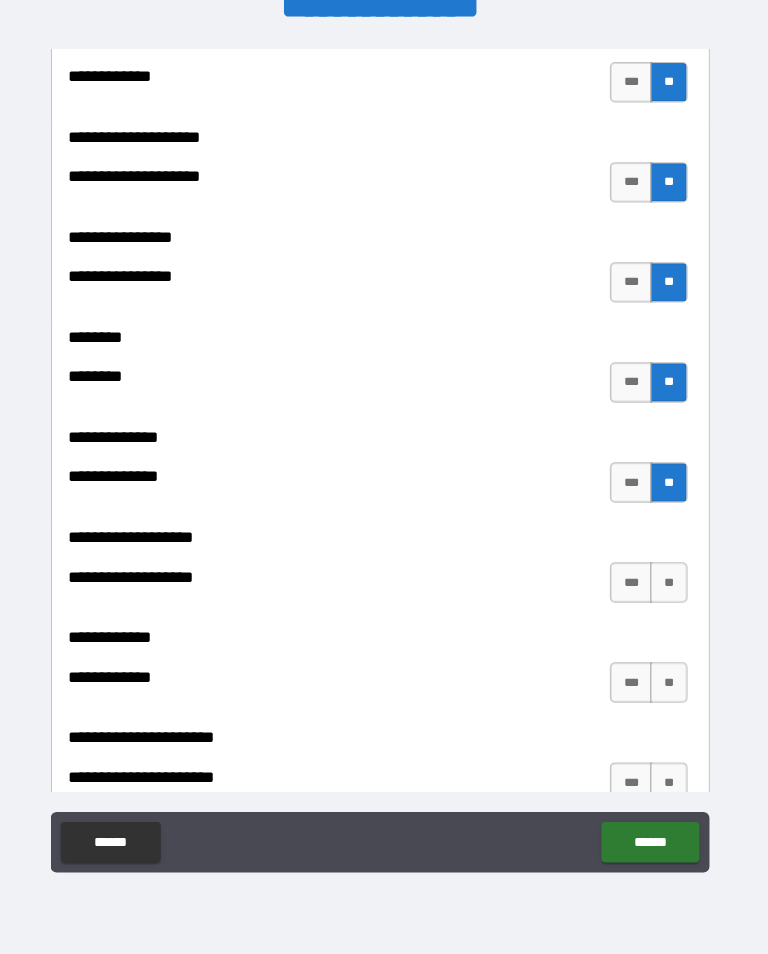click on "**" at bounding box center [669, 586] 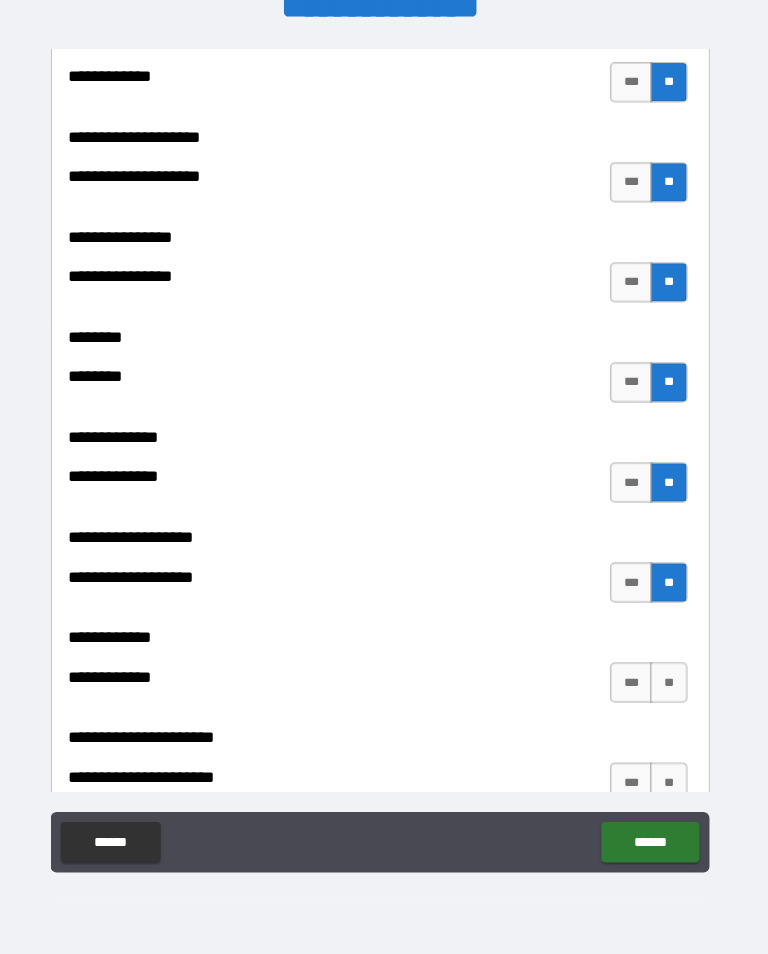click on "**" at bounding box center (669, 685) 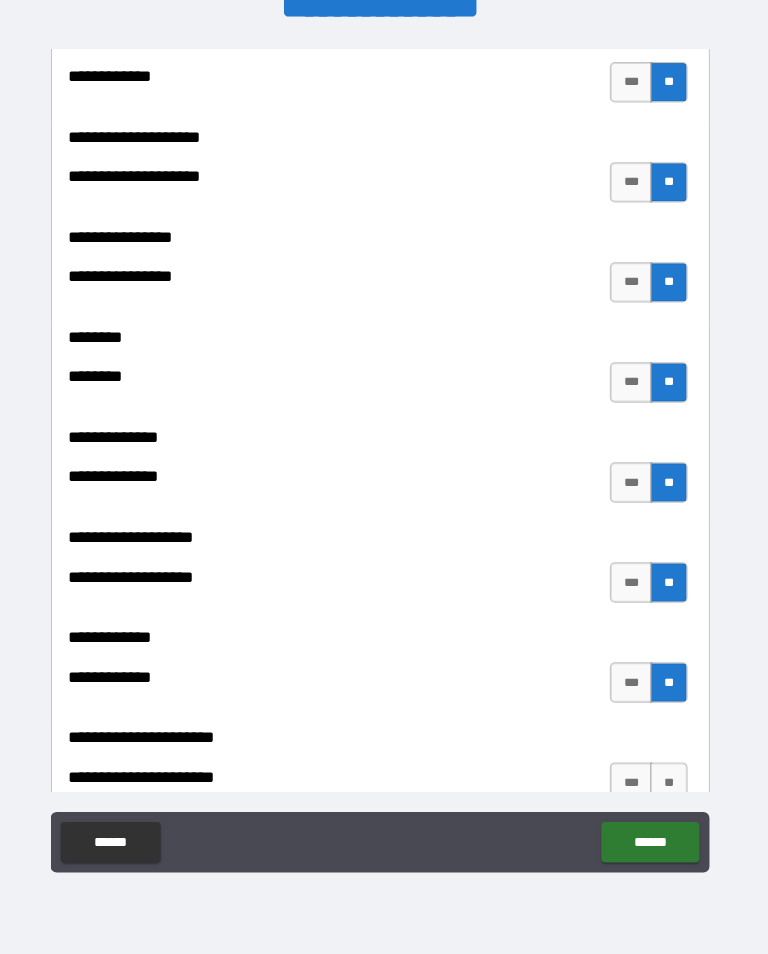 click on "**" at bounding box center (669, 784) 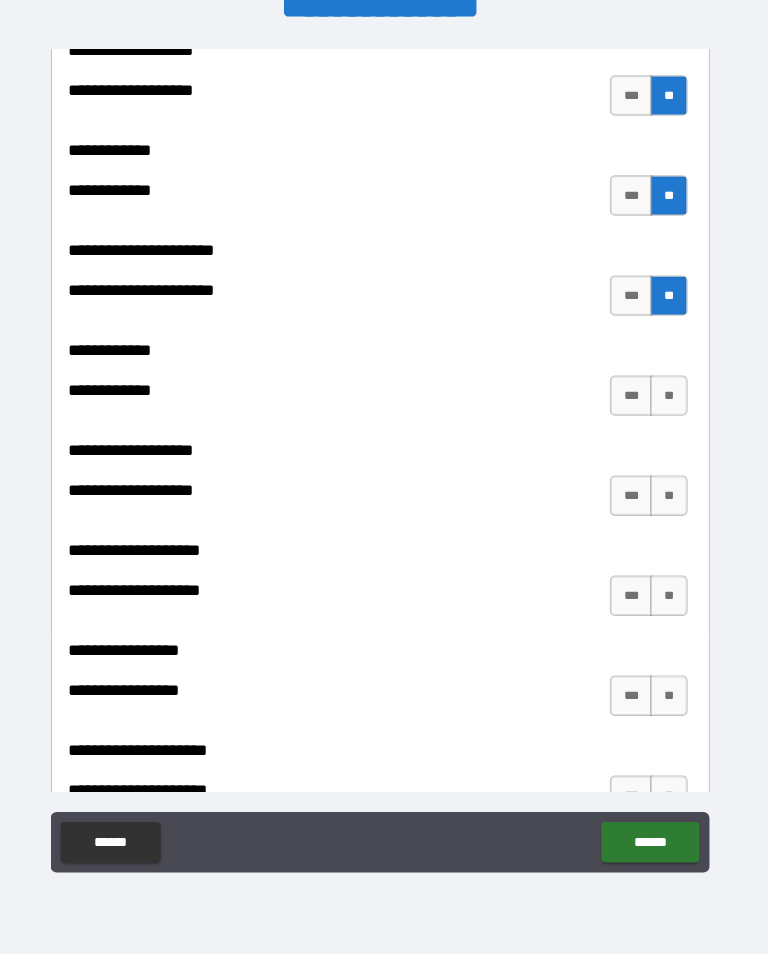 scroll, scrollTop: 8275, scrollLeft: 0, axis: vertical 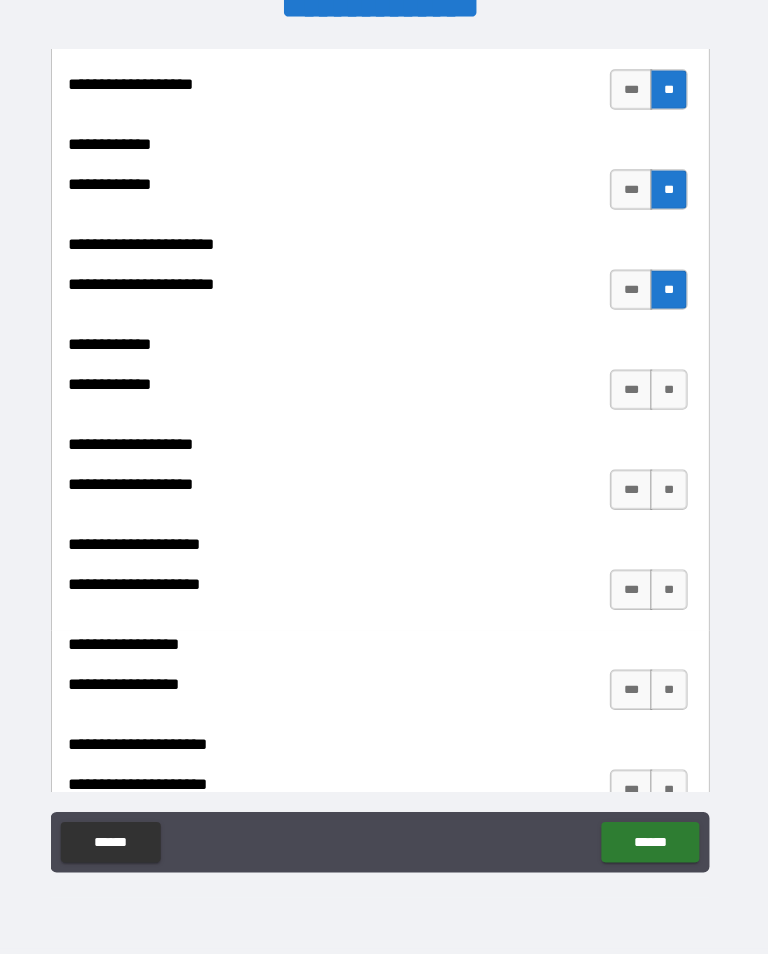 click on "**" at bounding box center (669, 494) 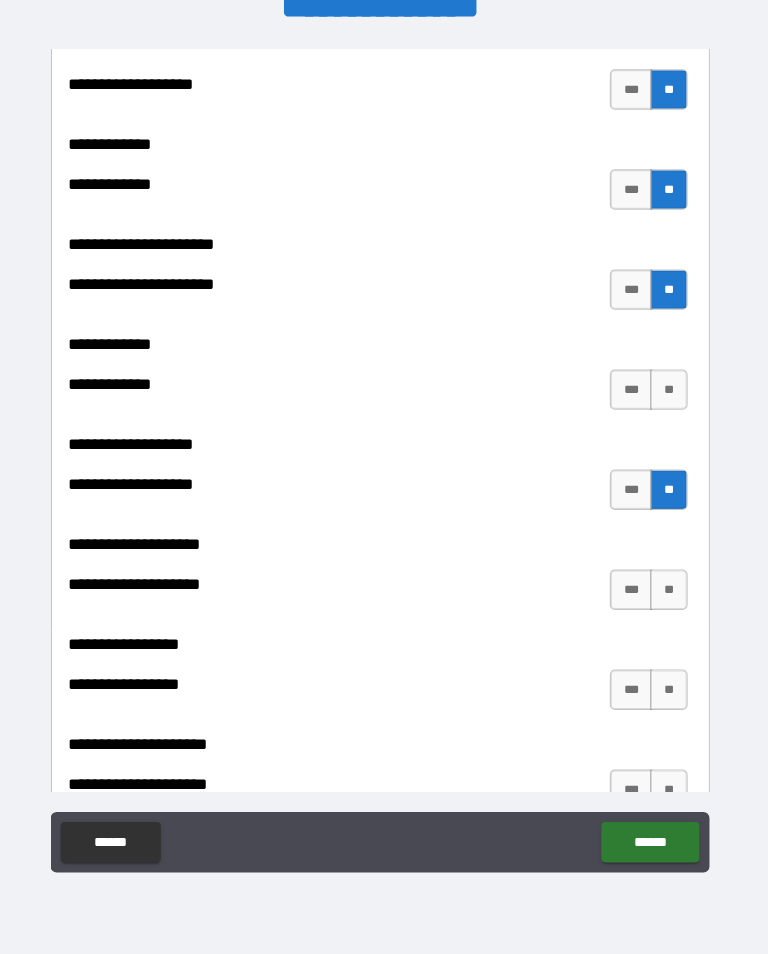 click on "**" at bounding box center (669, 395) 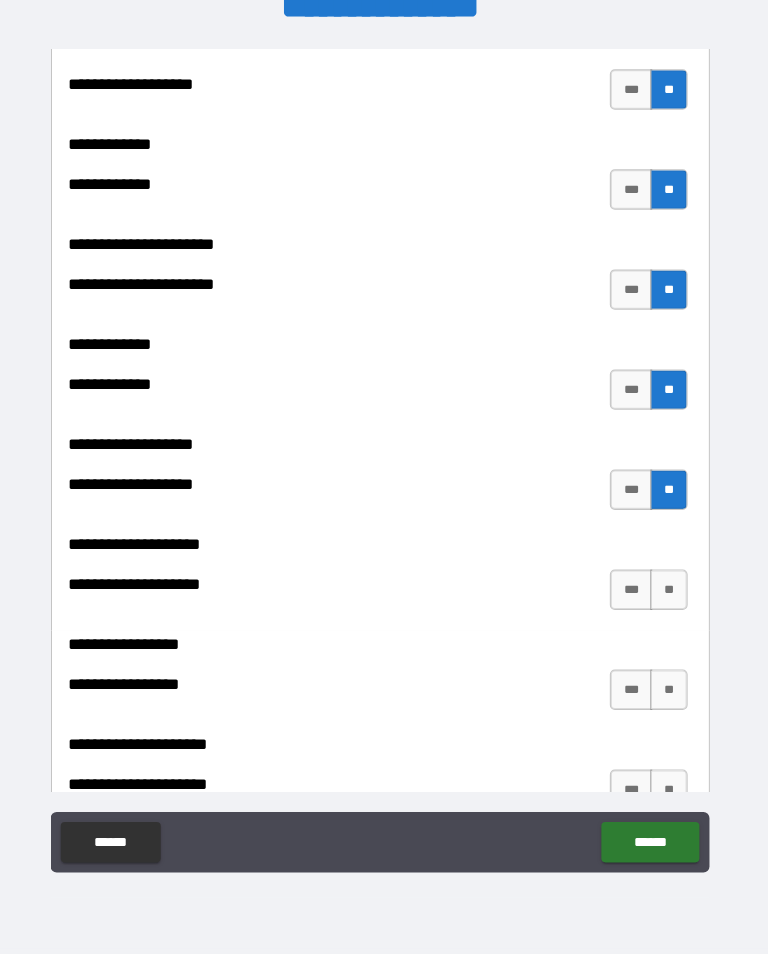 click on "**" at bounding box center [669, 593] 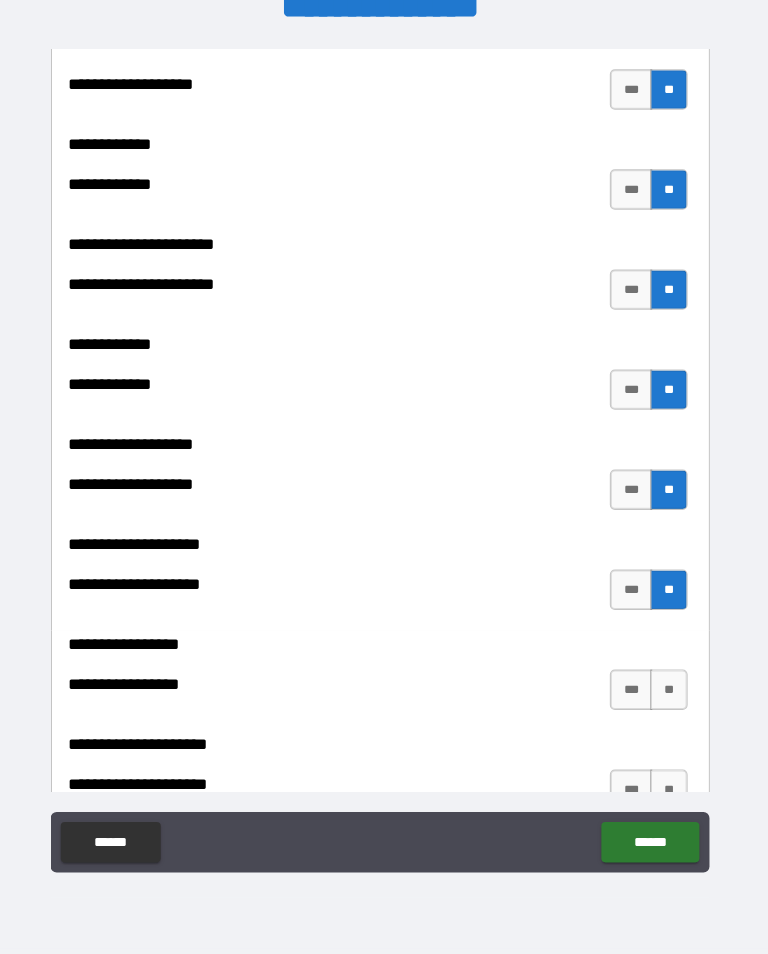 click on "**" at bounding box center (669, 692) 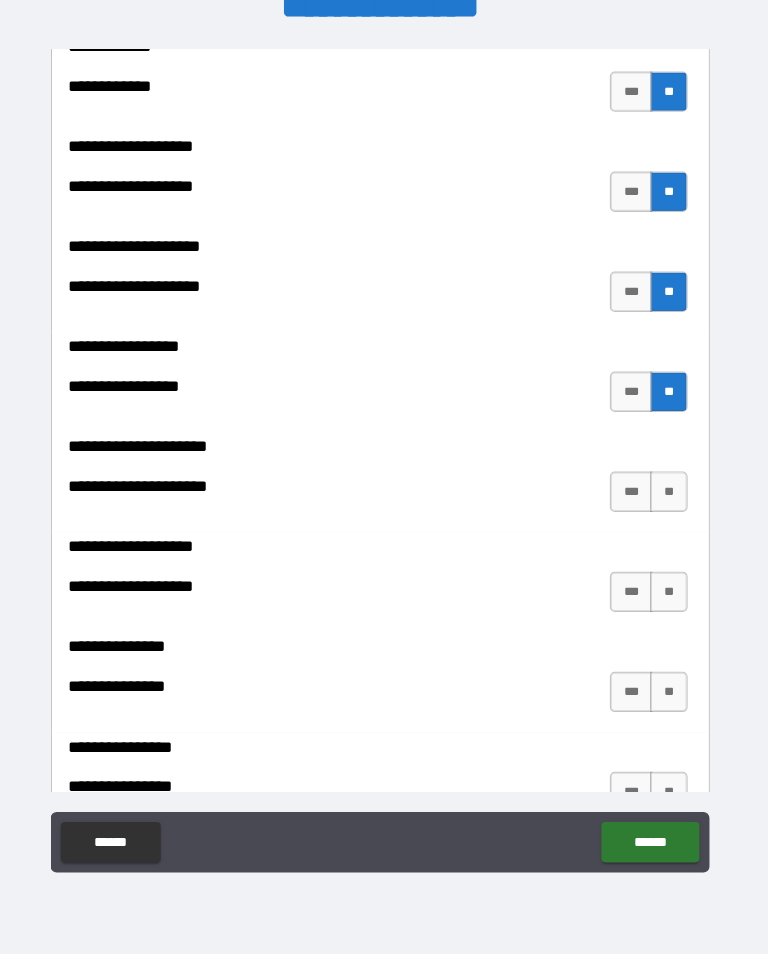scroll, scrollTop: 8572, scrollLeft: 0, axis: vertical 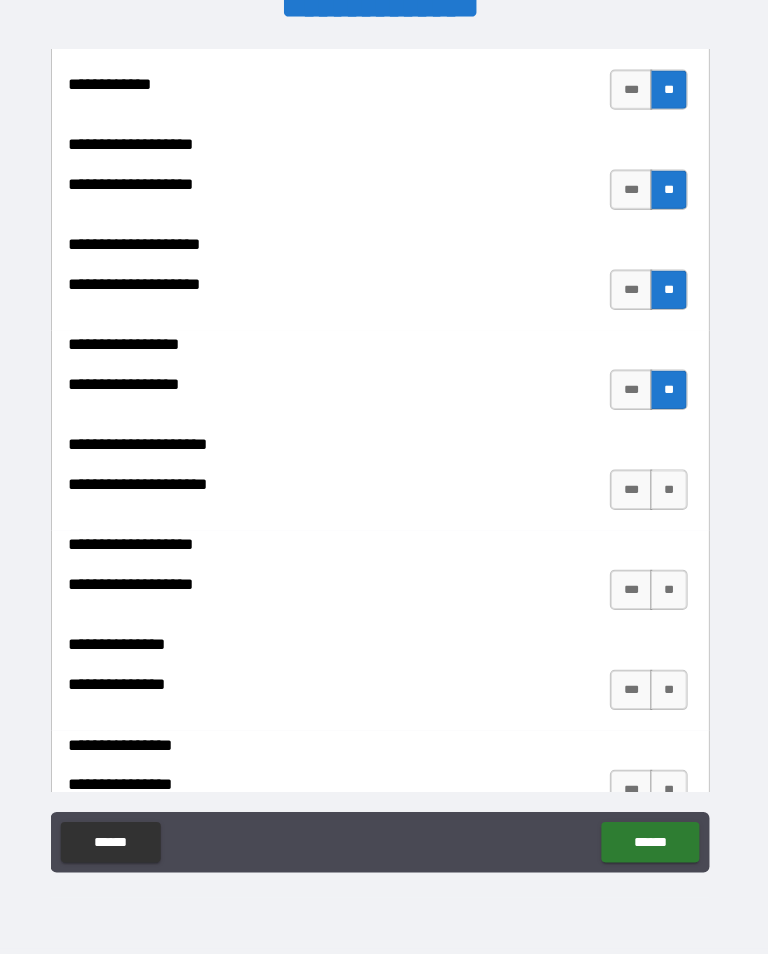 click on "***" at bounding box center (632, 395) 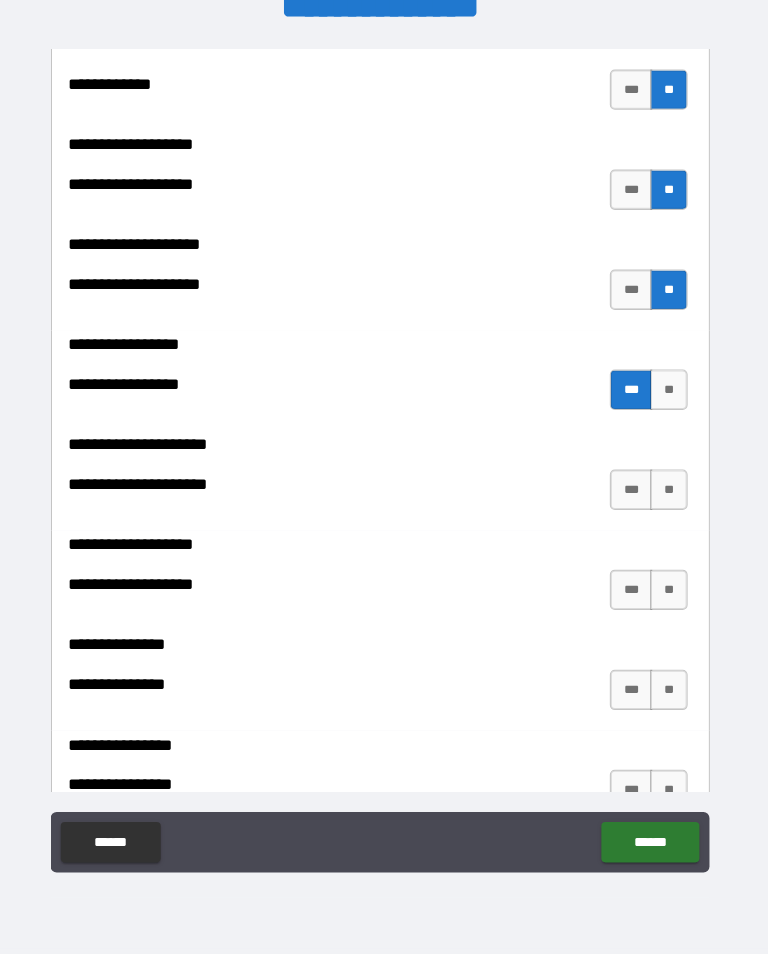 click on "**" at bounding box center [669, 494] 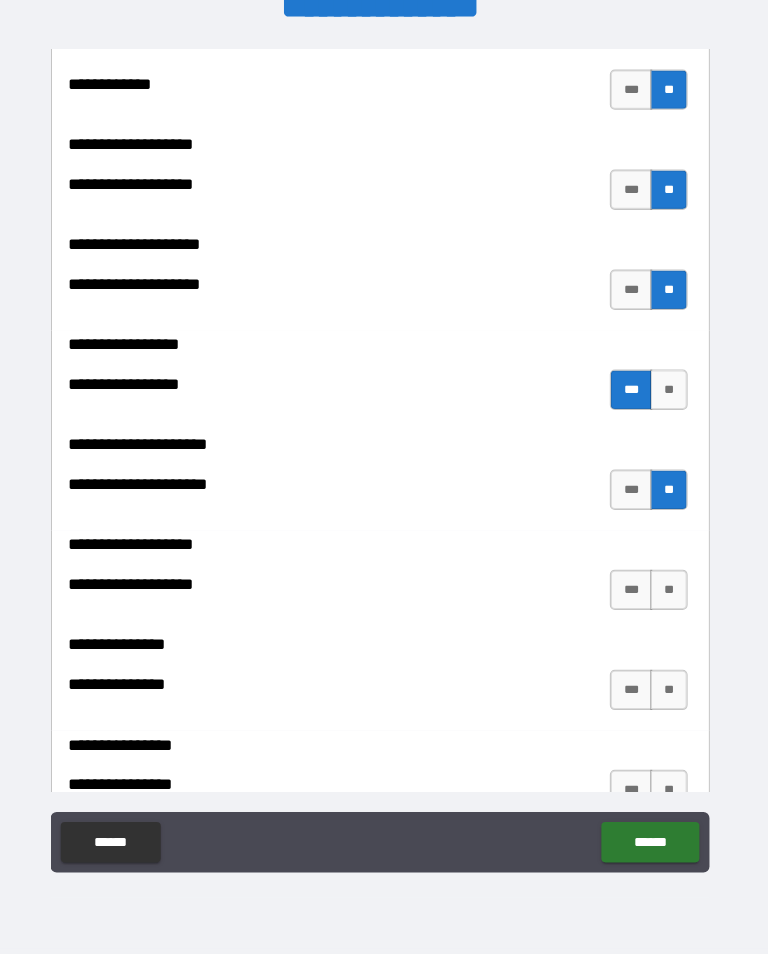 click on "**" at bounding box center [669, 593] 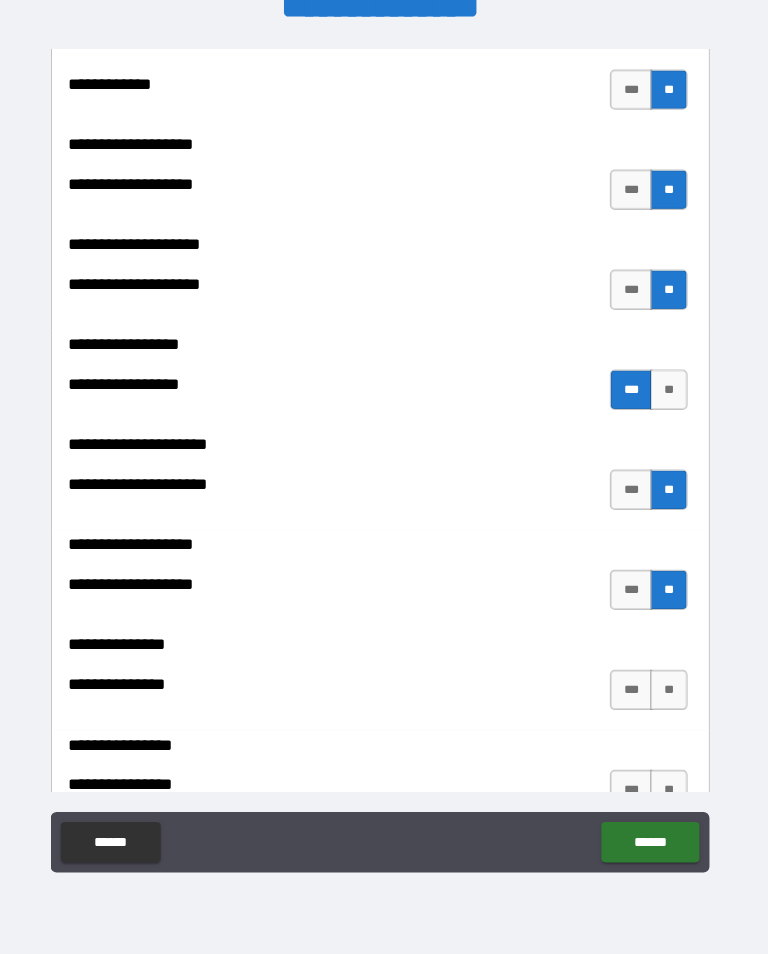 click on "**" at bounding box center (669, 692) 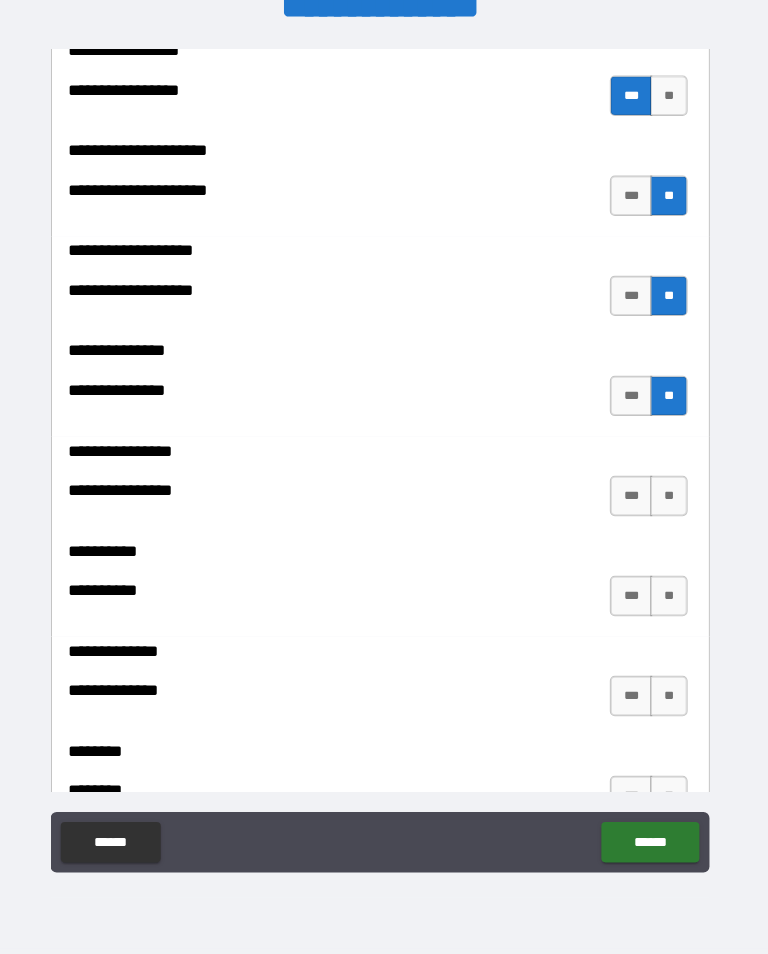 scroll, scrollTop: 8863, scrollLeft: 0, axis: vertical 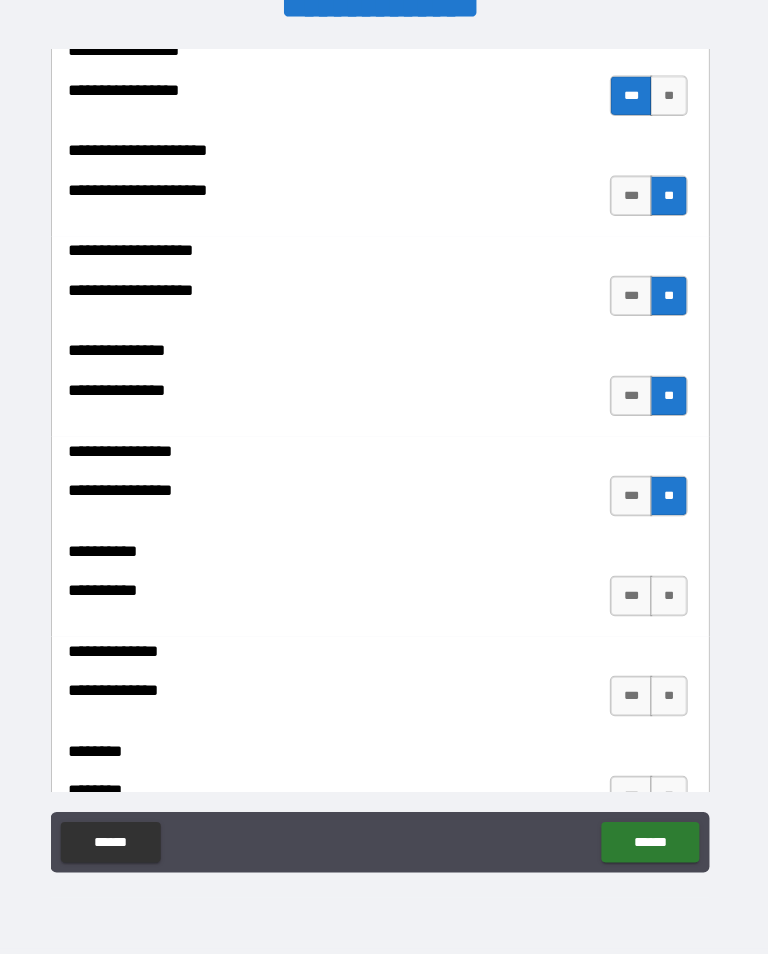 click on "**" at bounding box center (669, 599) 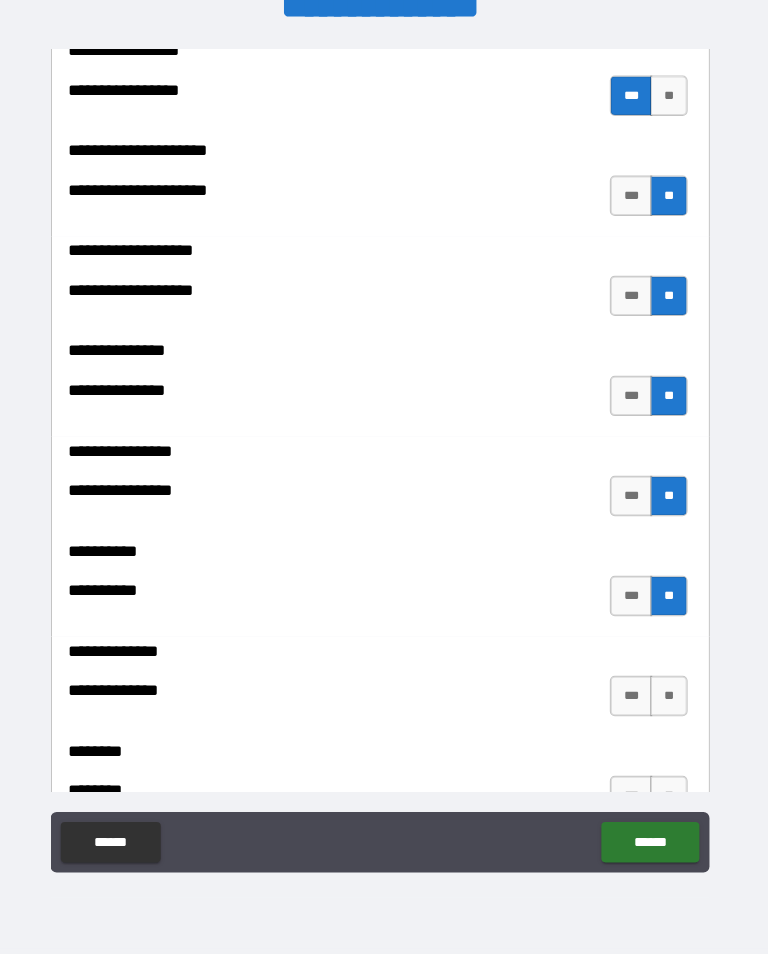 click on "**" at bounding box center (669, 698) 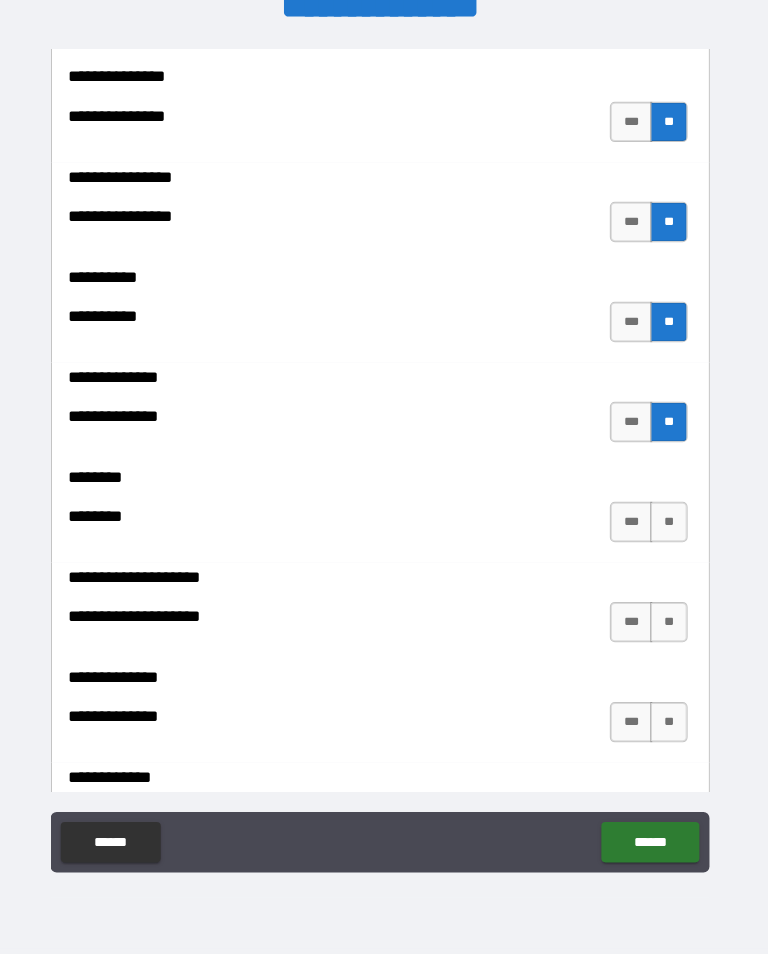 scroll, scrollTop: 9154, scrollLeft: 0, axis: vertical 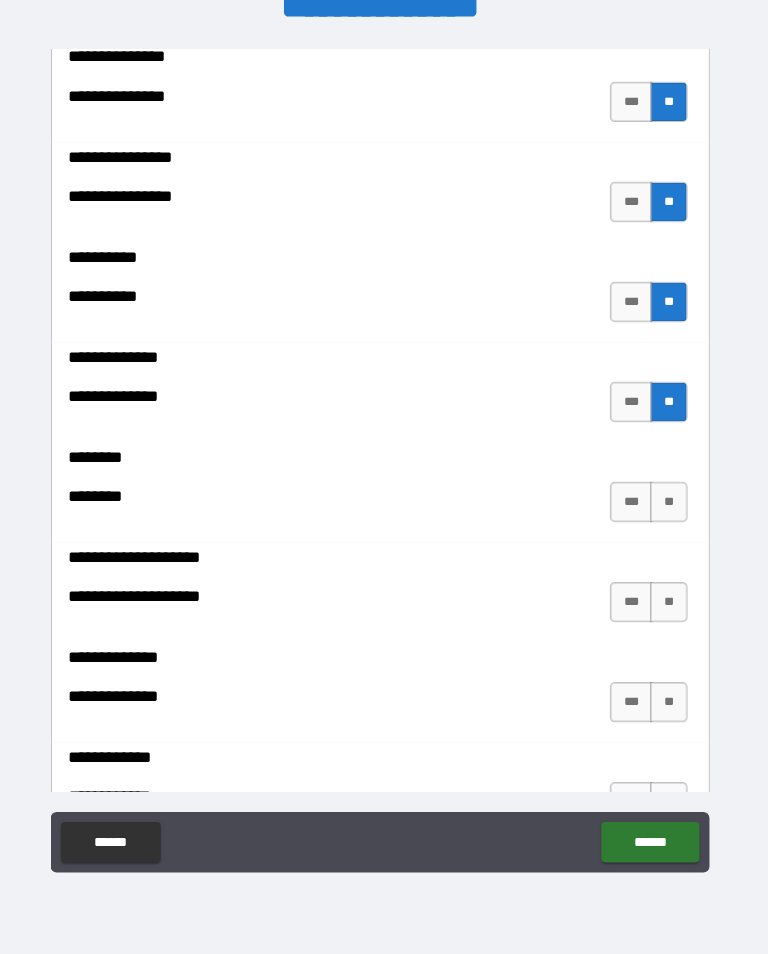 click on "**" at bounding box center (669, 506) 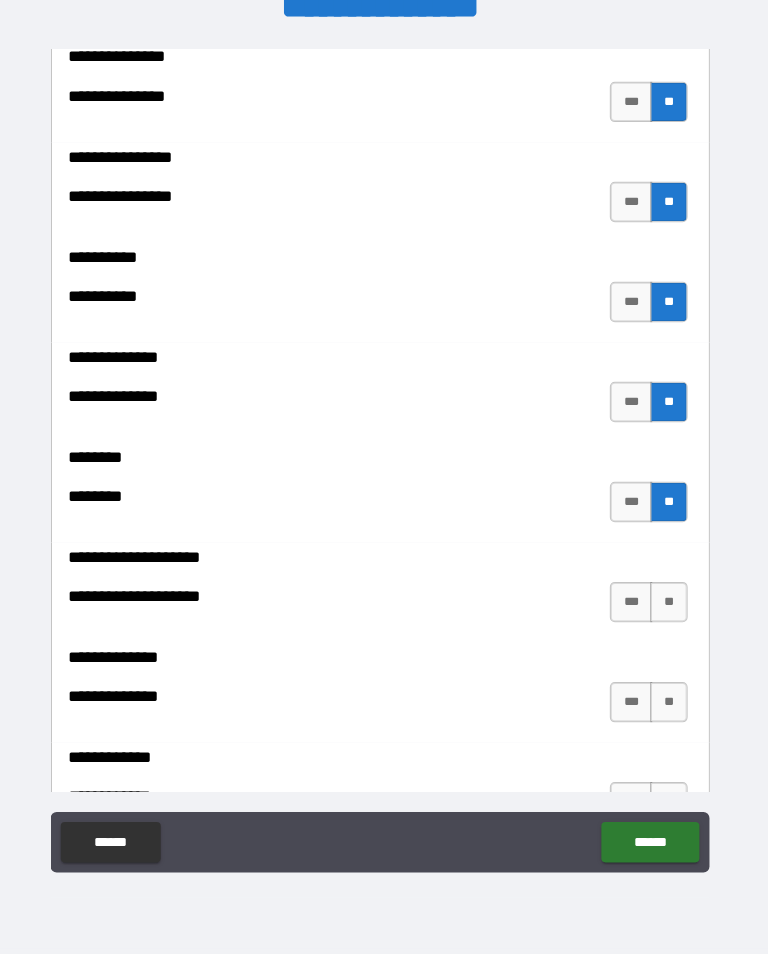 click on "**" at bounding box center [669, 605] 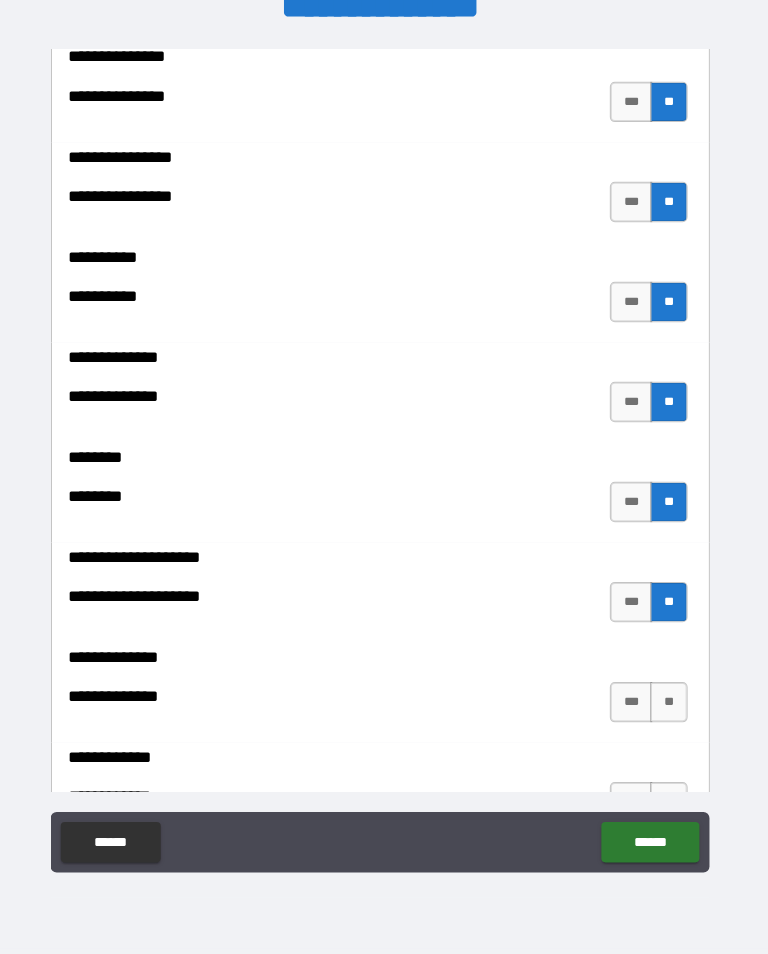 click on "**" at bounding box center [669, 704] 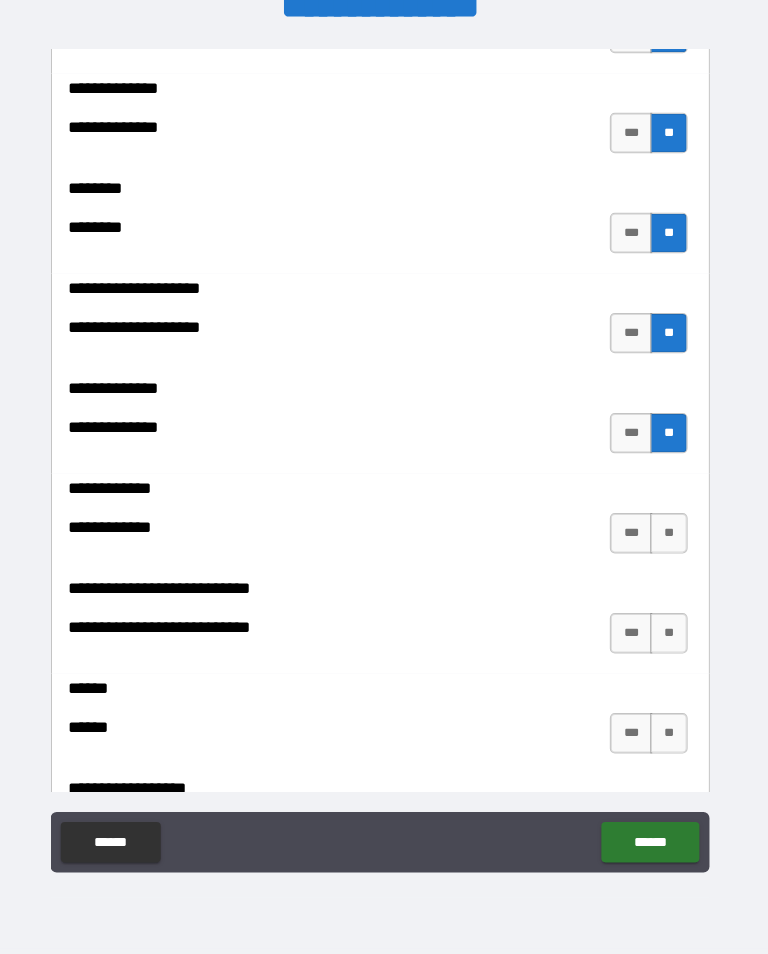 scroll, scrollTop: 9446, scrollLeft: 0, axis: vertical 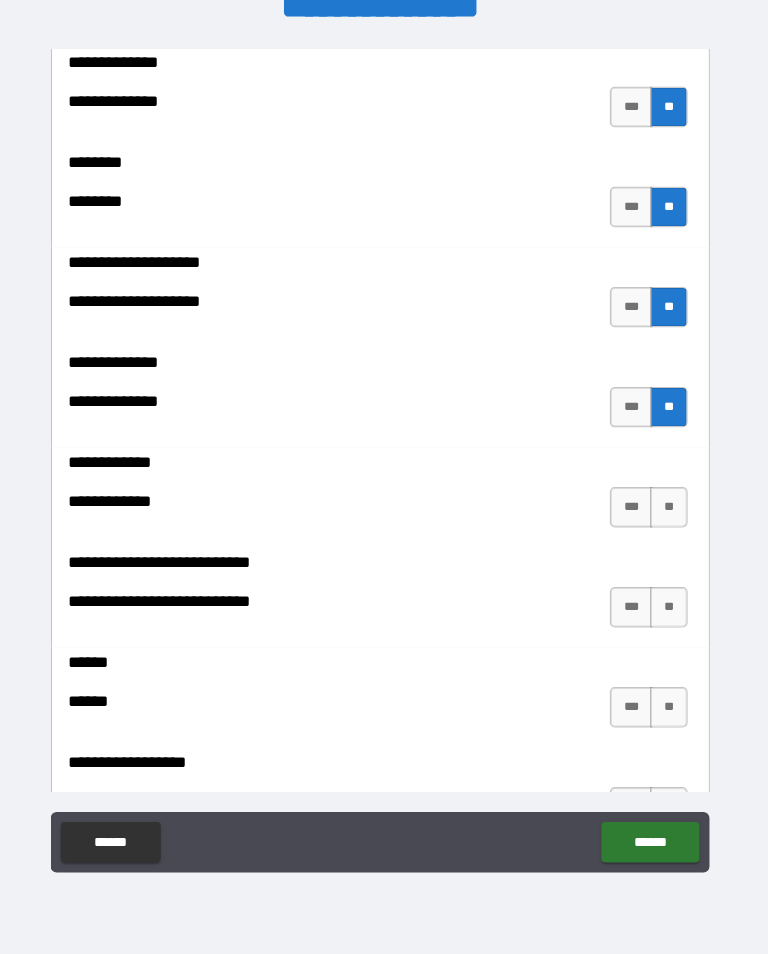 click on "**" at bounding box center (669, 511) 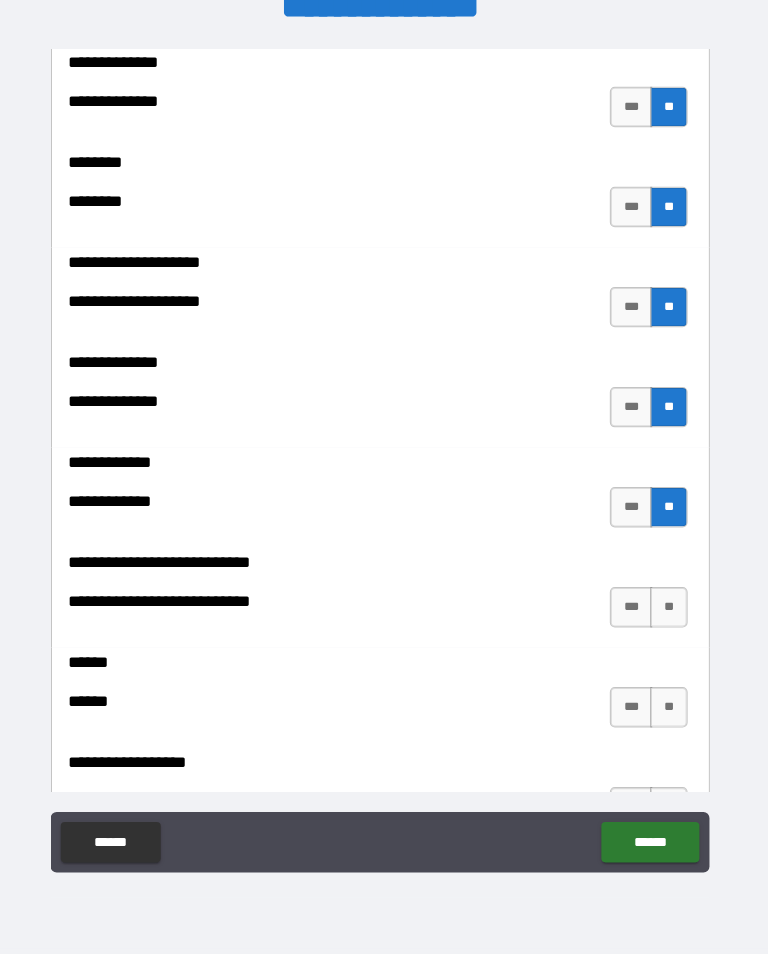 click on "**" at bounding box center (669, 610) 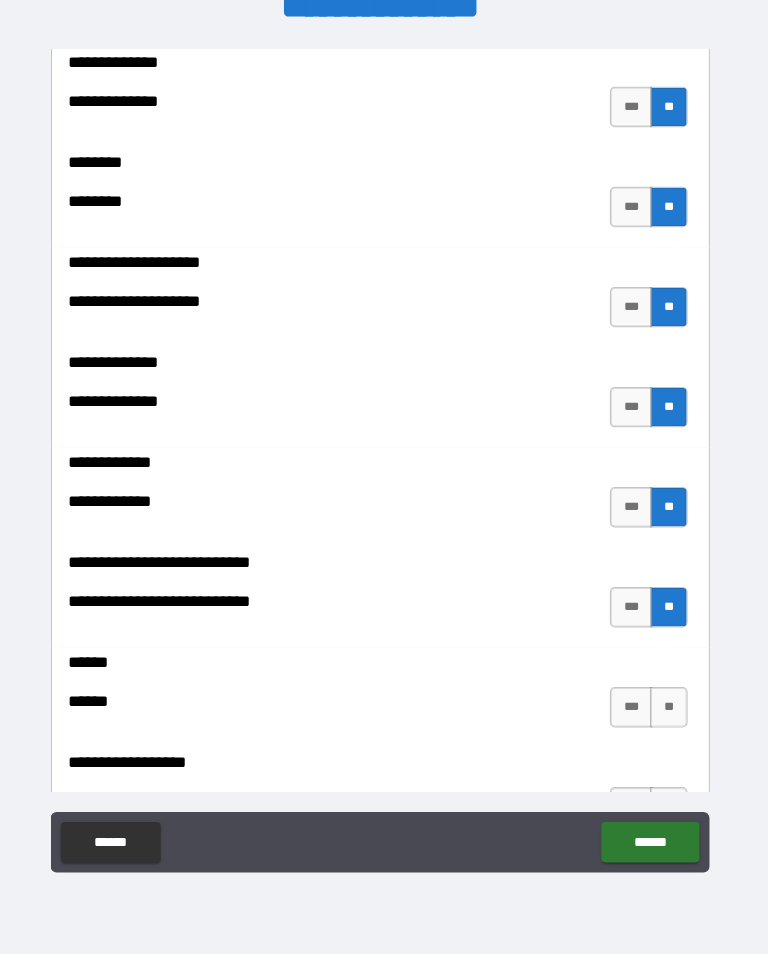 click on "**" at bounding box center [669, 709] 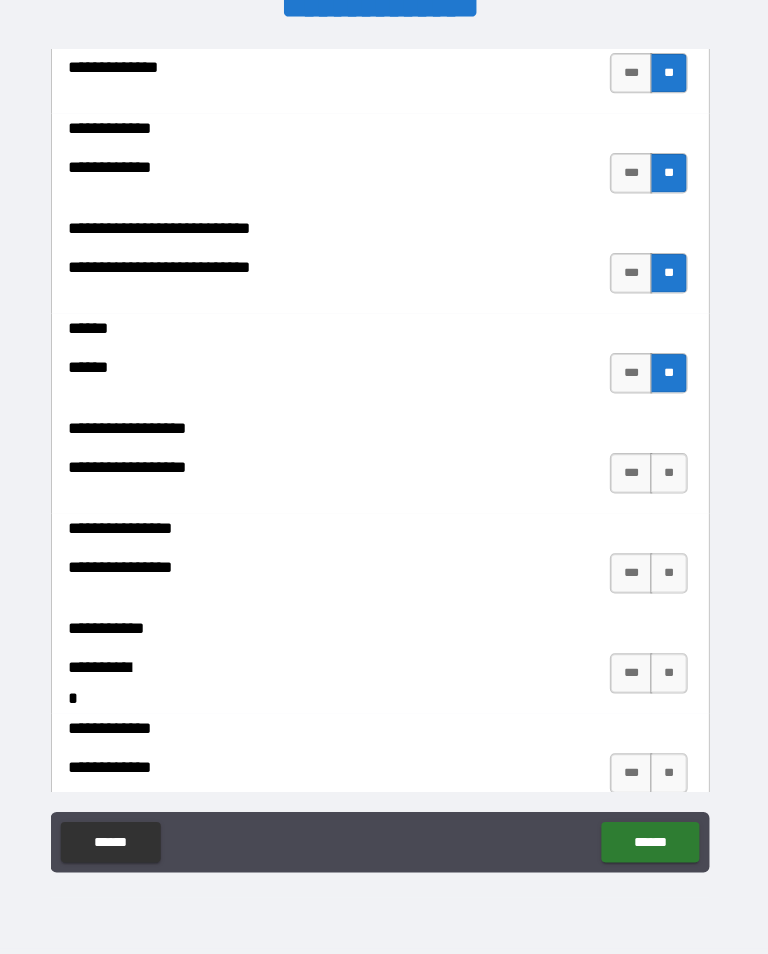 scroll, scrollTop: 9776, scrollLeft: 0, axis: vertical 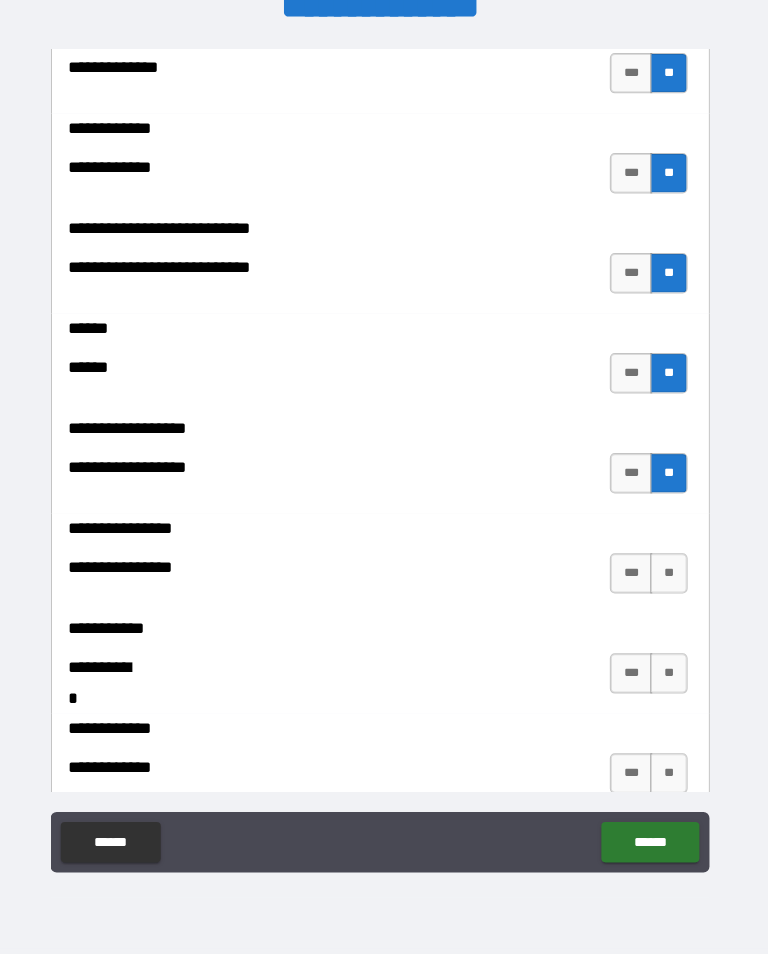 click on "**" at bounding box center (669, 577) 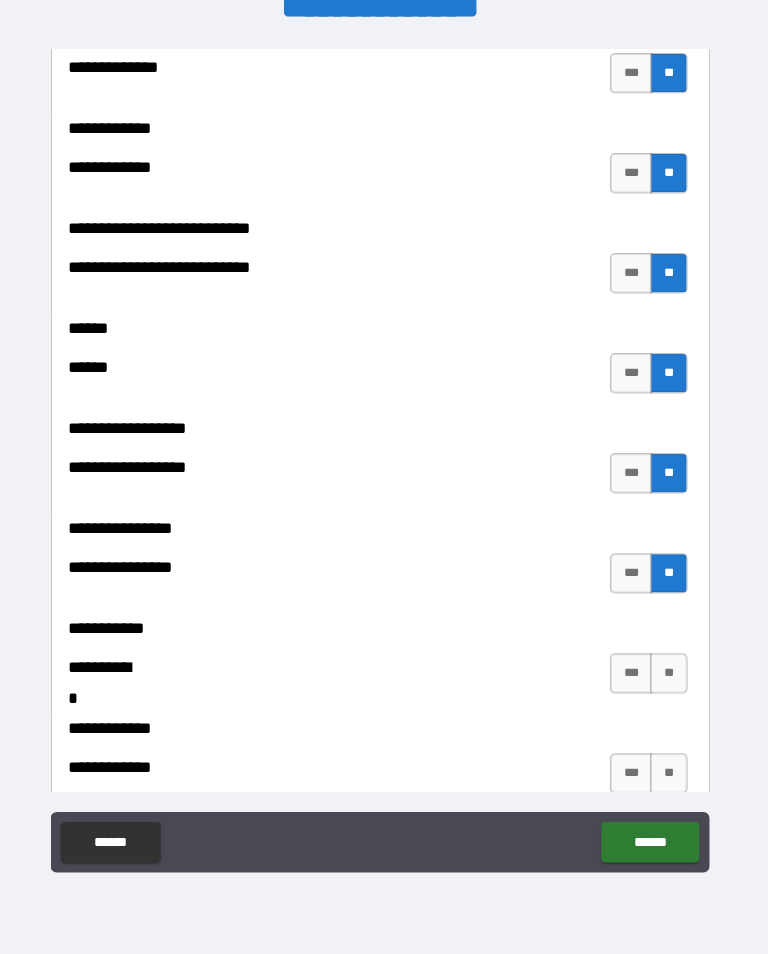 click on "**" at bounding box center [669, 676] 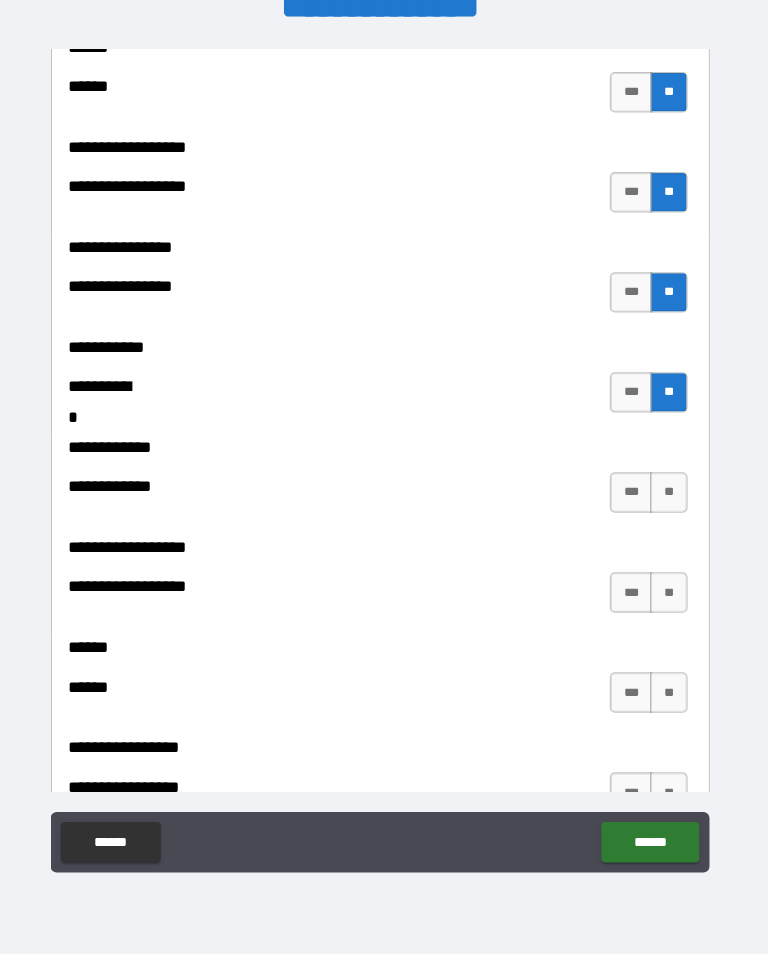 scroll, scrollTop: 10098, scrollLeft: 0, axis: vertical 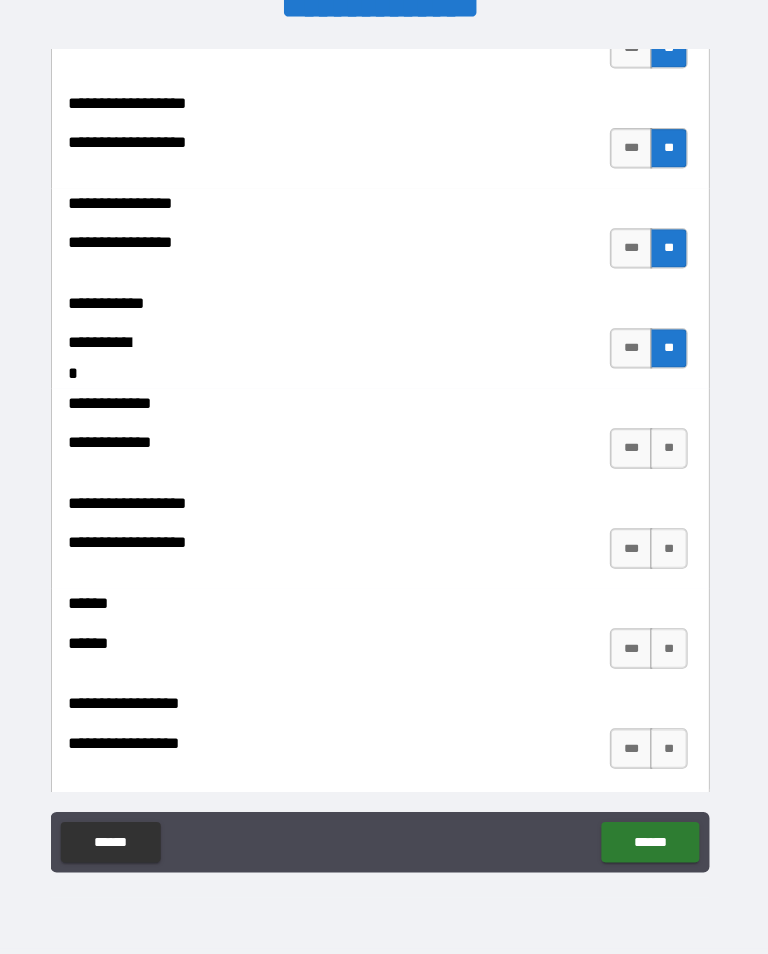 click on "**" at bounding box center [669, 453] 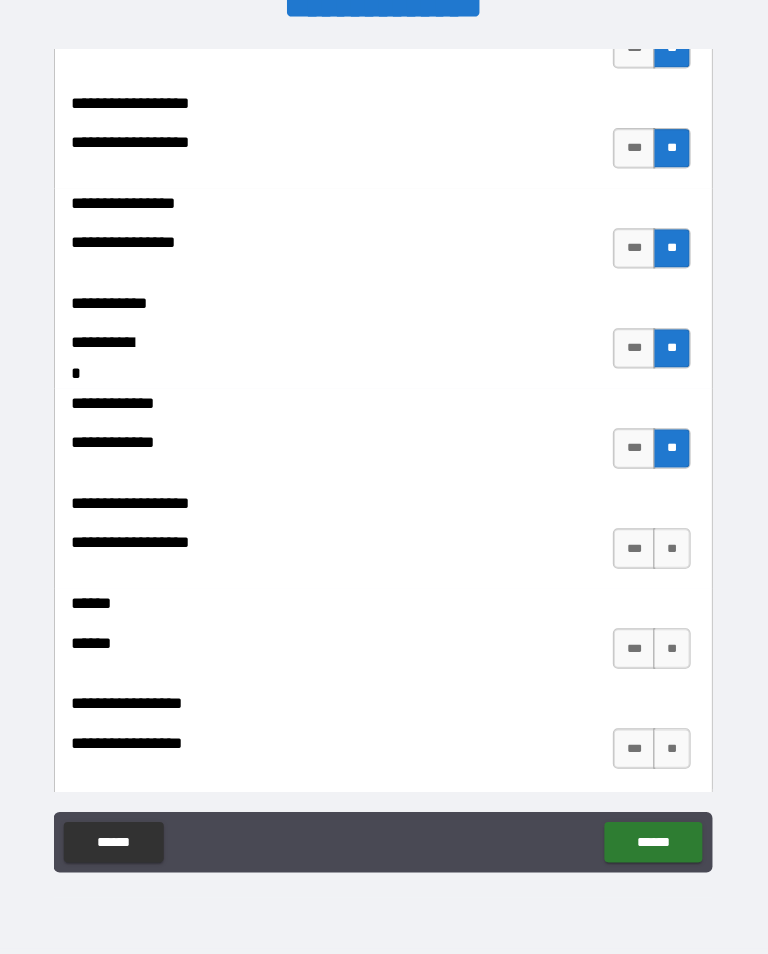 click on "**" at bounding box center (669, 552) 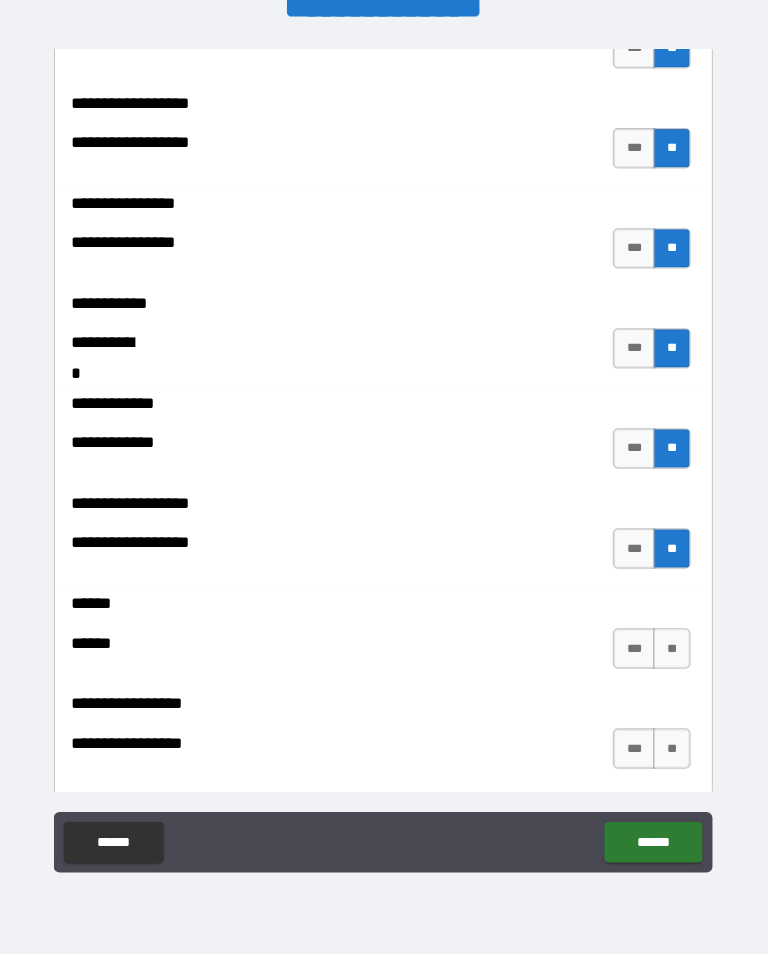click on "**" at bounding box center (669, 651) 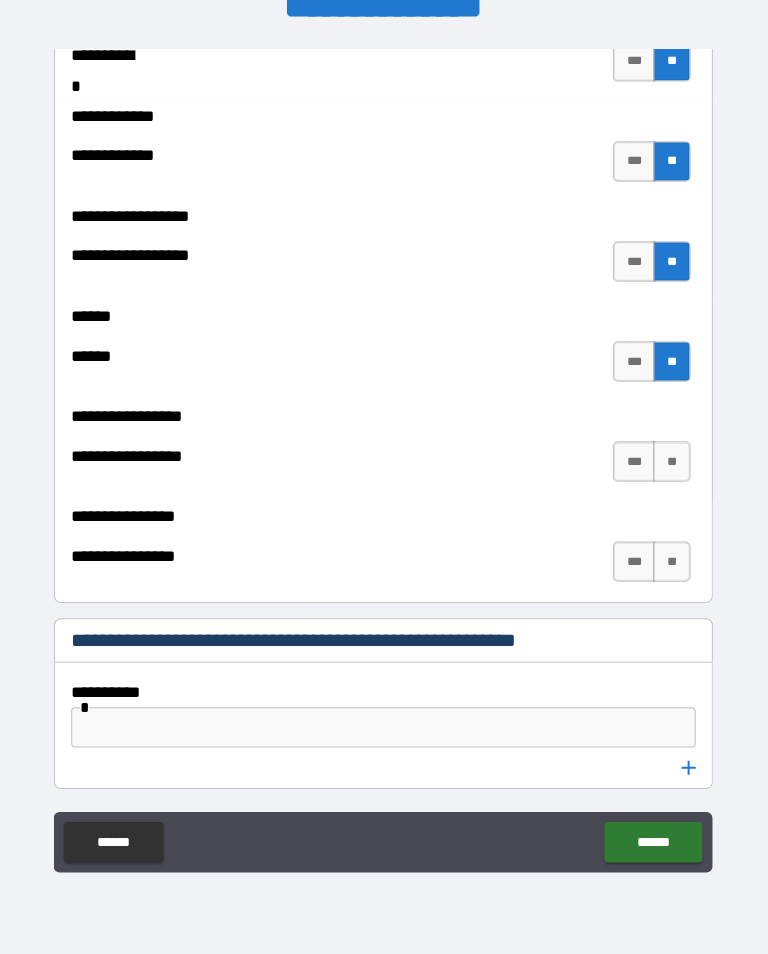 scroll, scrollTop: 10398, scrollLeft: 0, axis: vertical 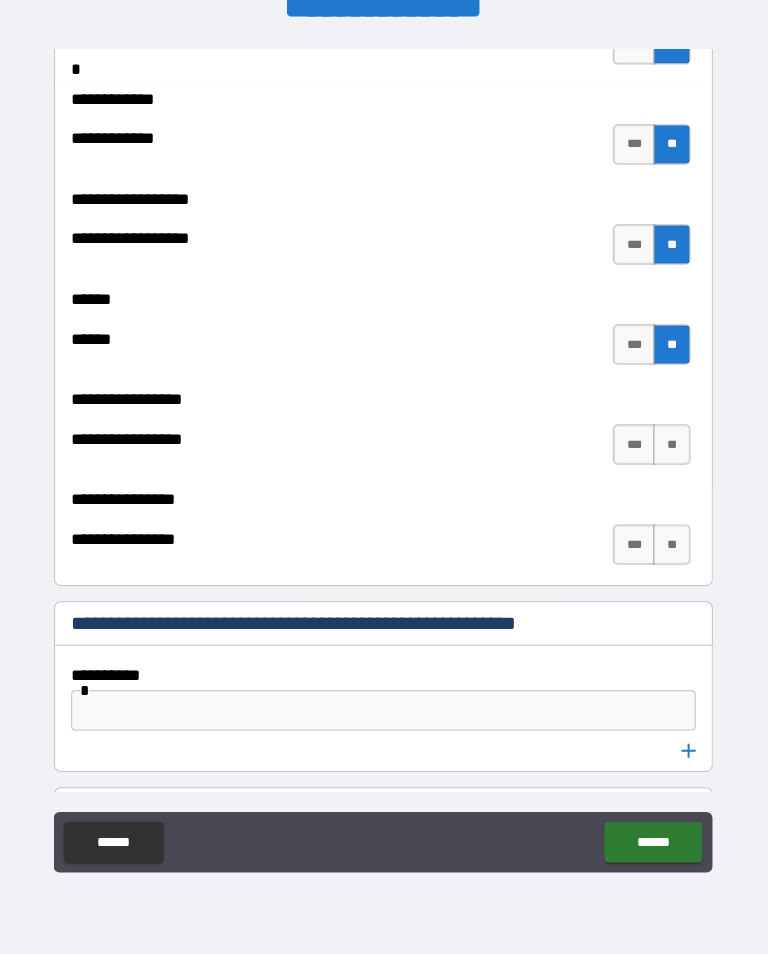 click on "**" at bounding box center (669, 450) 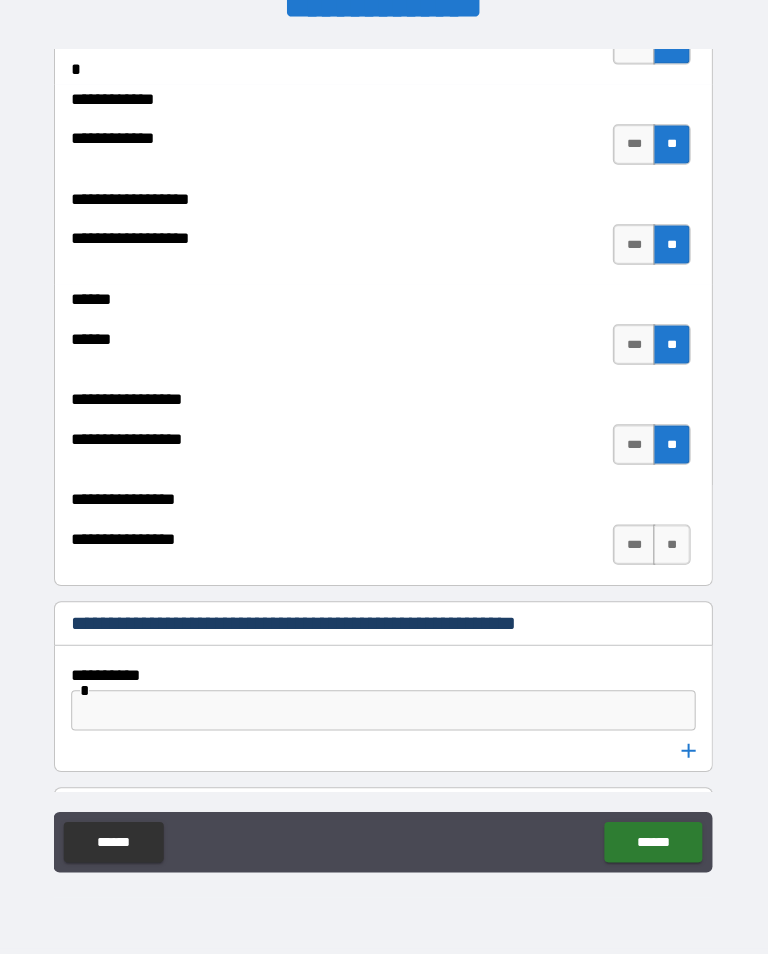 click on "**" at bounding box center (669, 549) 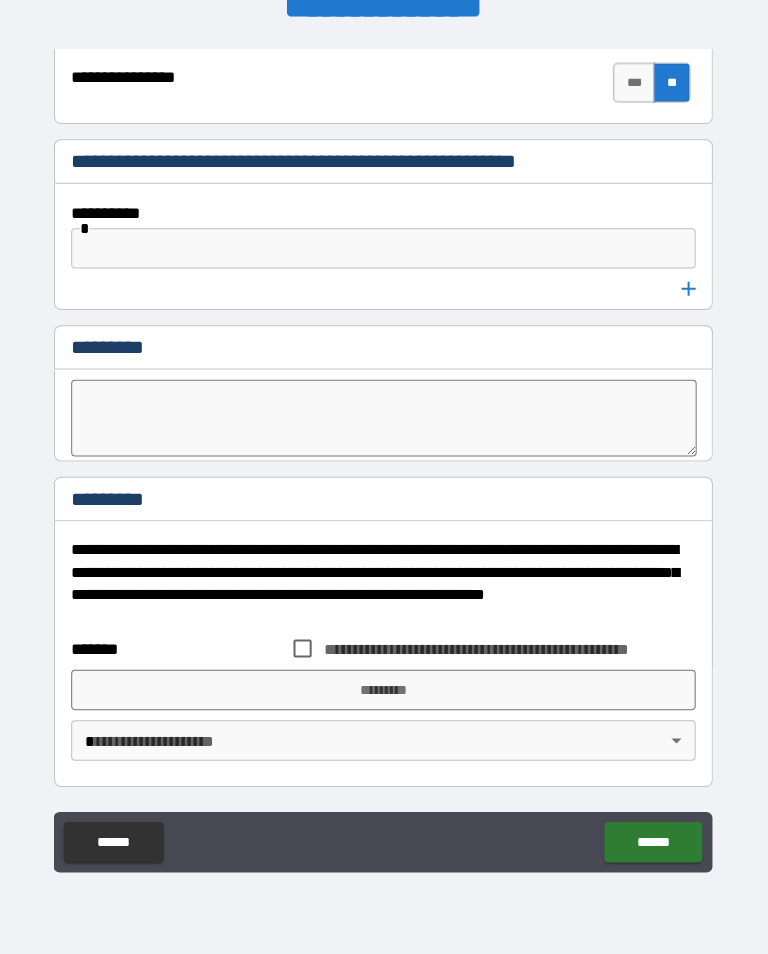 scroll, scrollTop: 10856, scrollLeft: 0, axis: vertical 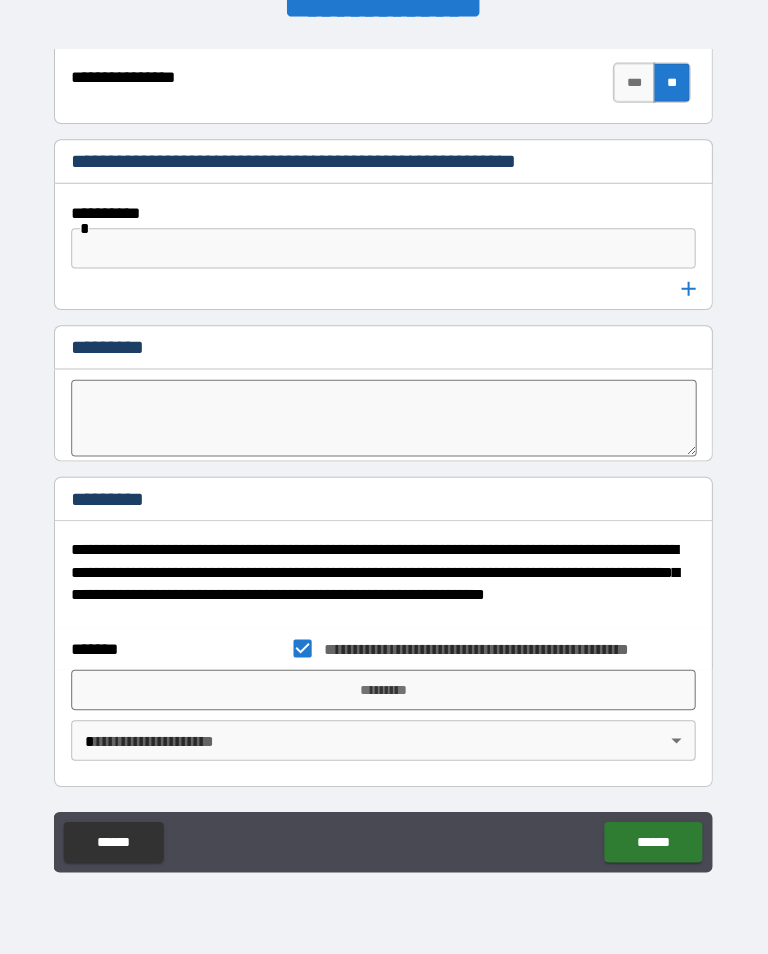 click on "*********" at bounding box center (384, 692) 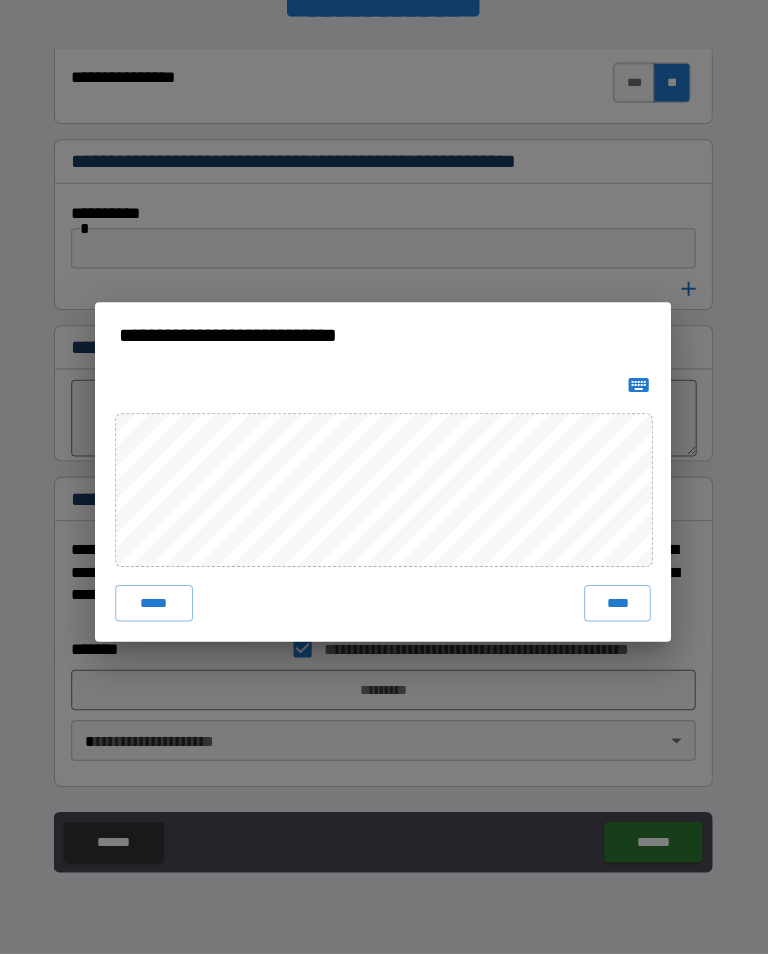 click on "****" at bounding box center (616, 607) 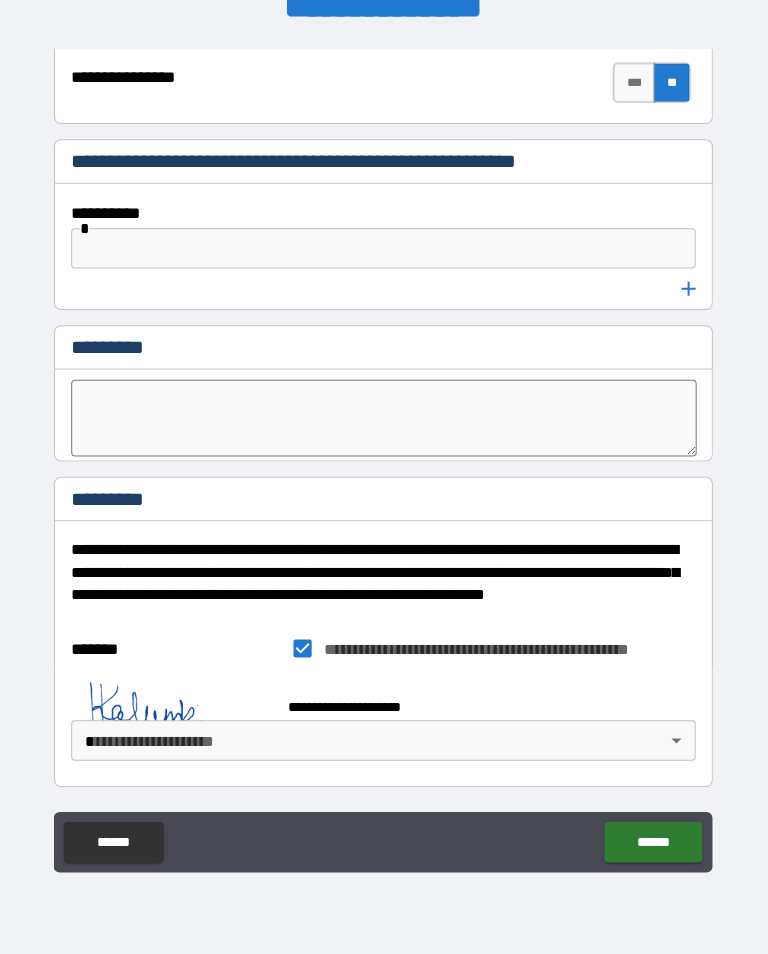 scroll, scrollTop: 10846, scrollLeft: 0, axis: vertical 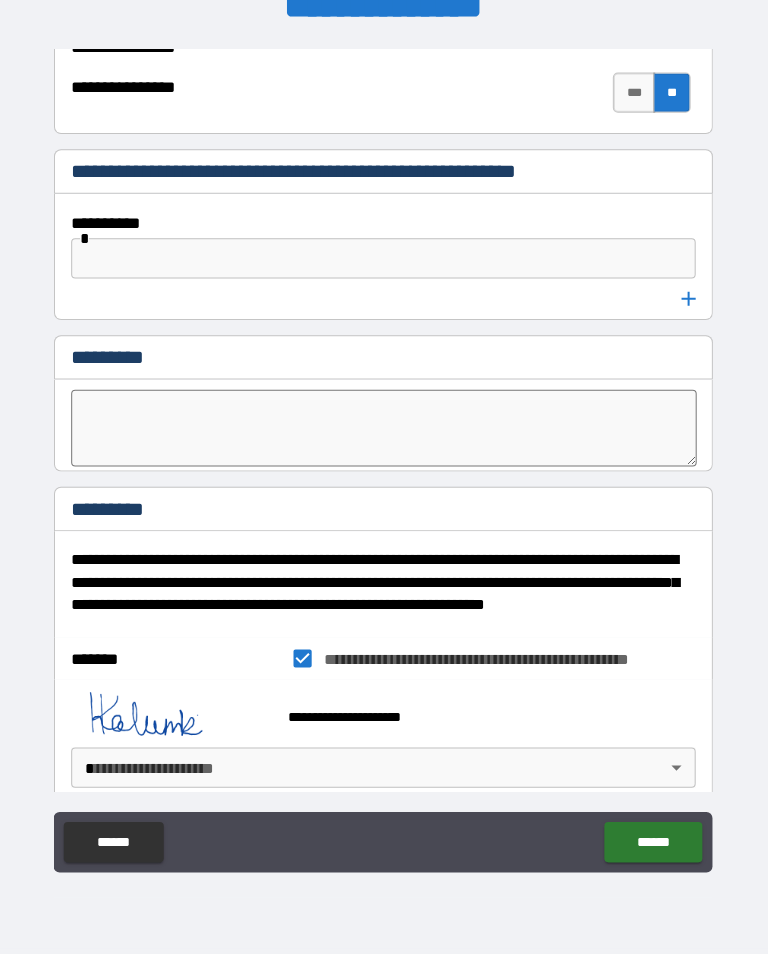 click on "**********" at bounding box center (384, 461) 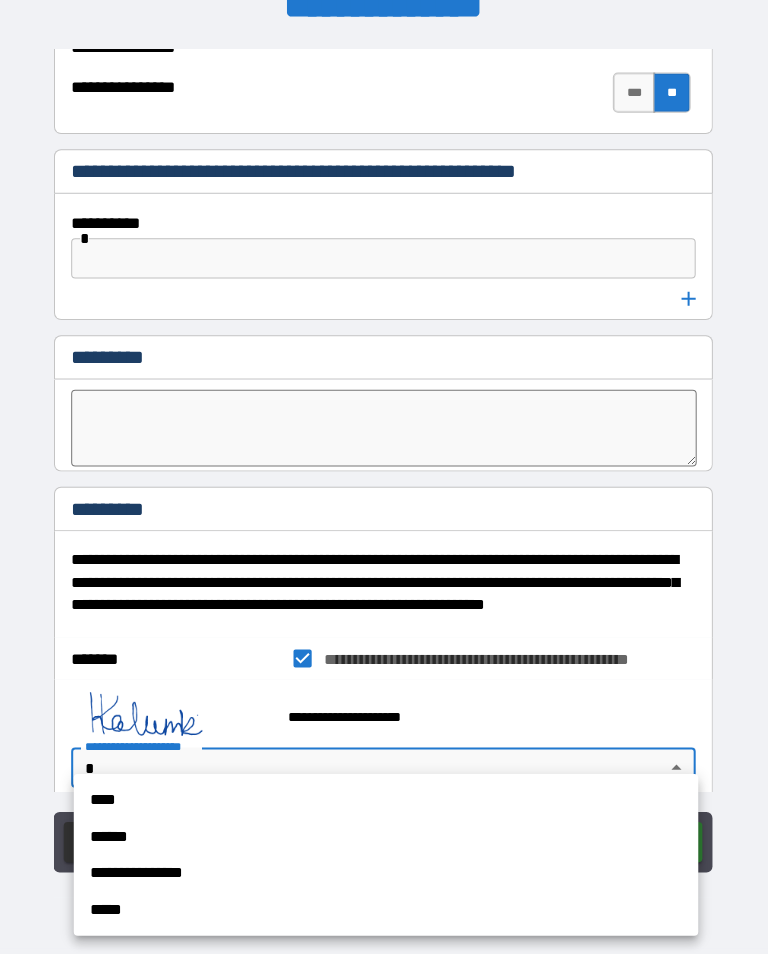 click on "****" at bounding box center (387, 802) 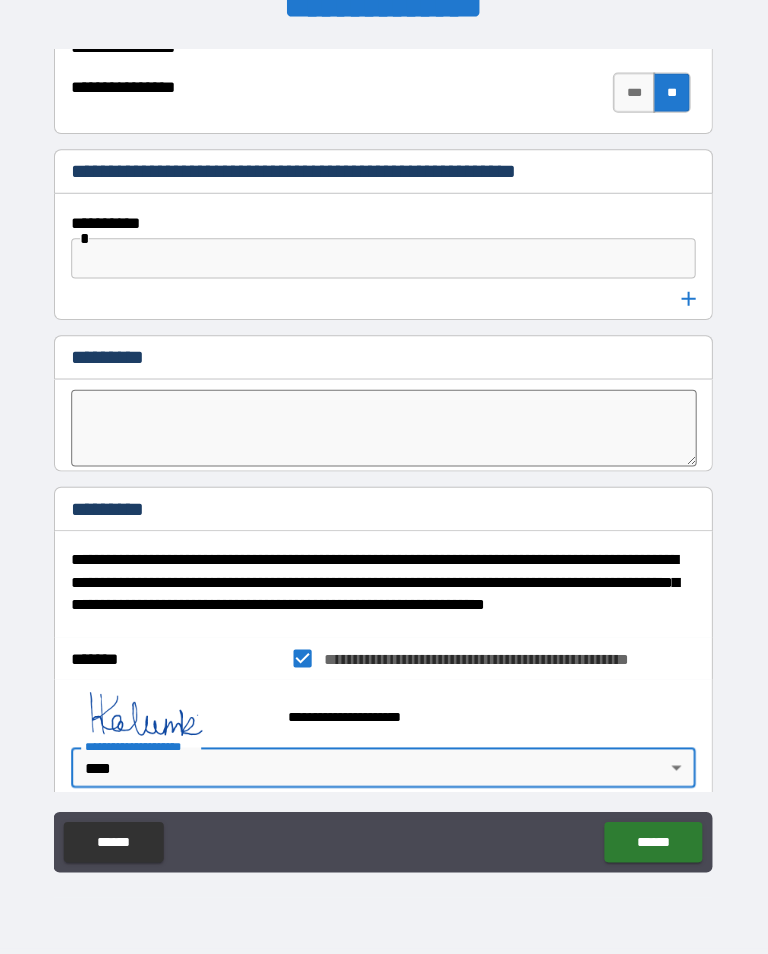 click on "******" at bounding box center (651, 843) 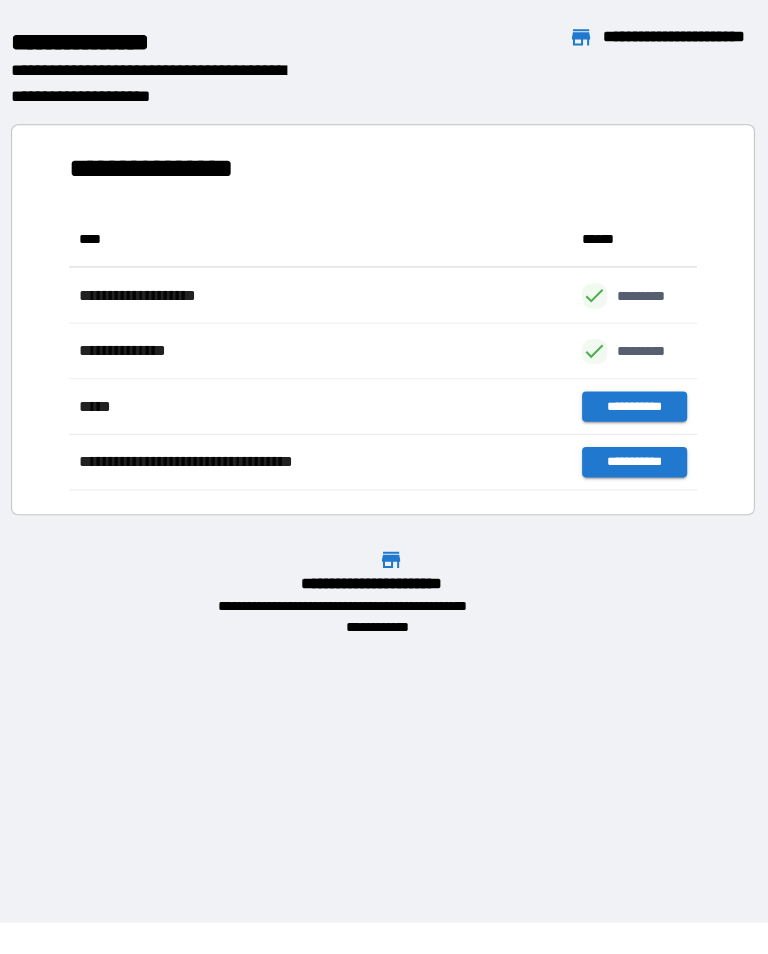 scroll, scrollTop: 276, scrollLeft: 622, axis: both 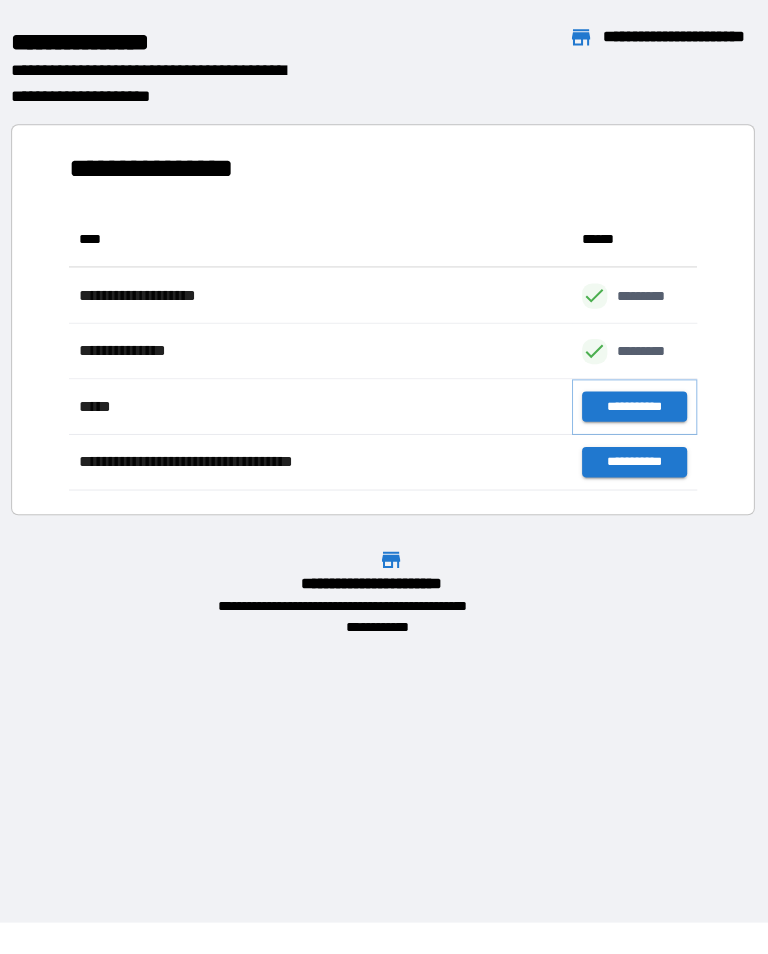 click on "**********" at bounding box center [633, 412] 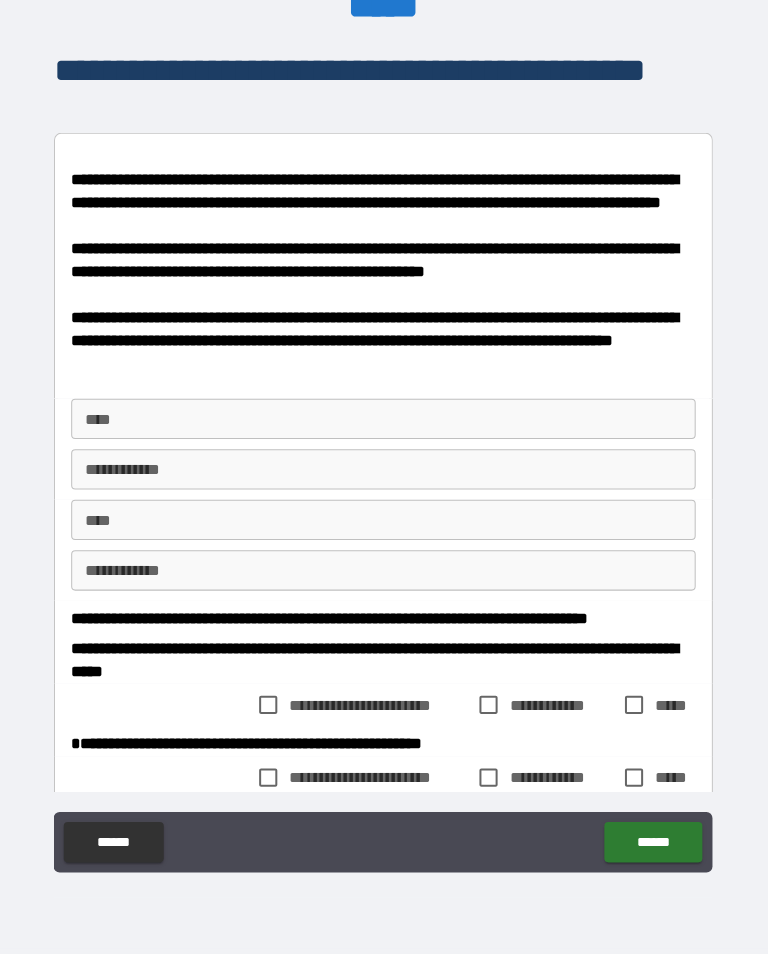 click on "****" at bounding box center (384, 424) 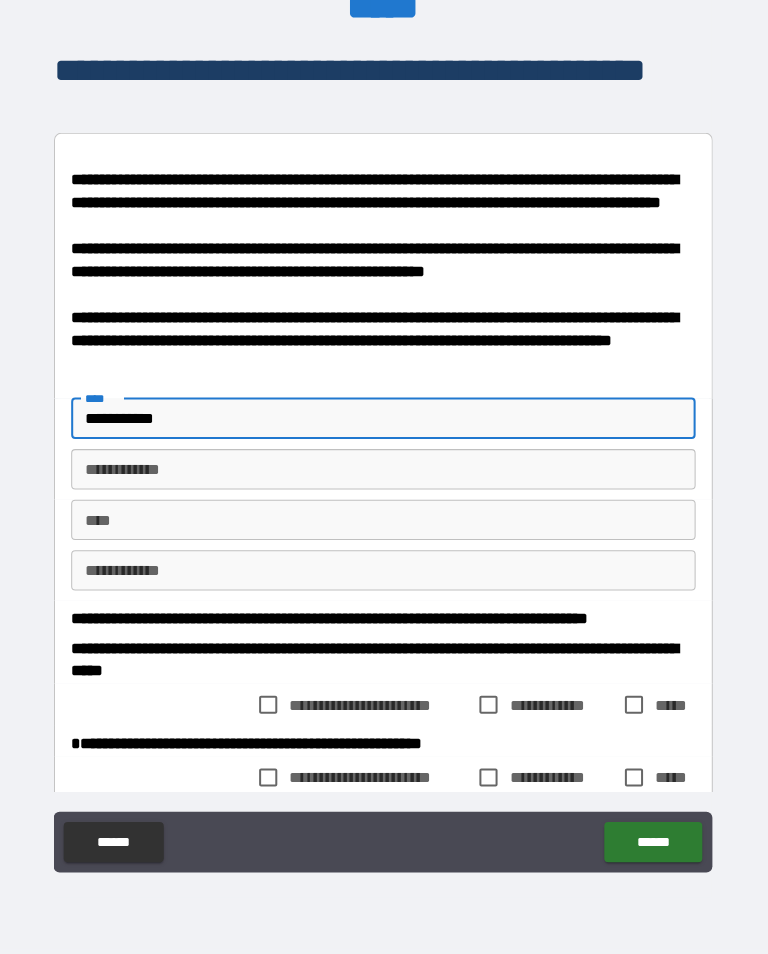 type on "**********" 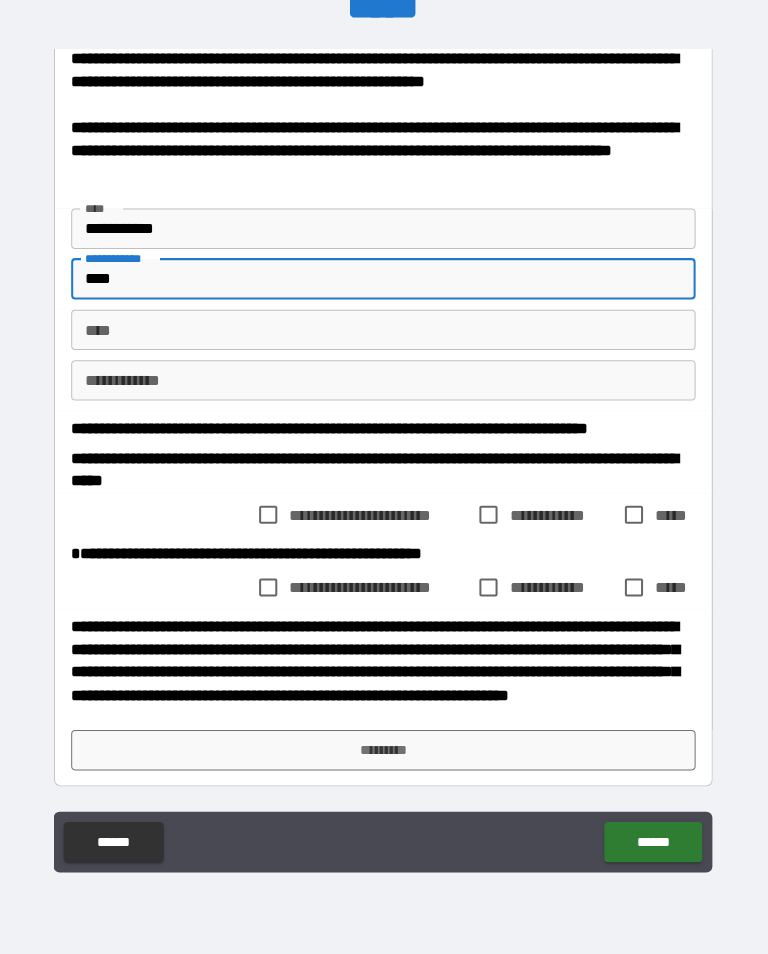 scroll, scrollTop: 240, scrollLeft: 0, axis: vertical 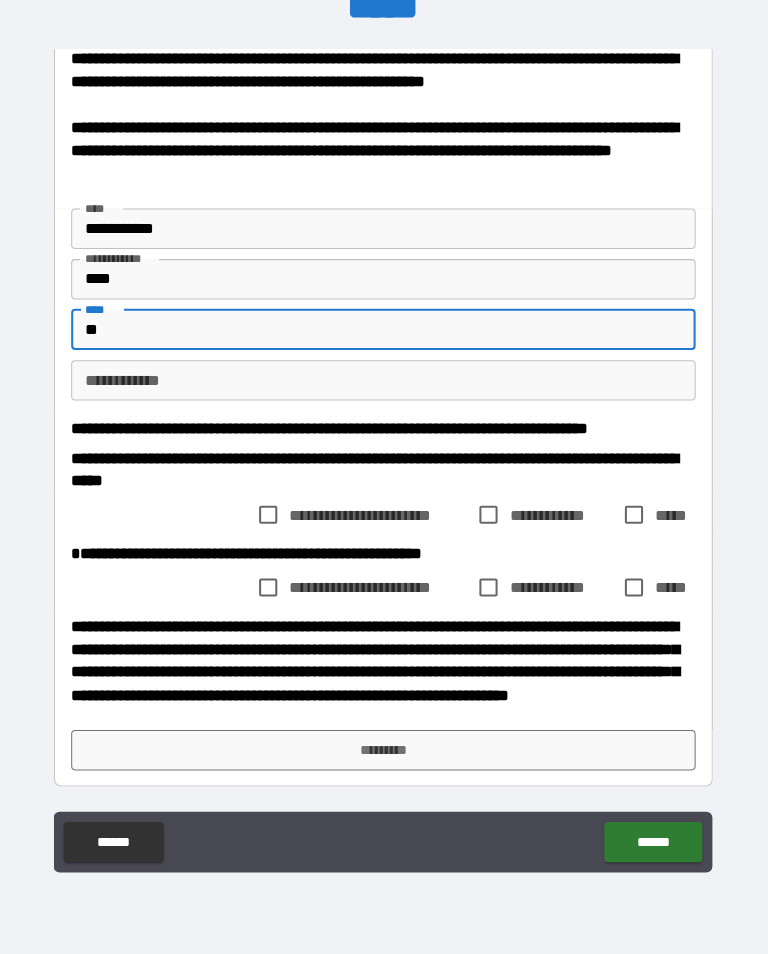type on "*" 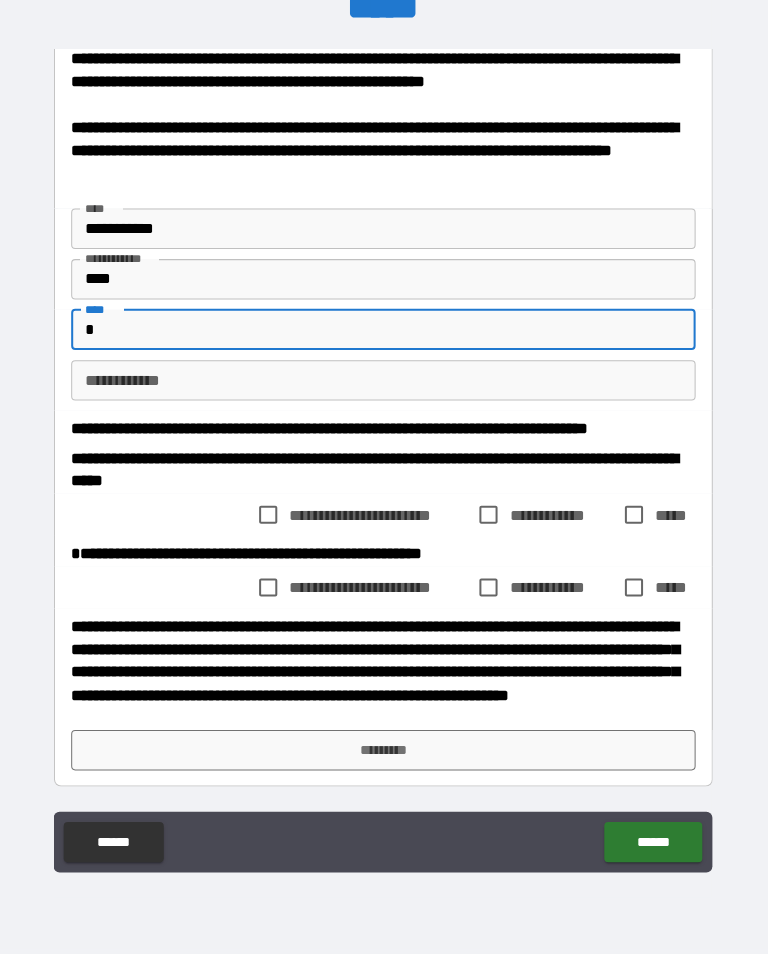 type 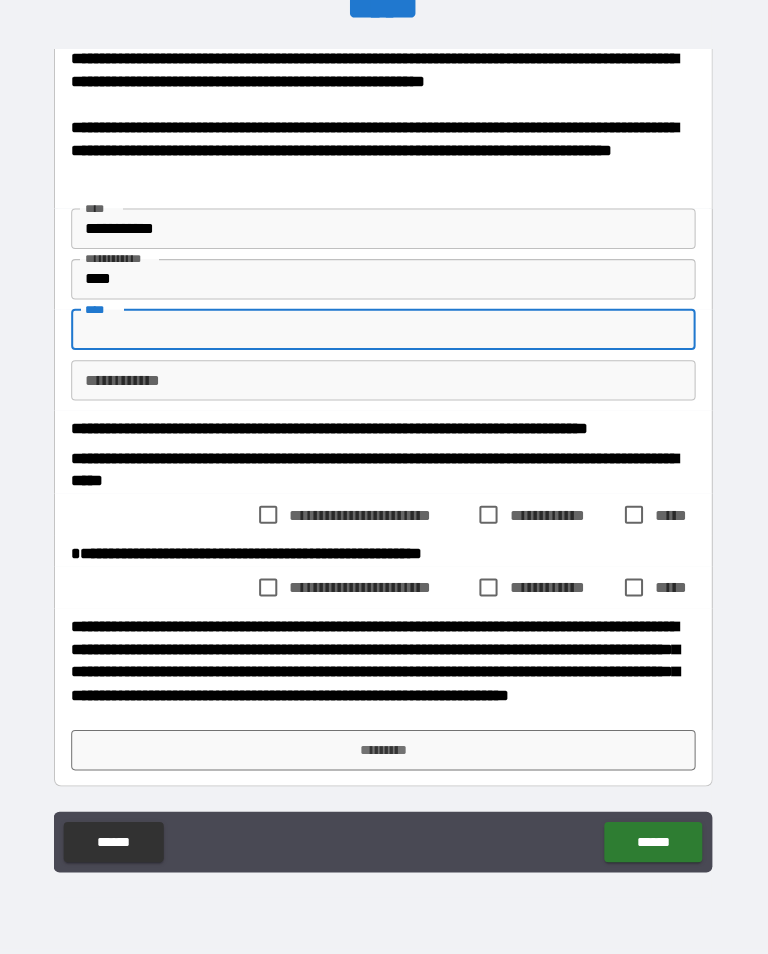 click on "**********" at bounding box center [384, 236] 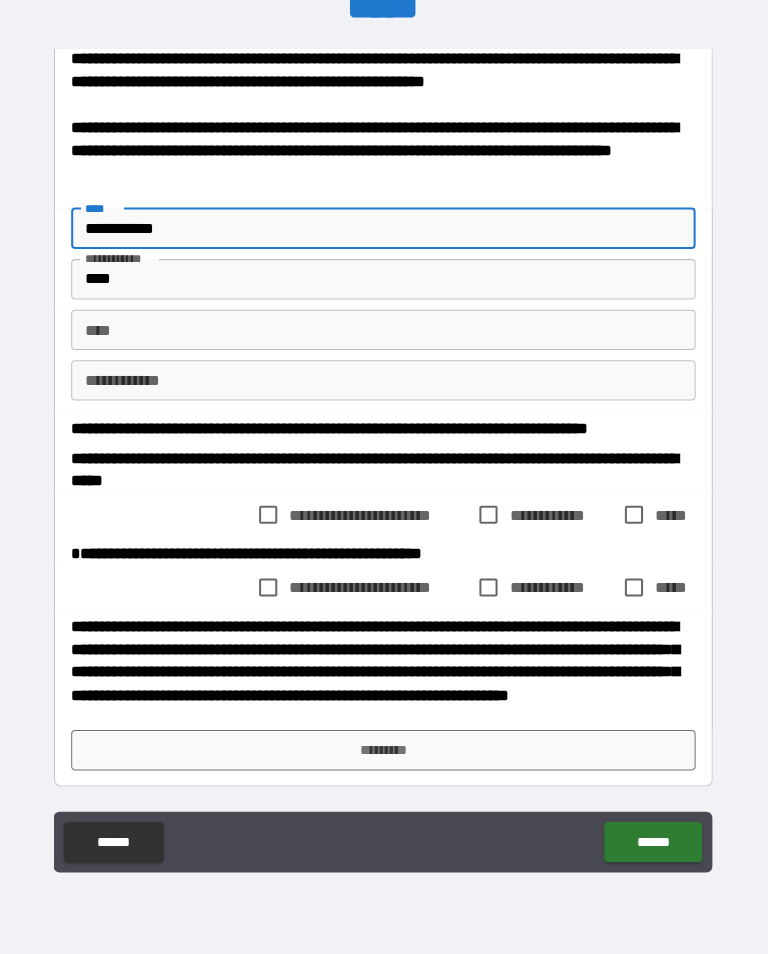 click on "**********" at bounding box center (384, 236) 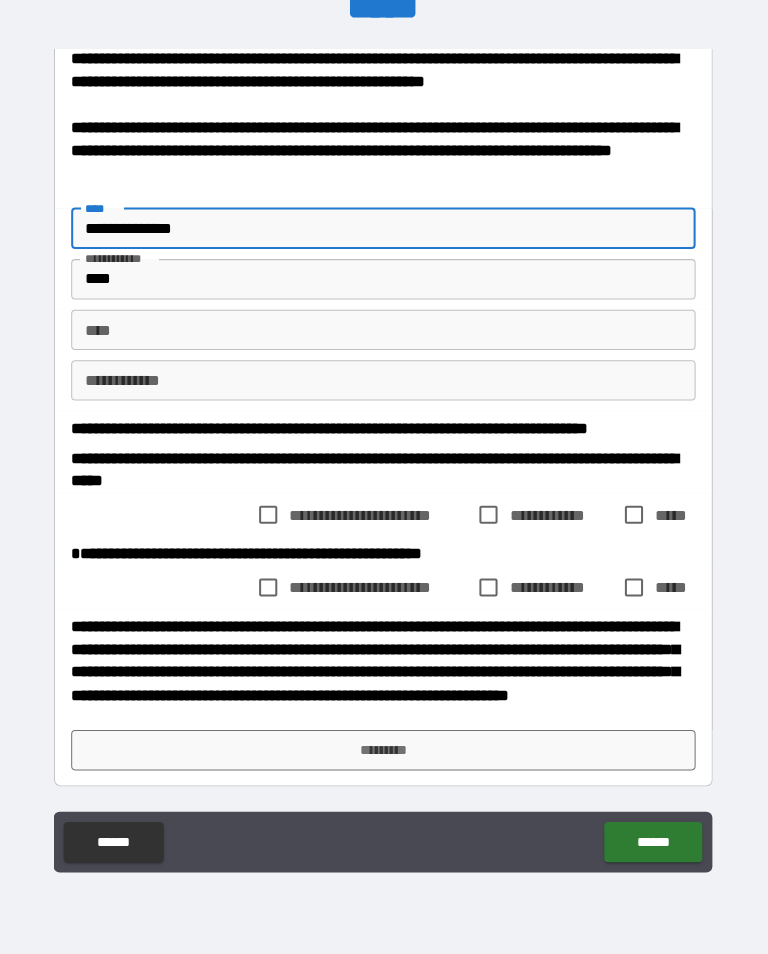 type on "**********" 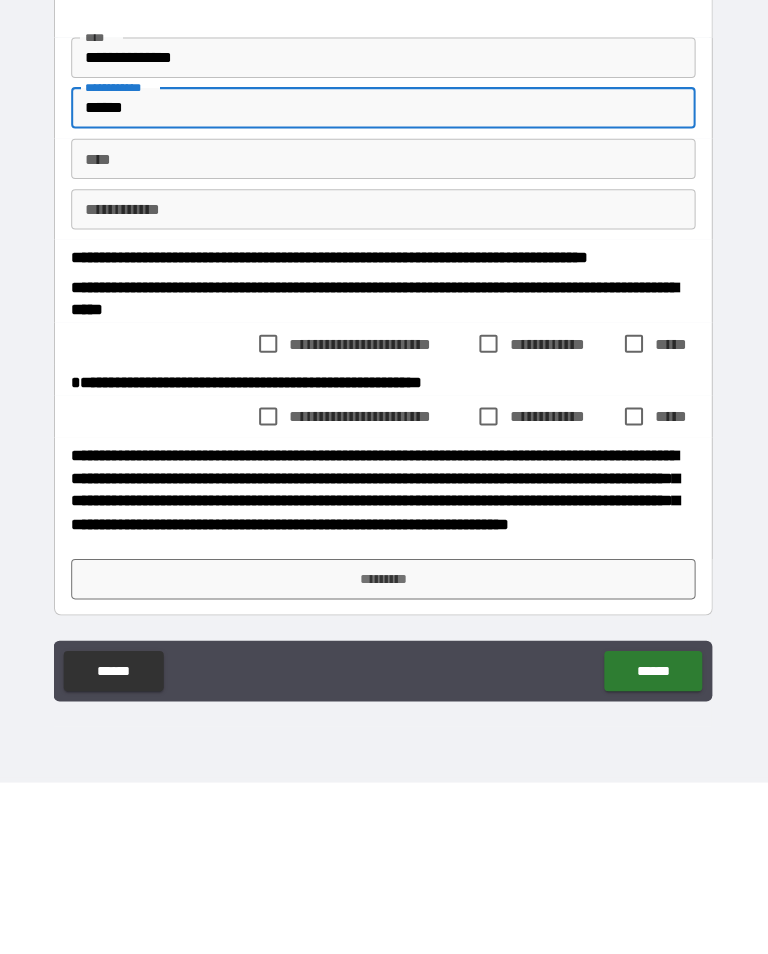 type on "******" 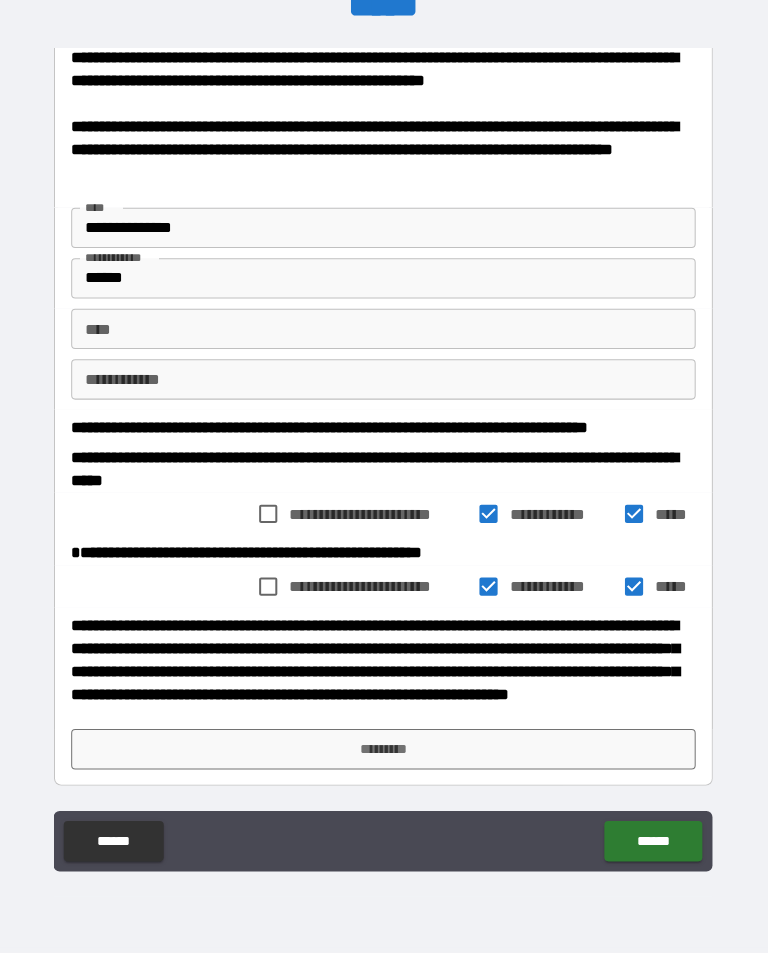 scroll, scrollTop: 31, scrollLeft: 0, axis: vertical 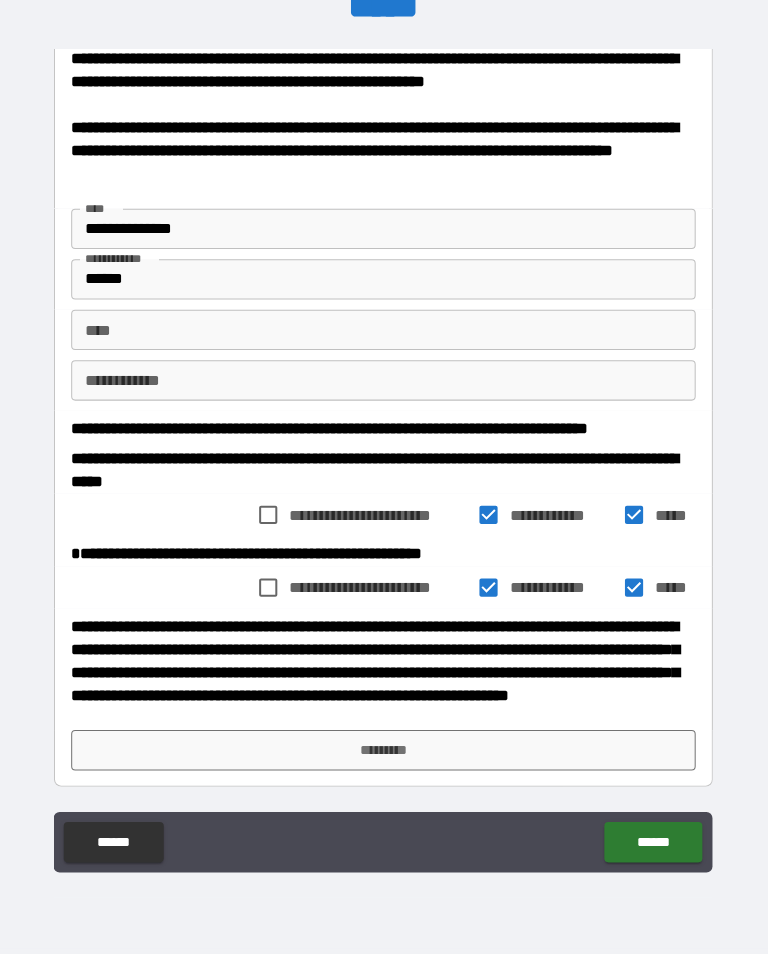 click on "*********" at bounding box center [384, 752] 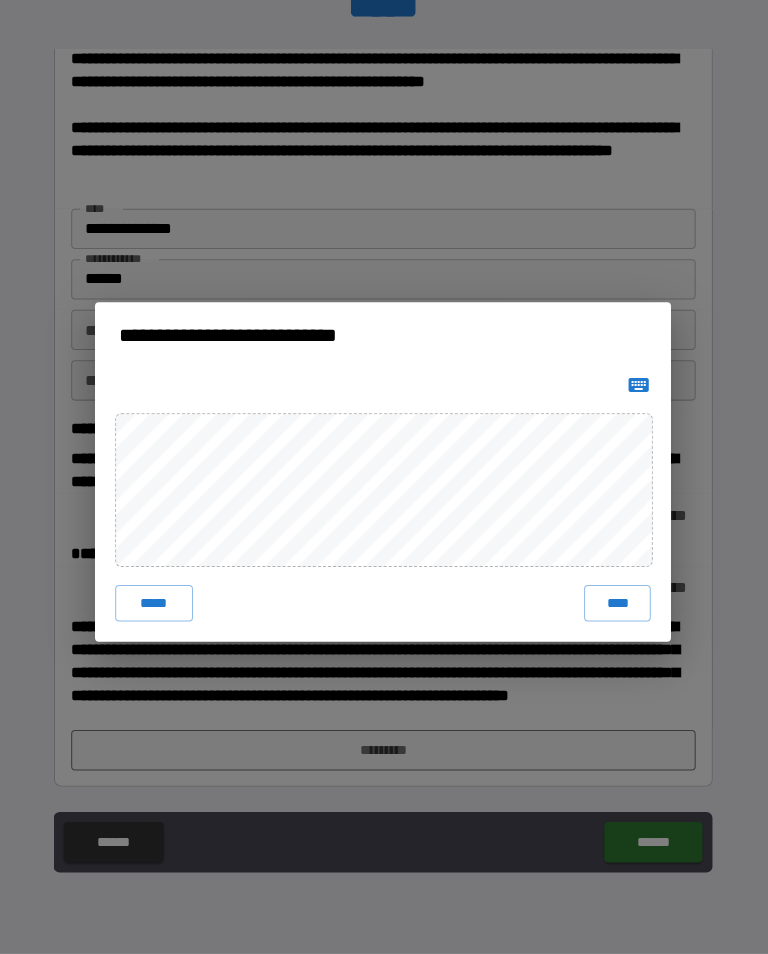 click on "*****" at bounding box center [157, 607] 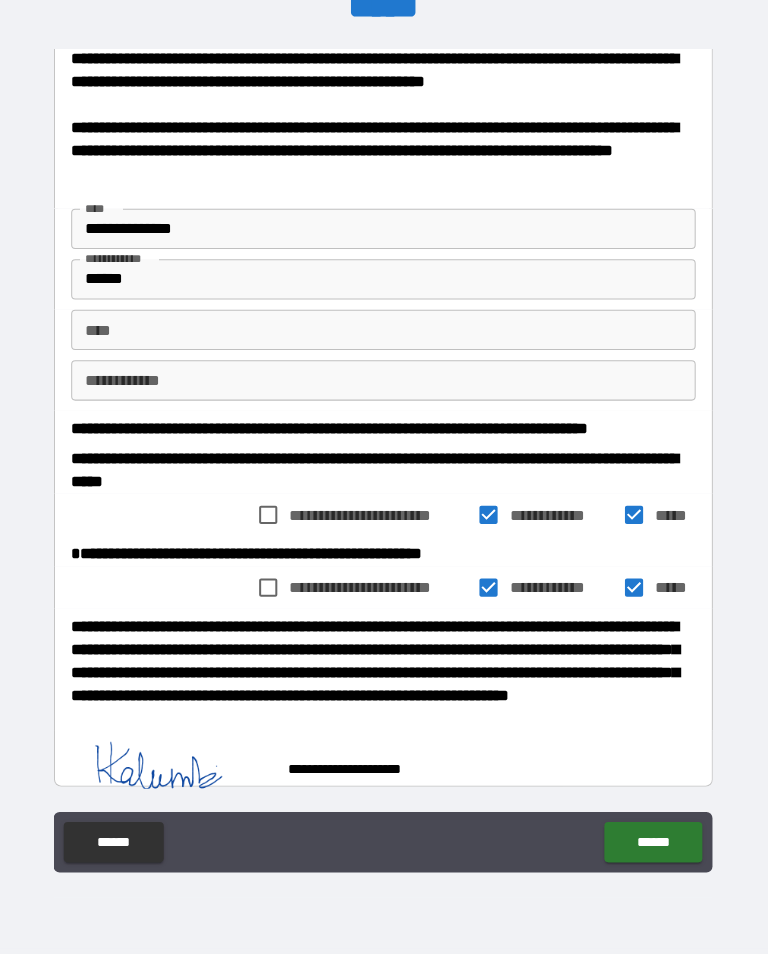 scroll, scrollTop: 230, scrollLeft: 0, axis: vertical 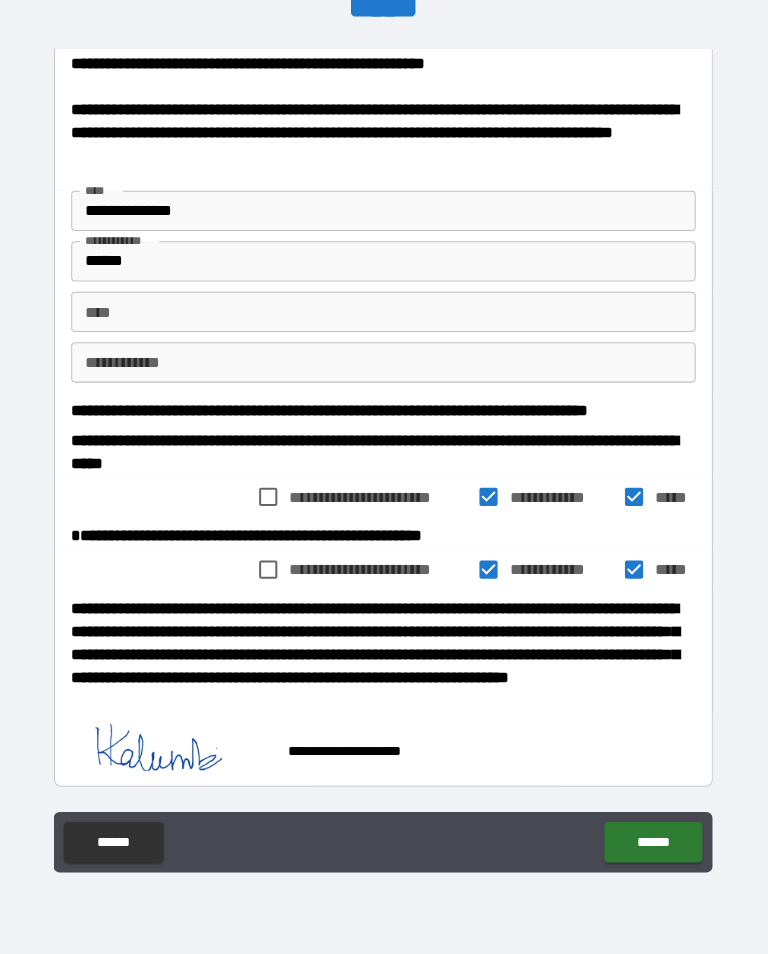 click on "******" at bounding box center (651, 843) 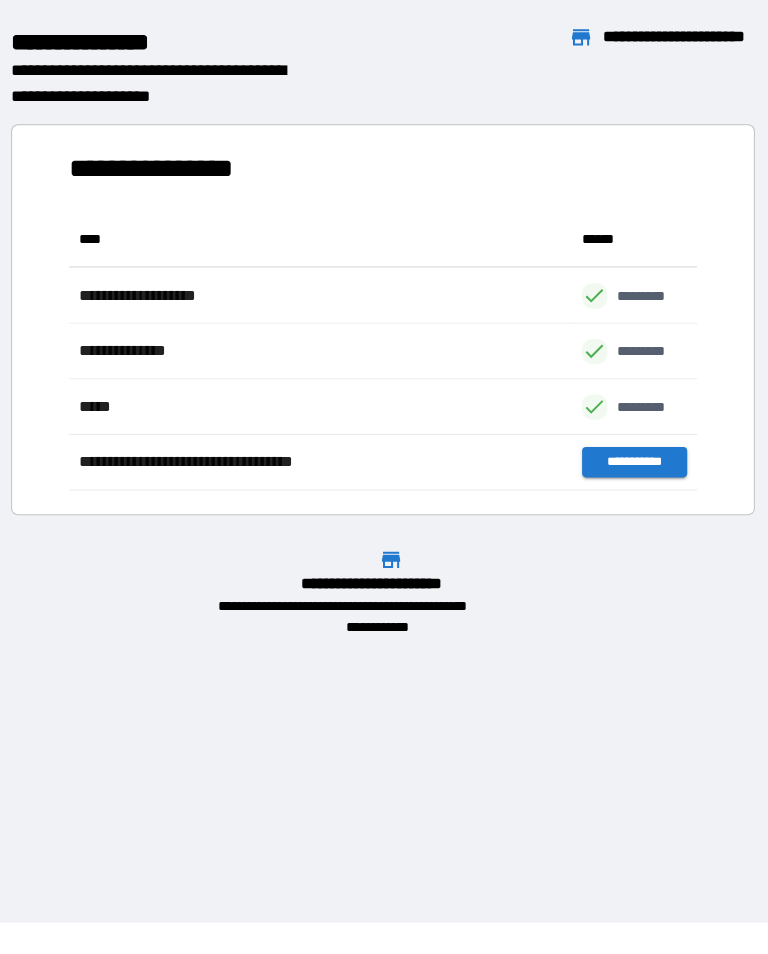 scroll, scrollTop: 276, scrollLeft: 622, axis: both 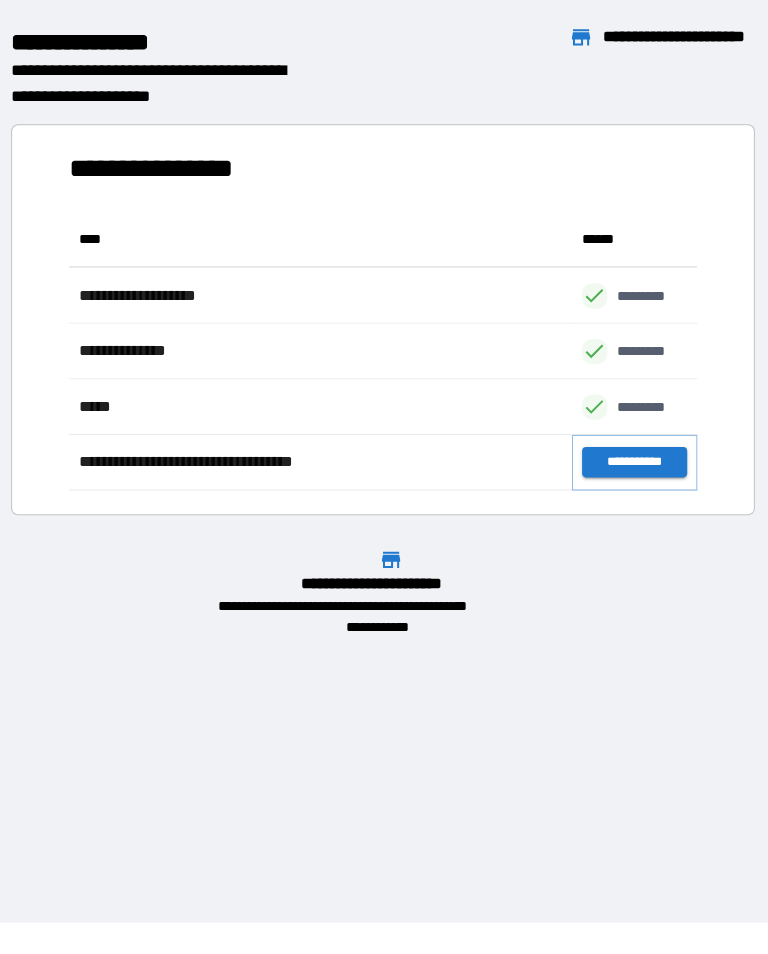 click on "**********" at bounding box center (633, 467) 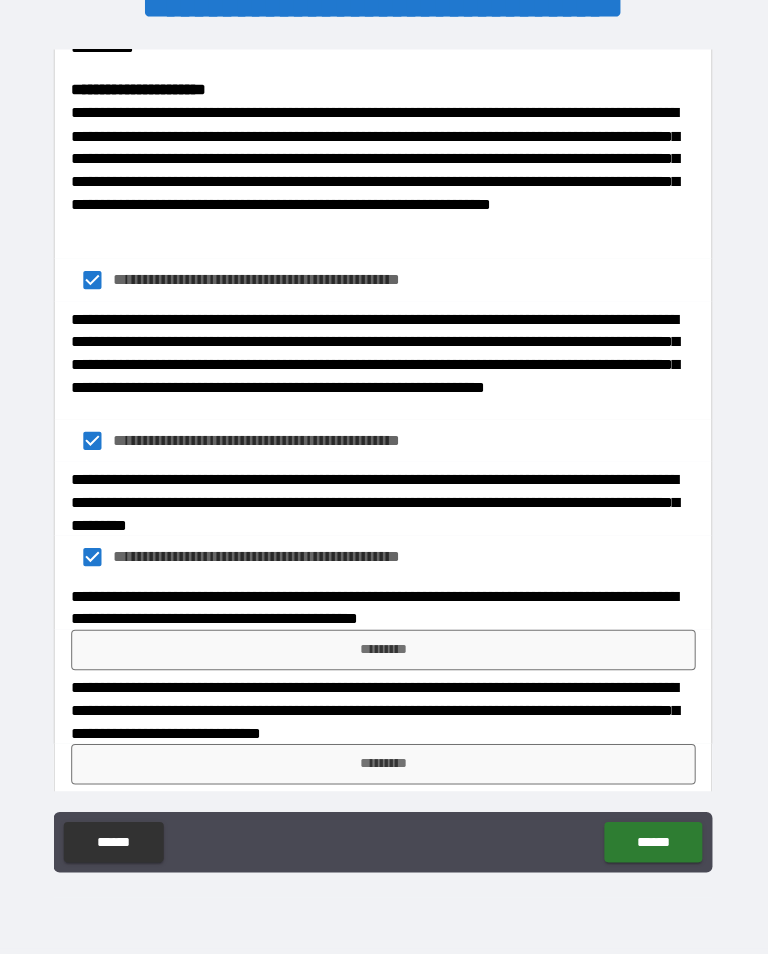 scroll, scrollTop: 1785, scrollLeft: 0, axis: vertical 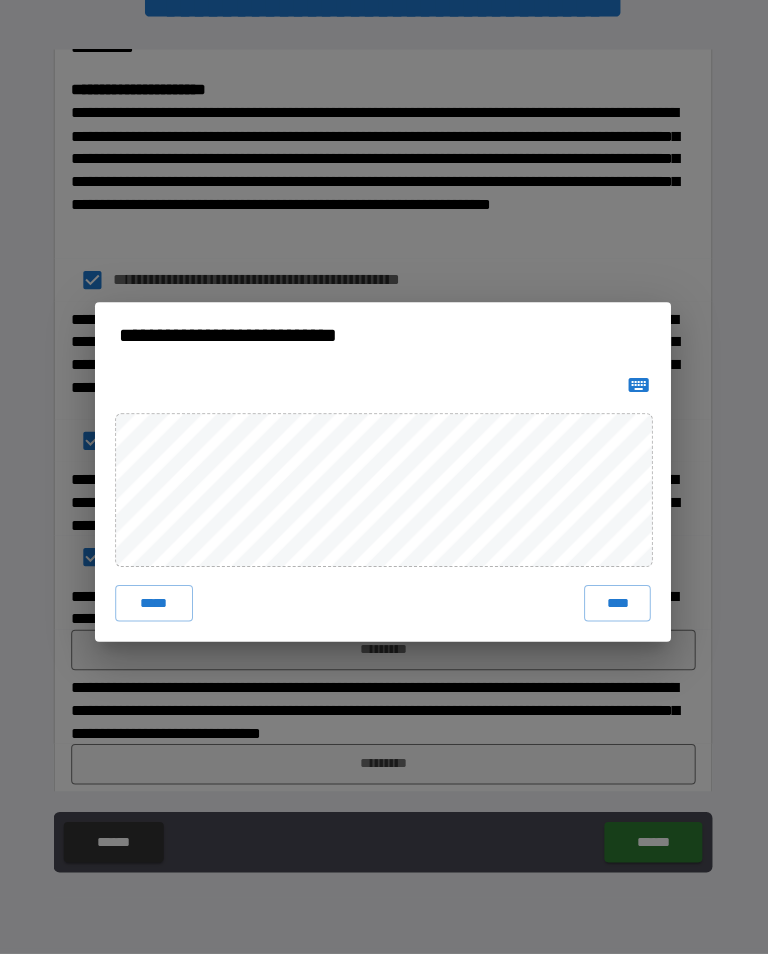 click on "****" at bounding box center (616, 607) 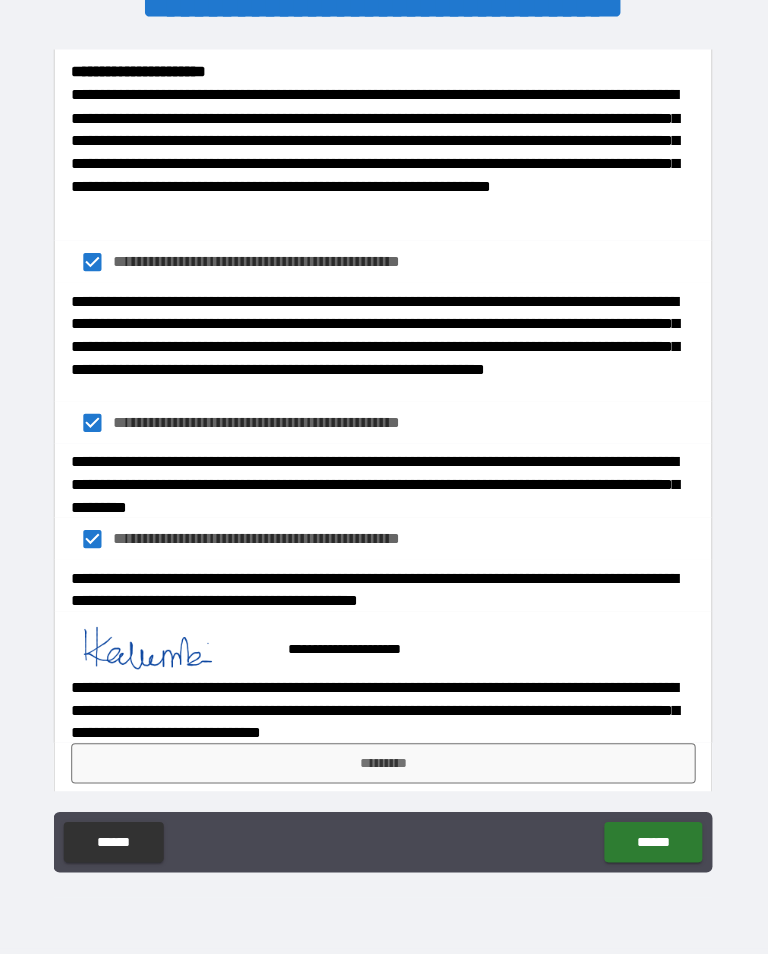scroll, scrollTop: 1802, scrollLeft: 0, axis: vertical 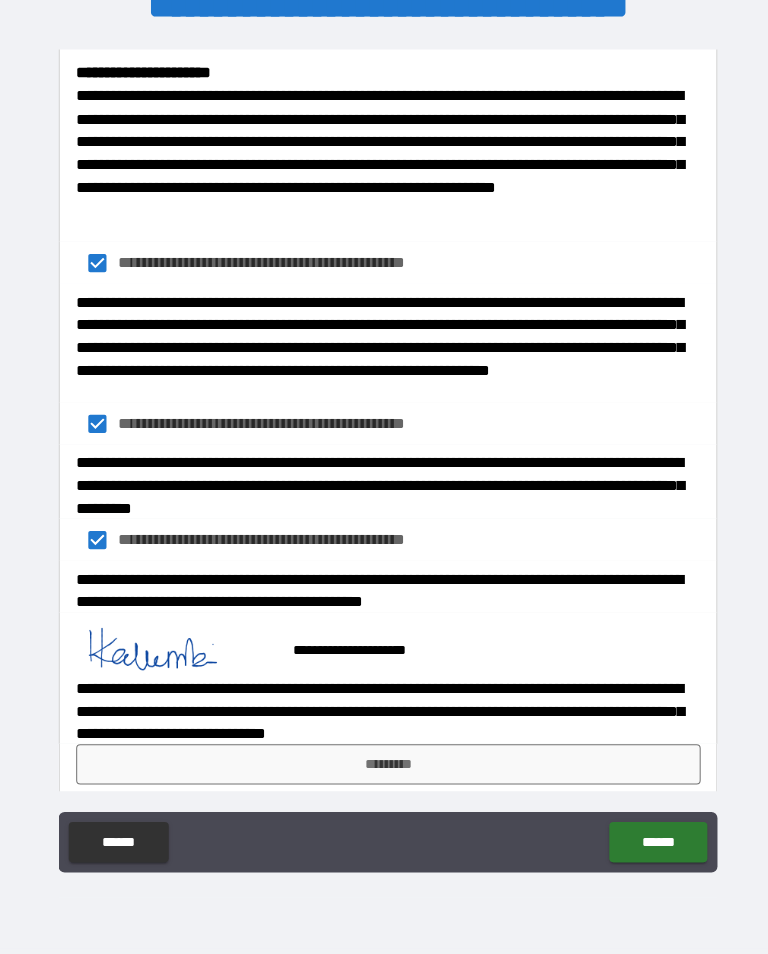 click on "******" at bounding box center [651, 843] 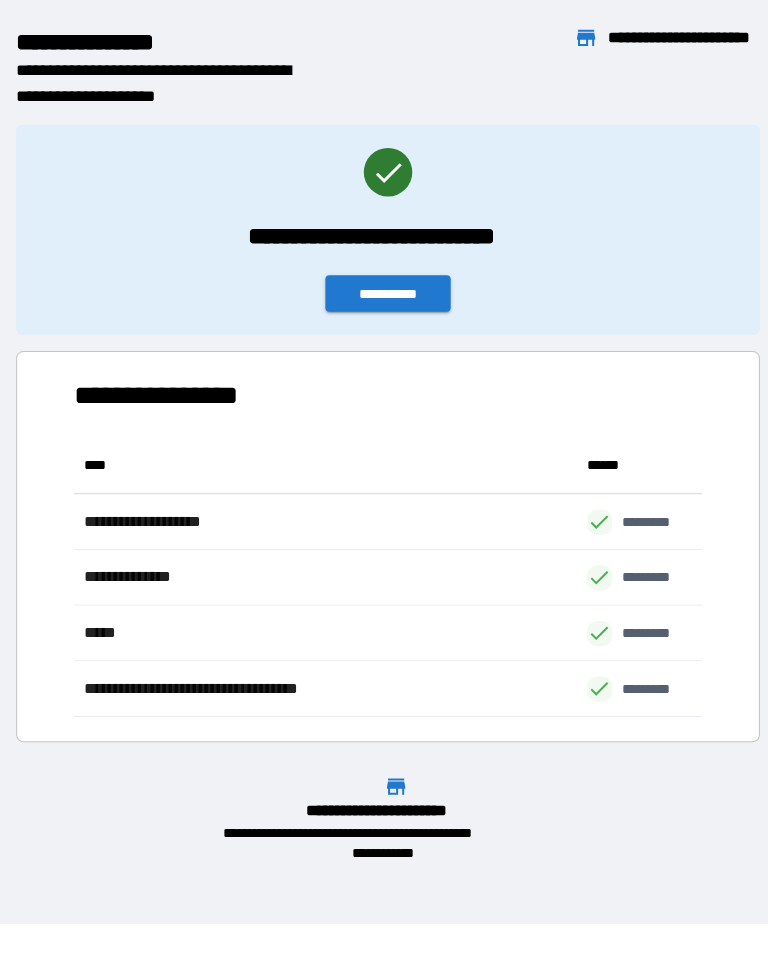 scroll, scrollTop: 1, scrollLeft: 1, axis: both 